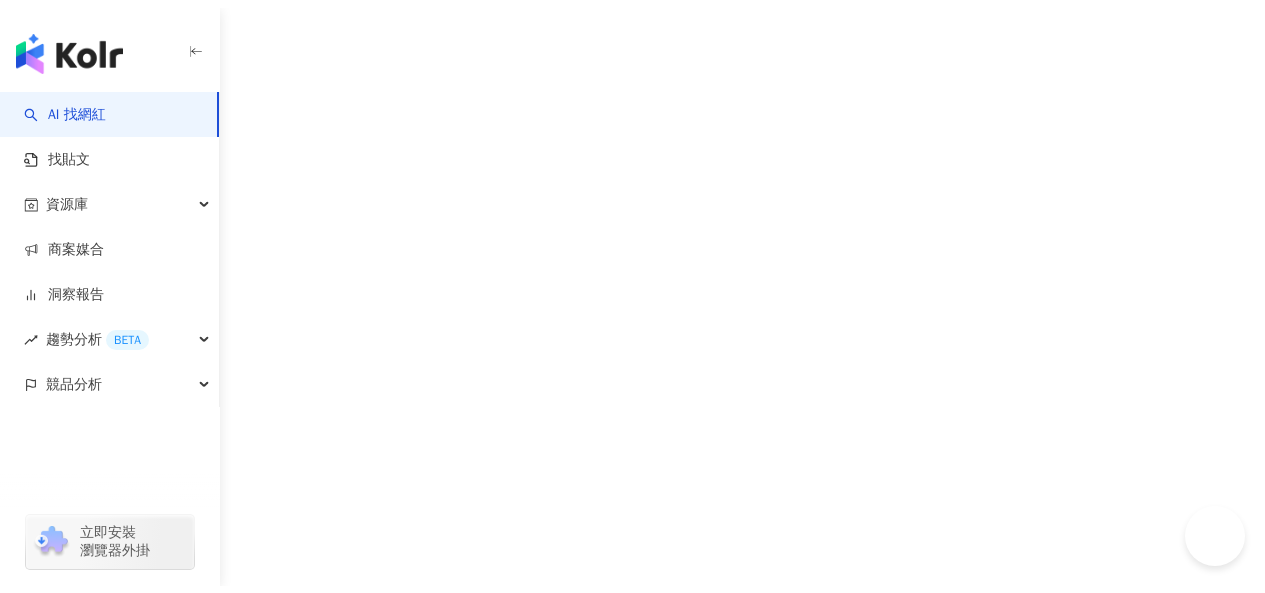 scroll, scrollTop: 0, scrollLeft: 0, axis: both 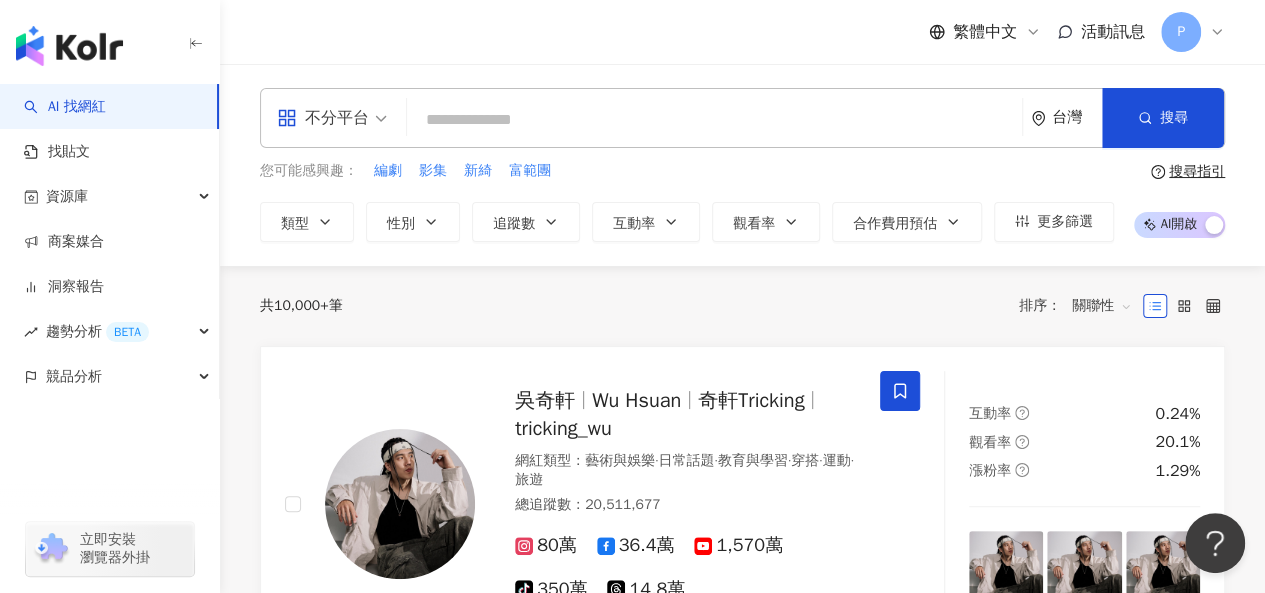 paste on "*********" 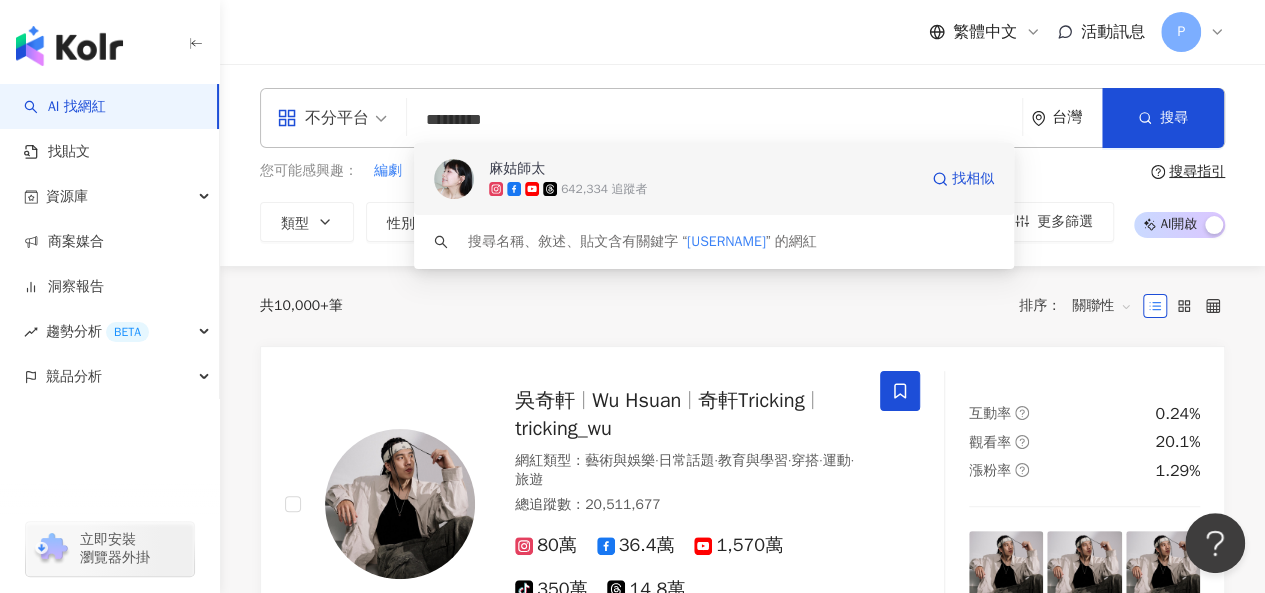 click on "麻姑師太 642,334   追蹤者 找相似" at bounding box center (714, 179) 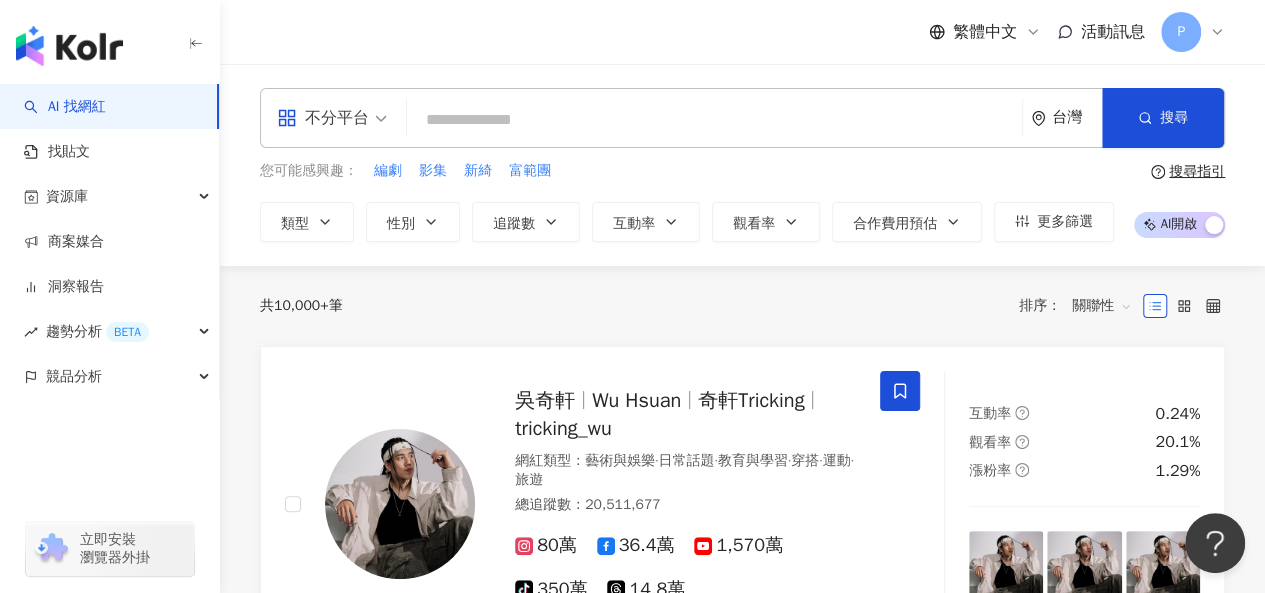 click at bounding box center (714, 120) 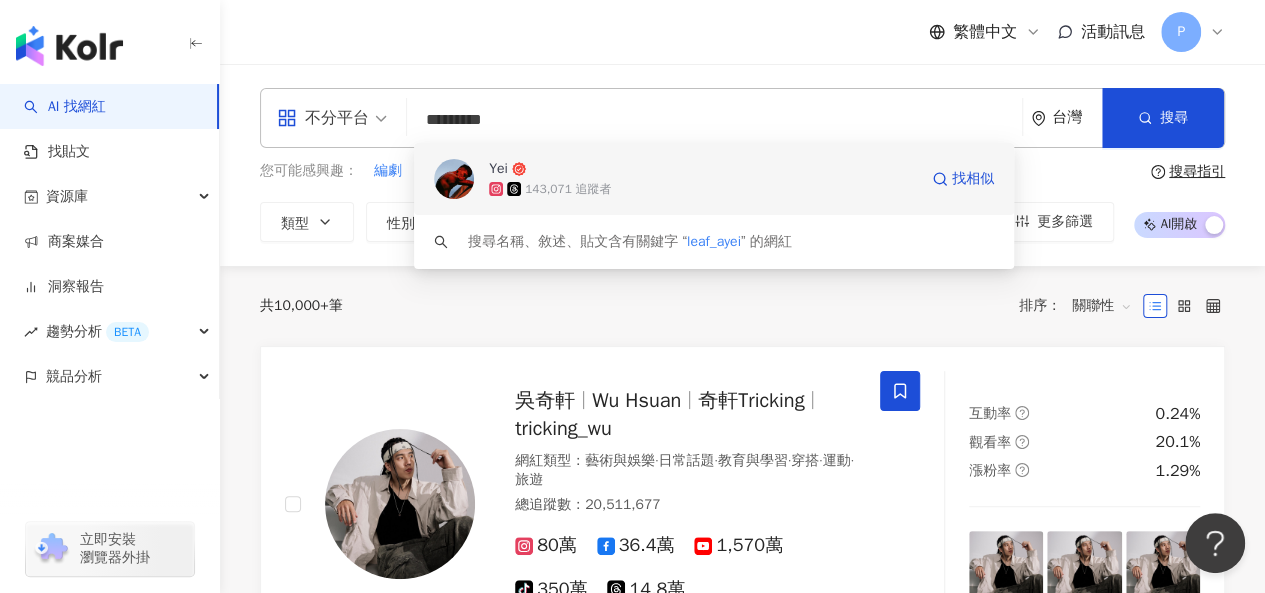 click on "143,071   追蹤者" at bounding box center [703, 189] 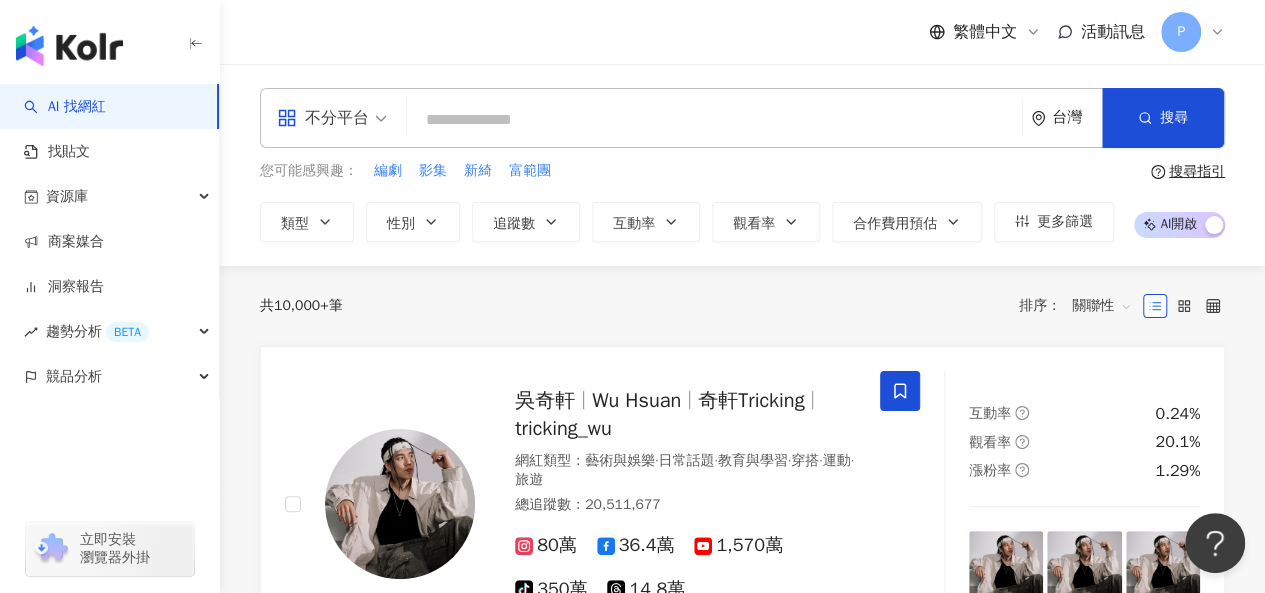 paste on "**********" 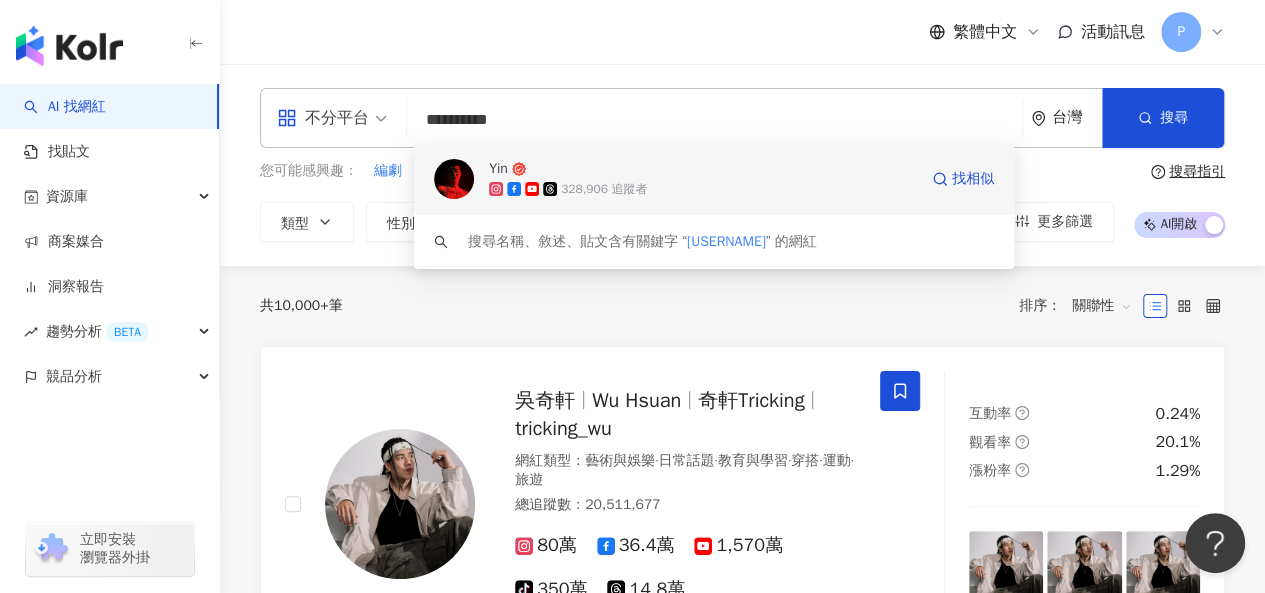 click on "328,906   追蹤者" at bounding box center [703, 189] 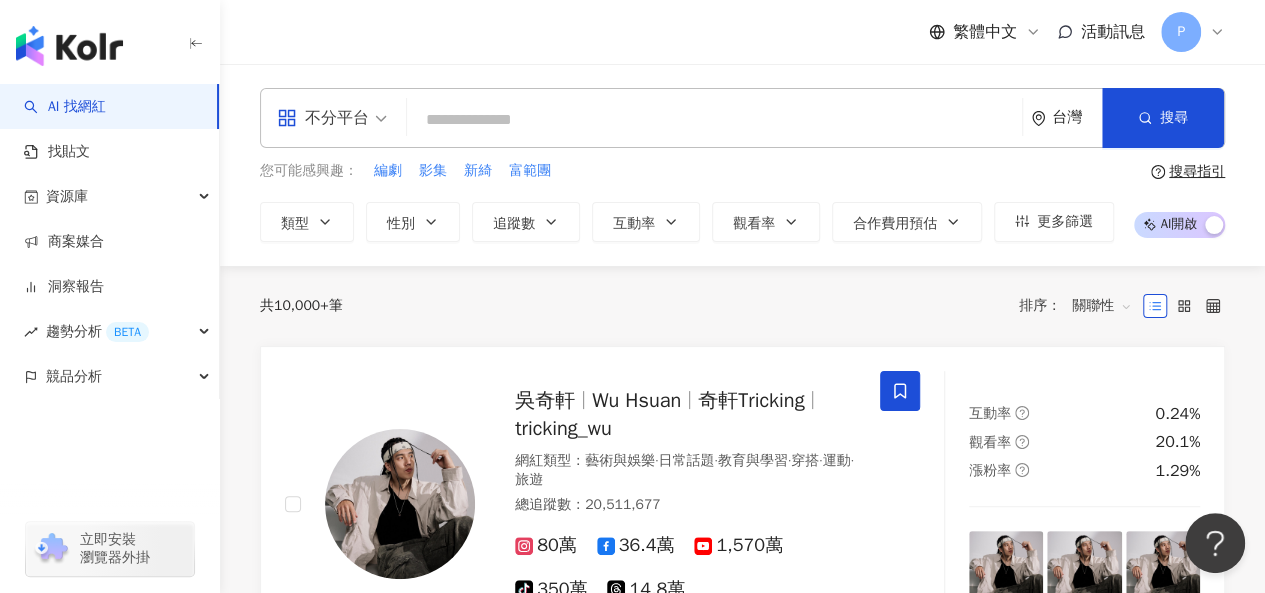 paste on "**********" 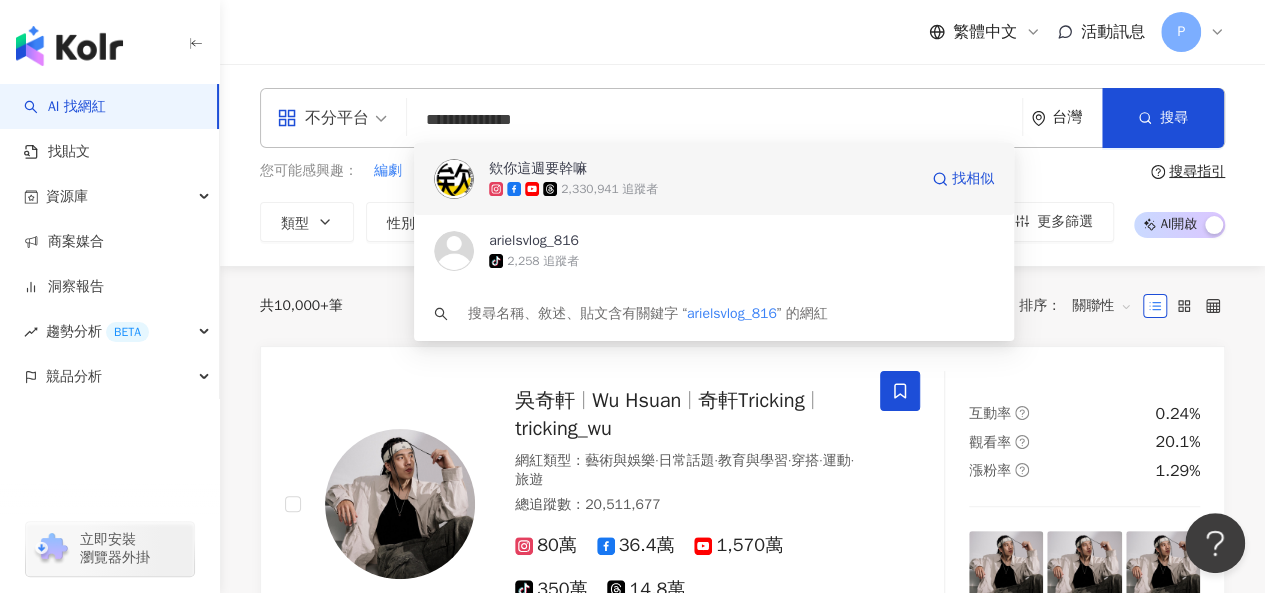 click on "2,330,941   追蹤者" at bounding box center [609, 189] 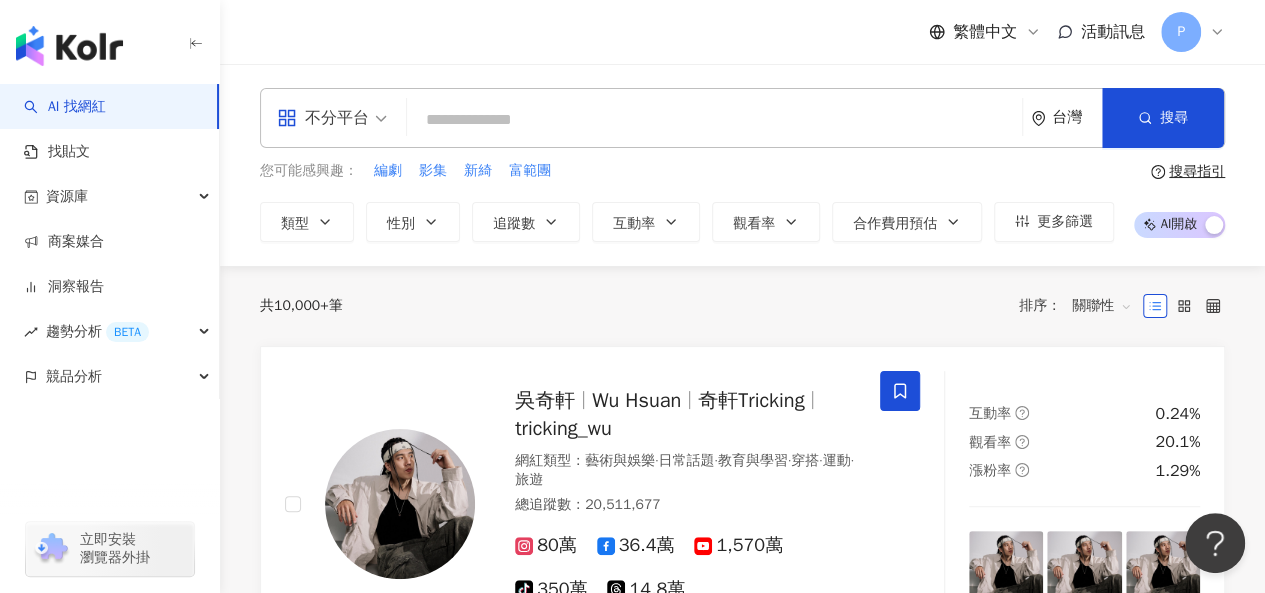 paste on "**********" 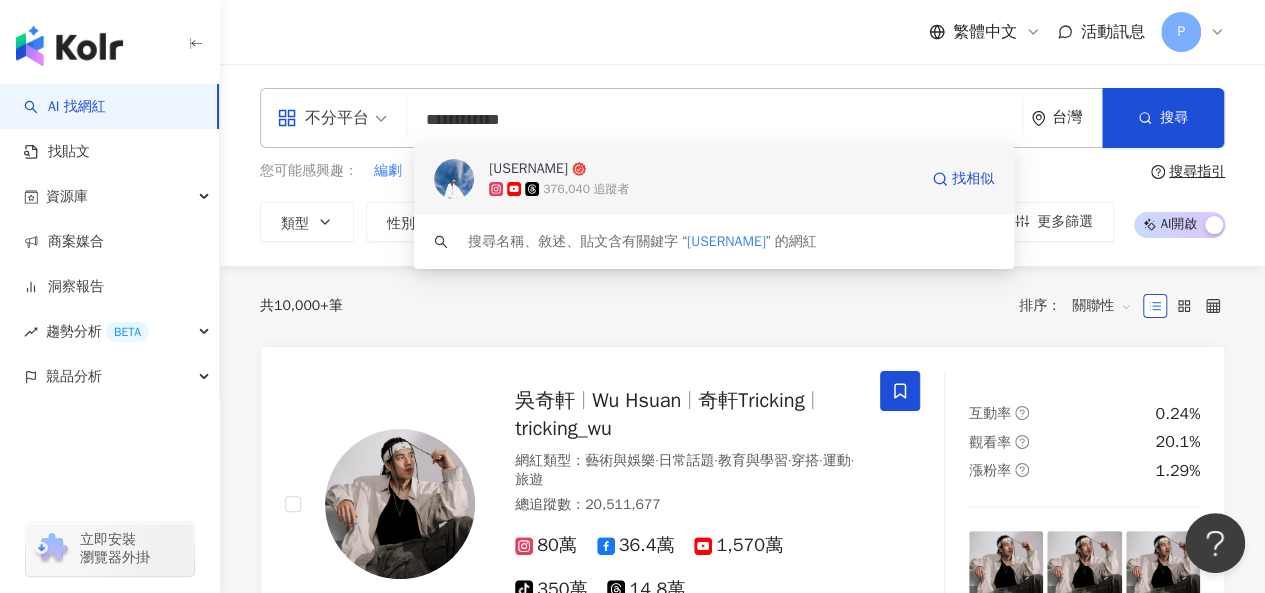 click on "Daniel 376,040   追蹤者 找相似" at bounding box center [714, 179] 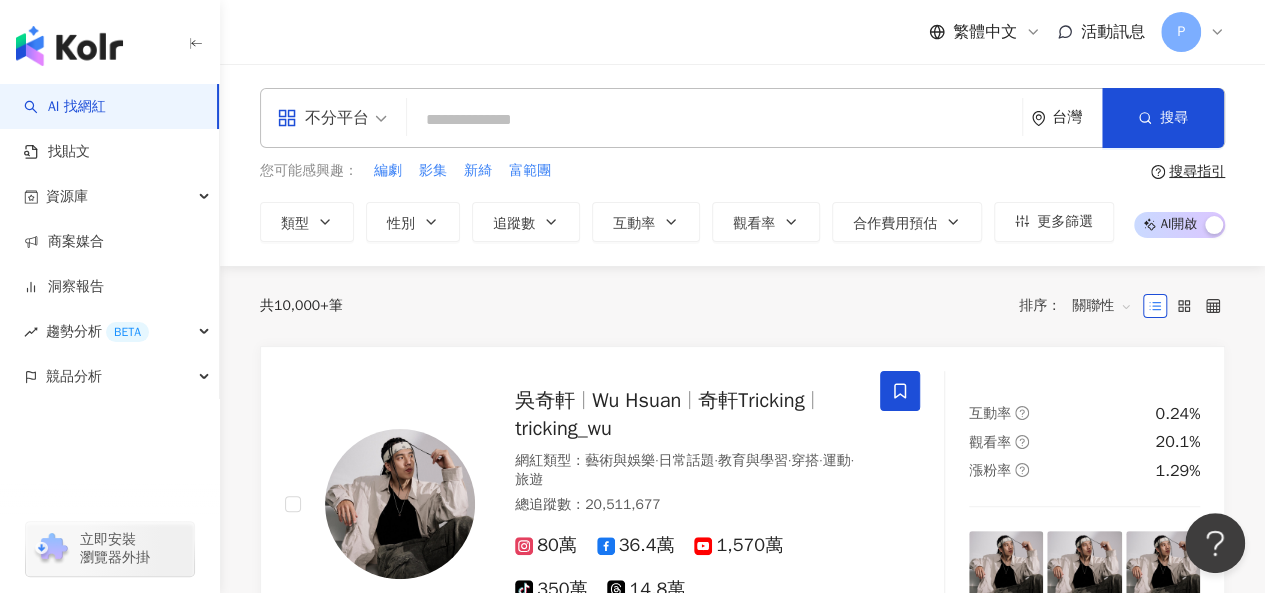 paste on "*********" 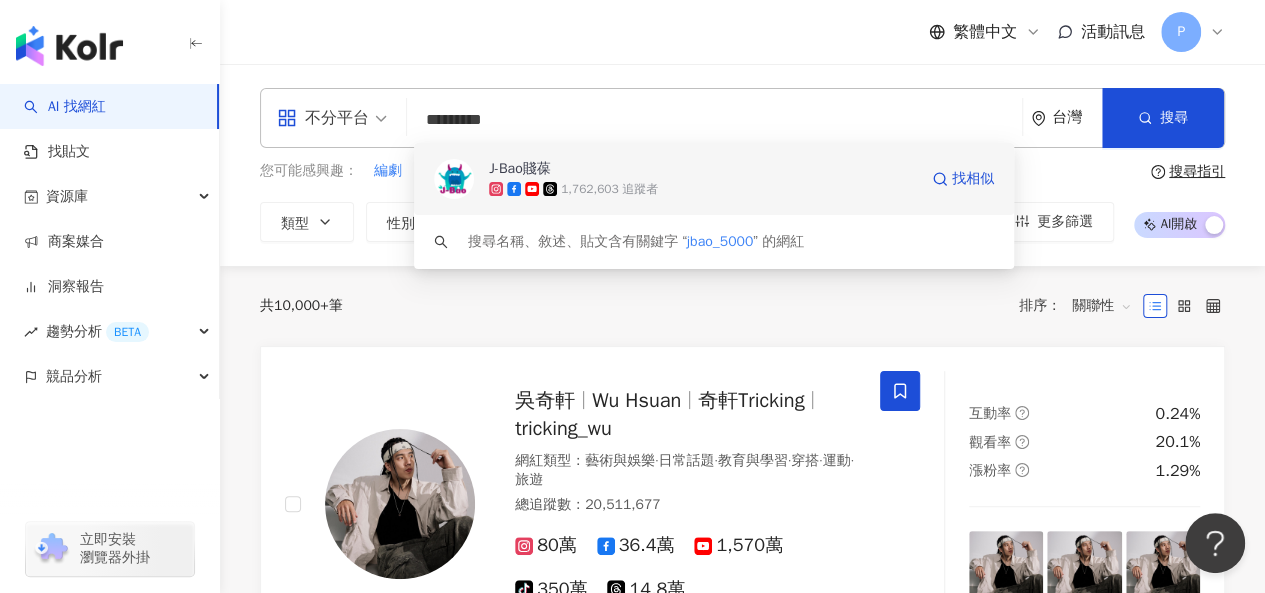 click on "J-Bao賤葆 1,762,603   追蹤者 找相似" at bounding box center (714, 179) 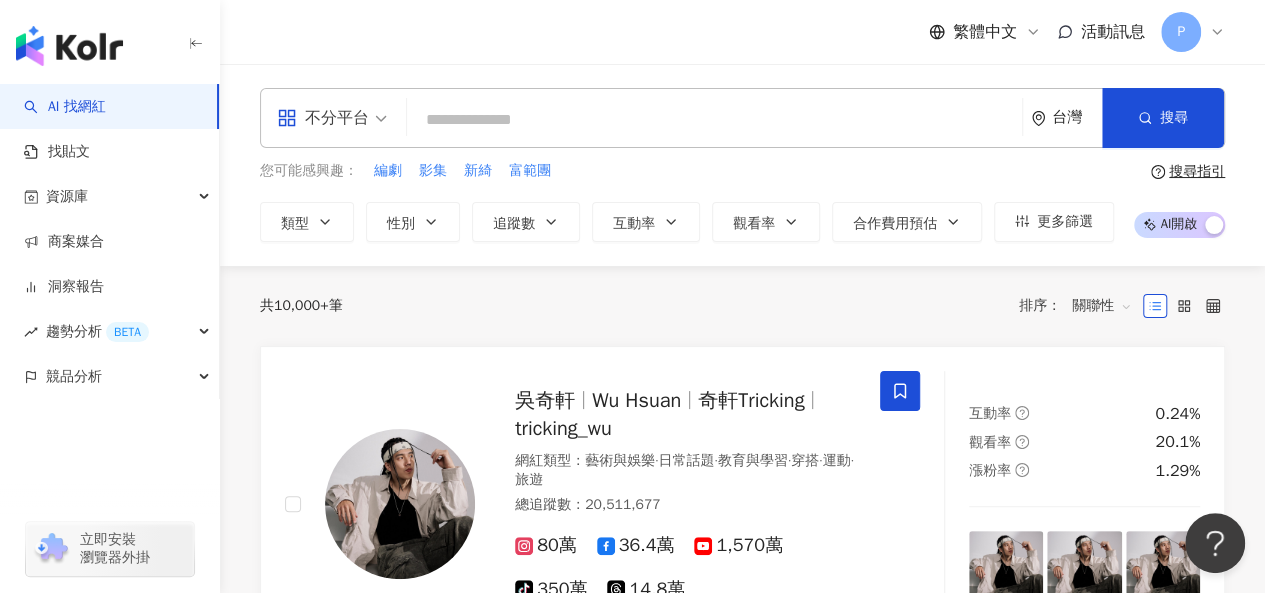 paste on "**********" 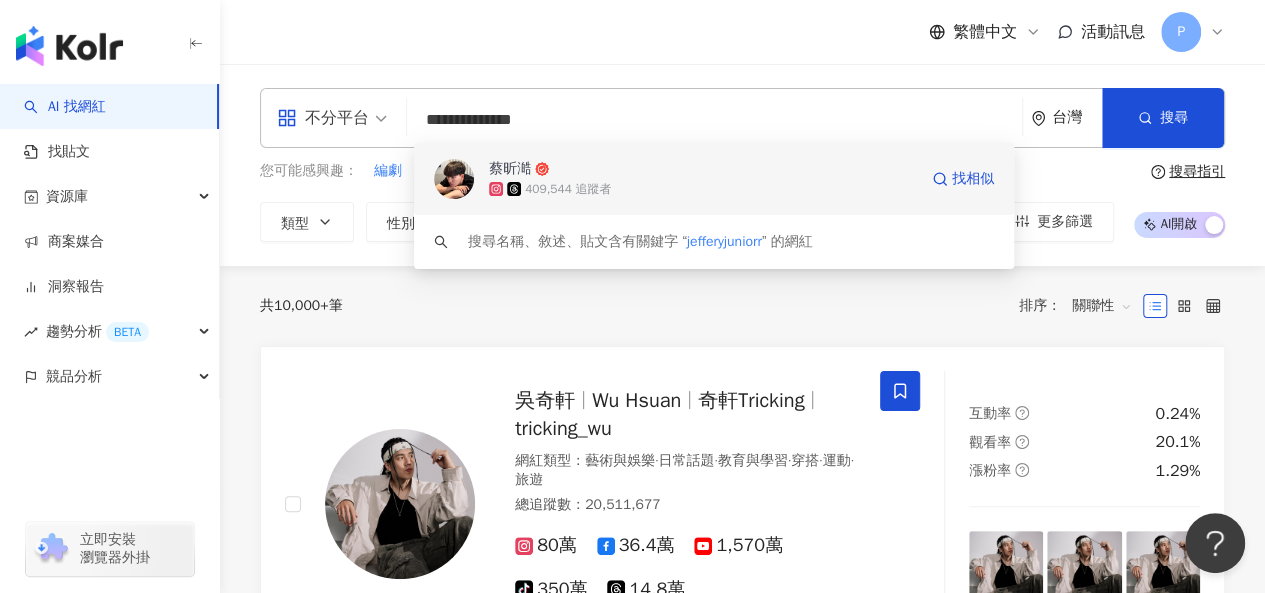 click on "蔡昕澔" at bounding box center (703, 169) 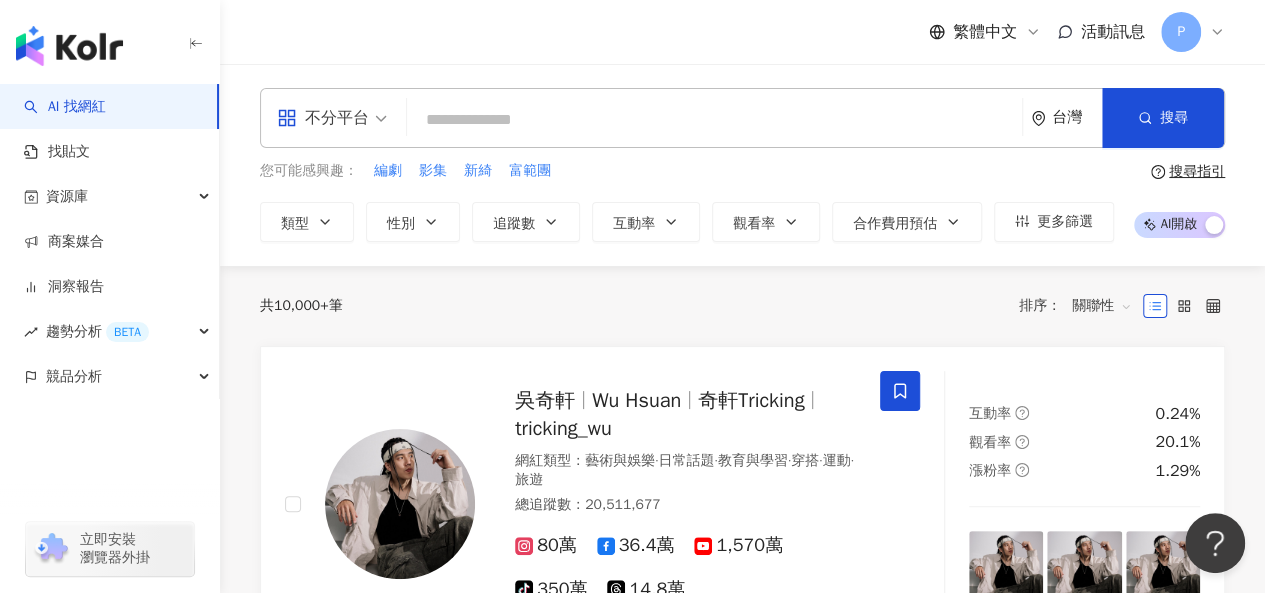 paste on "**********" 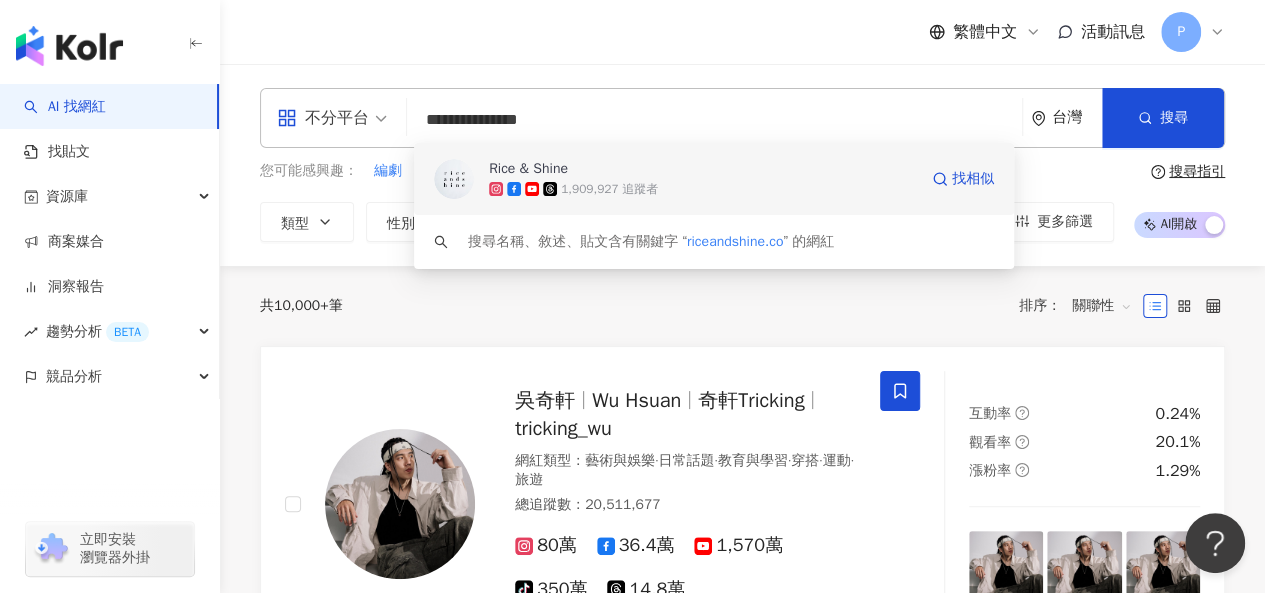 click on "Rice & Shine" at bounding box center [703, 169] 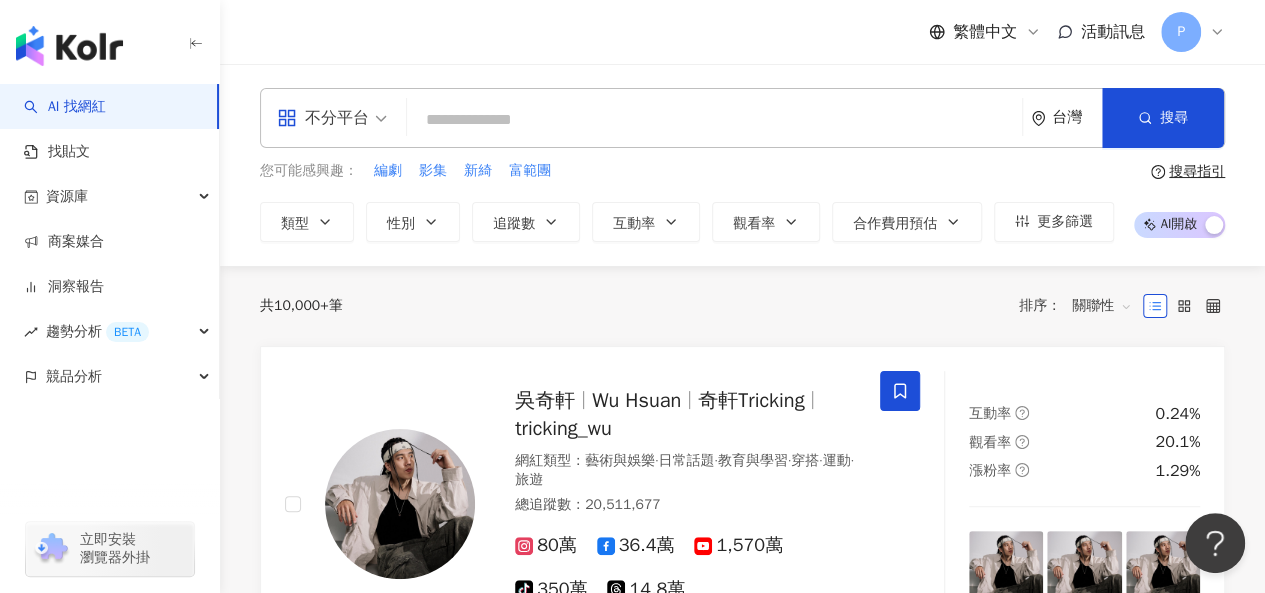 paste on "**********" 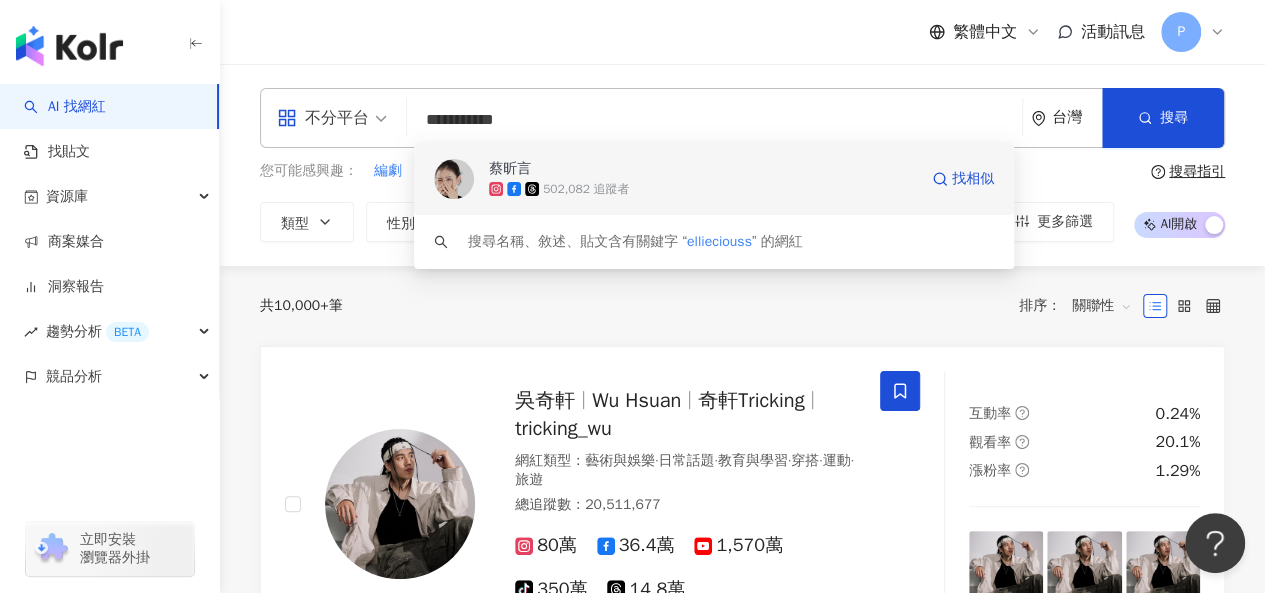 click on "蔡昕言" at bounding box center [703, 169] 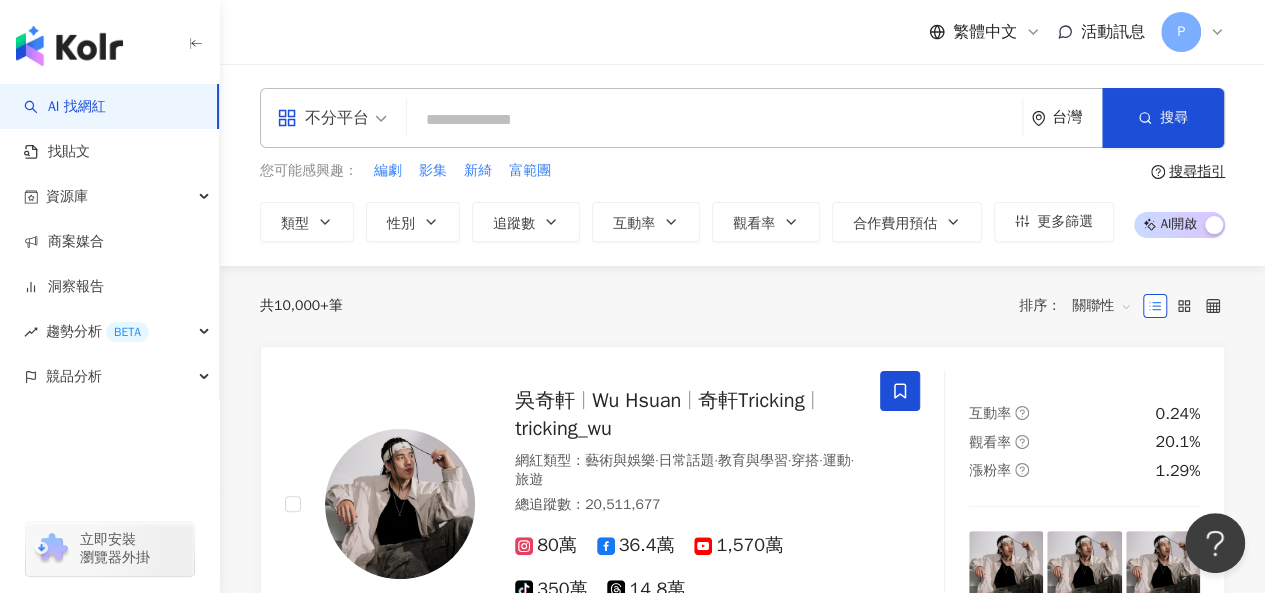paste on "**********" 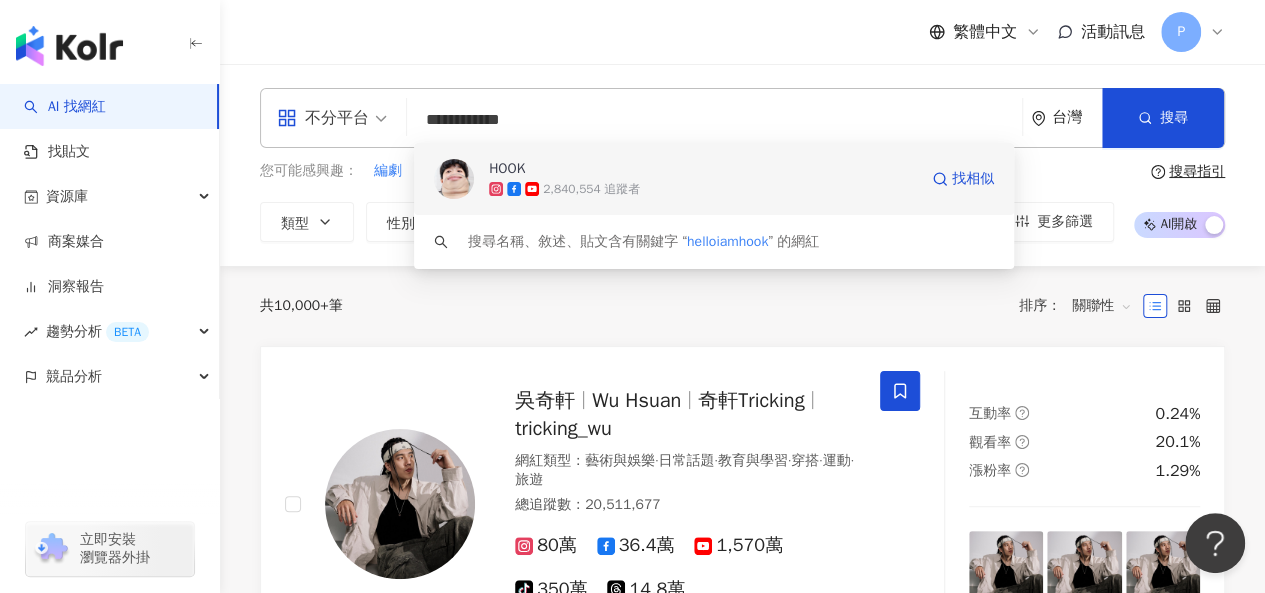 click on "2,840,554   追蹤者" at bounding box center (703, 189) 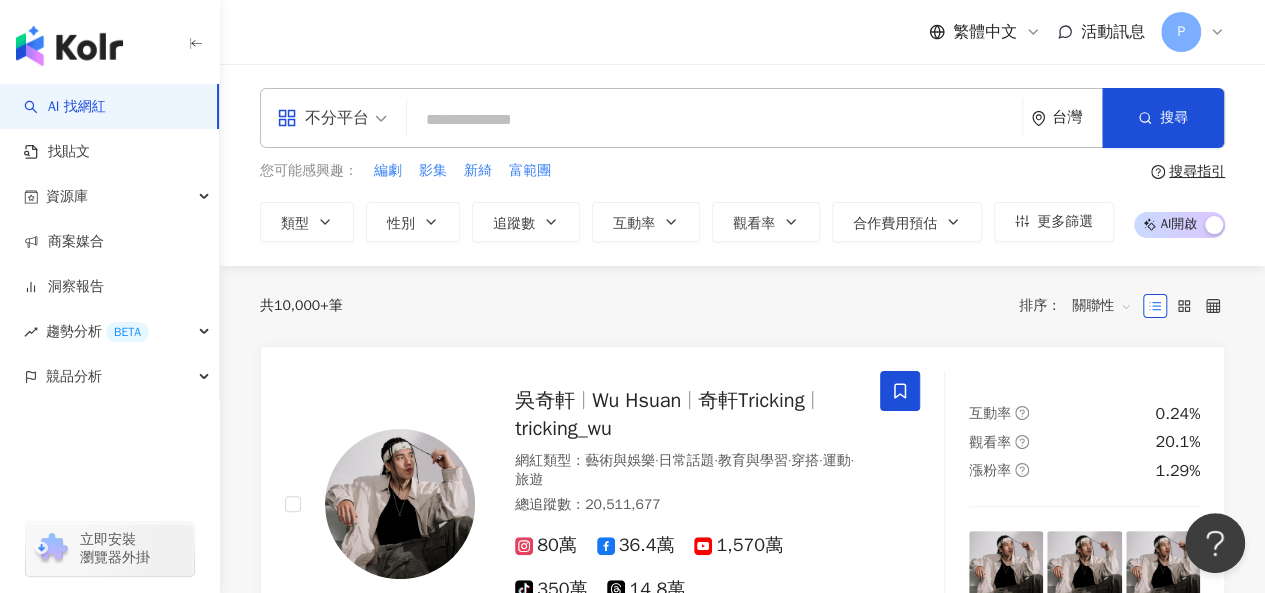 paste on "**********" 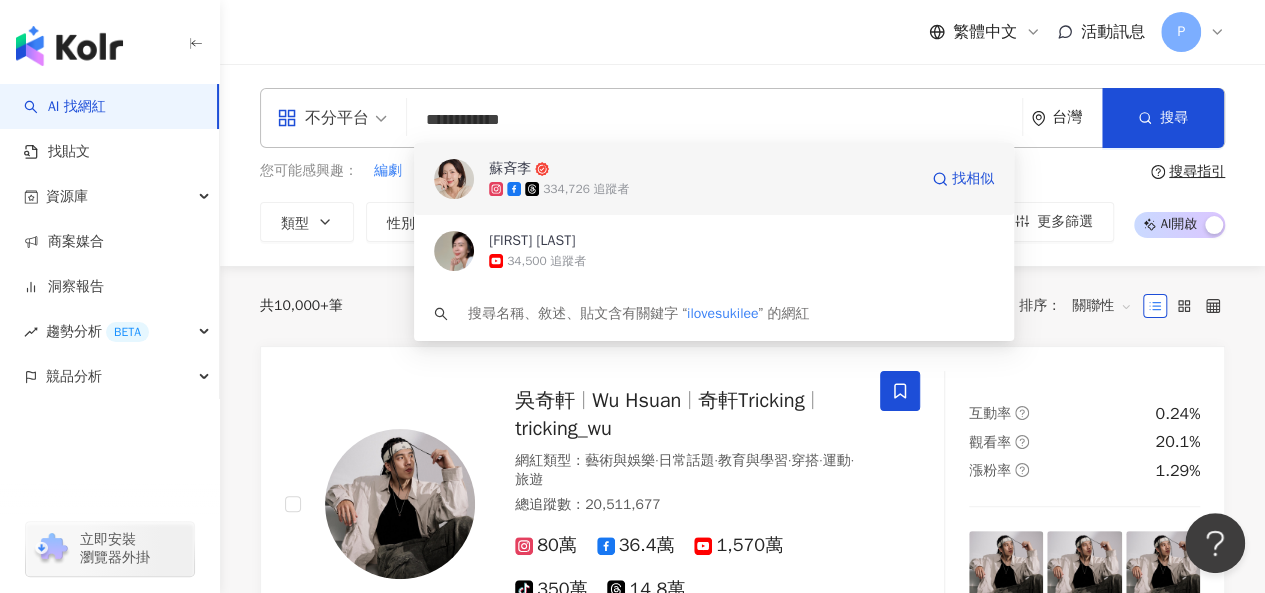 click on "334,726   追蹤者" at bounding box center (703, 189) 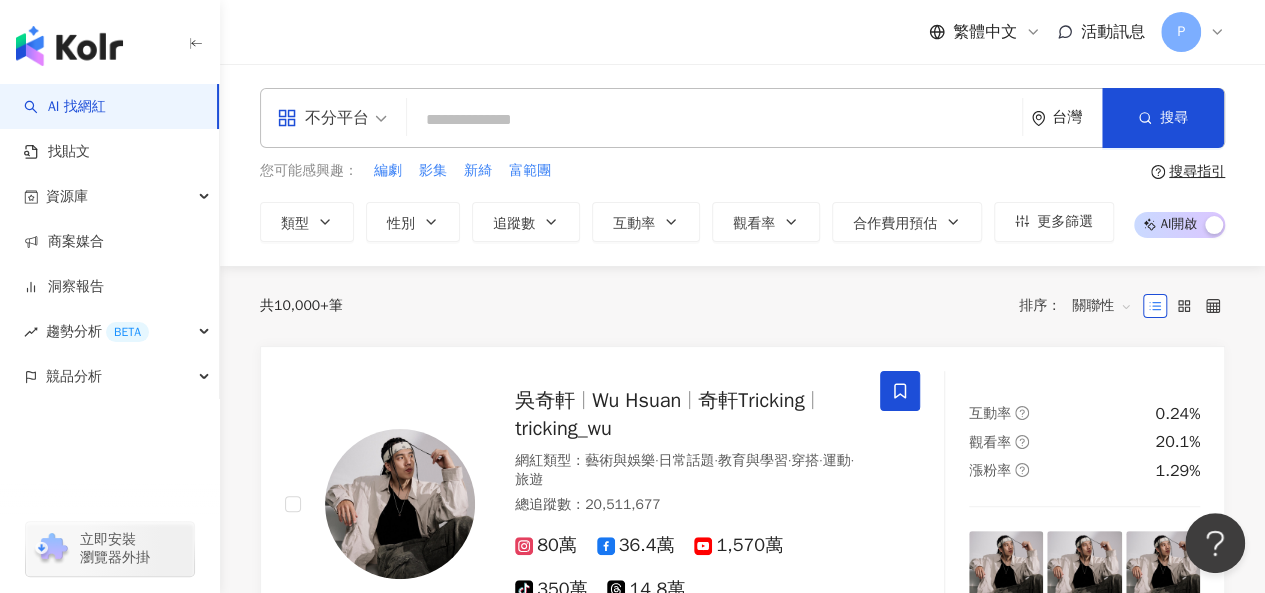paste on "**********" 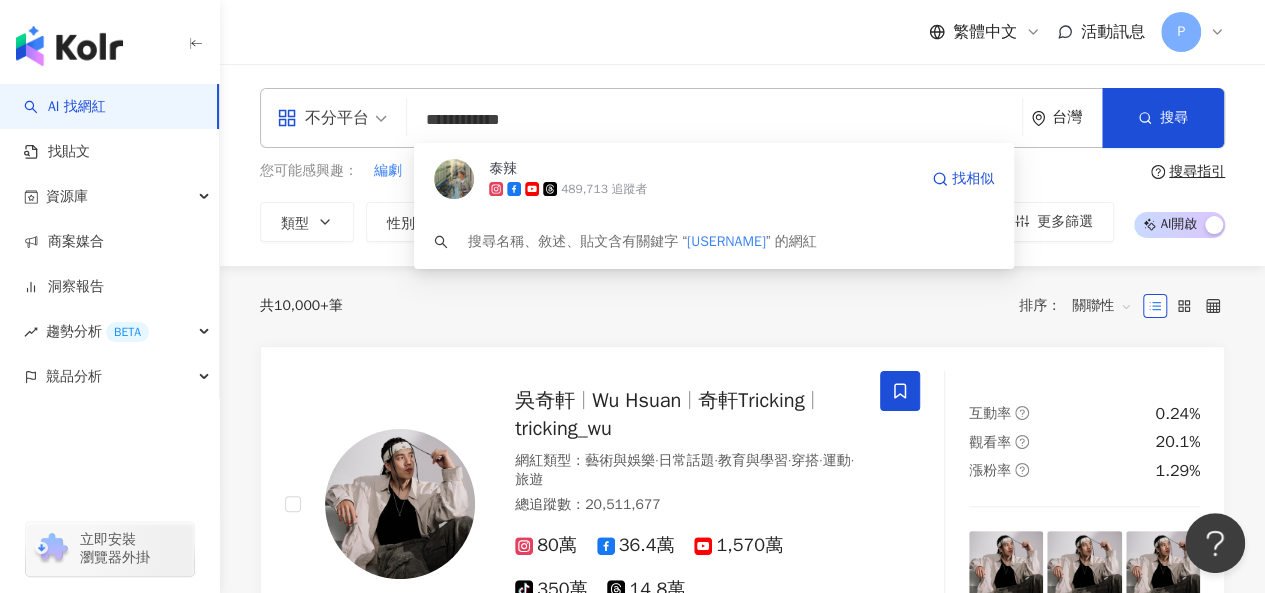 click on "489,713   追蹤者" at bounding box center [604, 189] 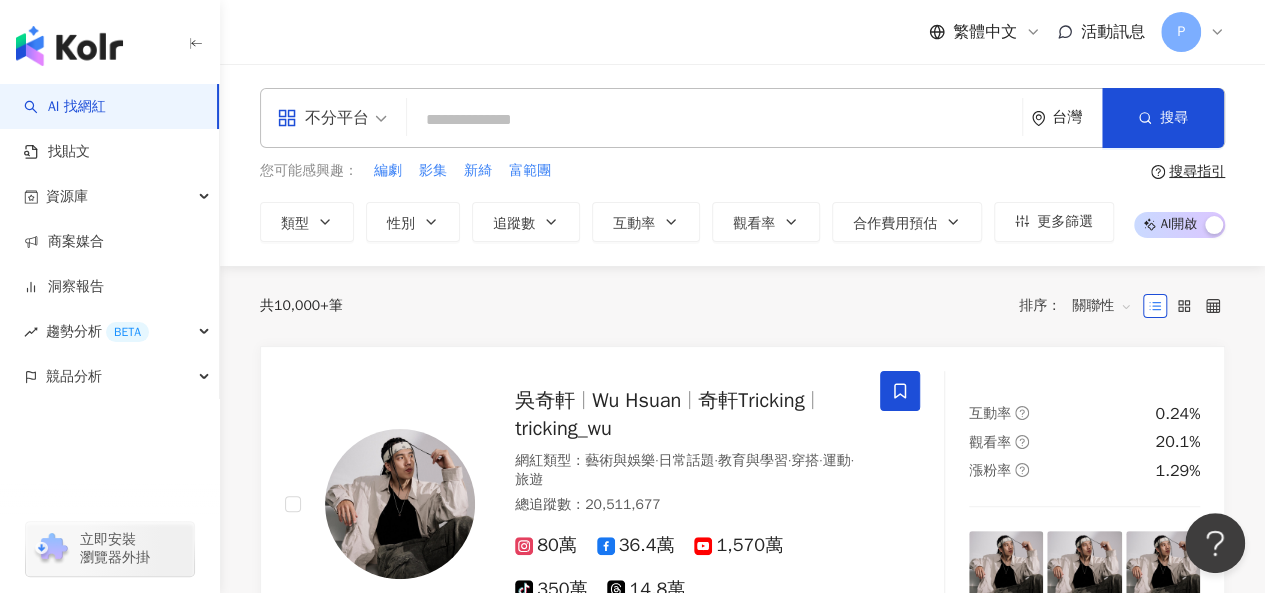 paste on "**********" 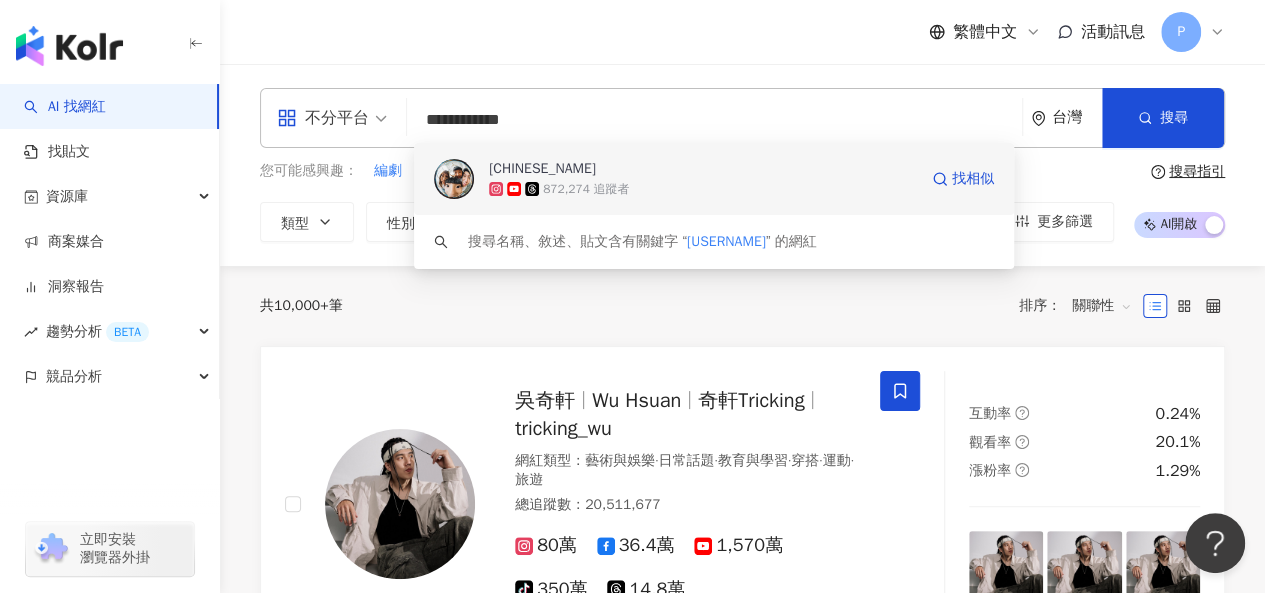 click on "朱李聯姻日常" at bounding box center (703, 169) 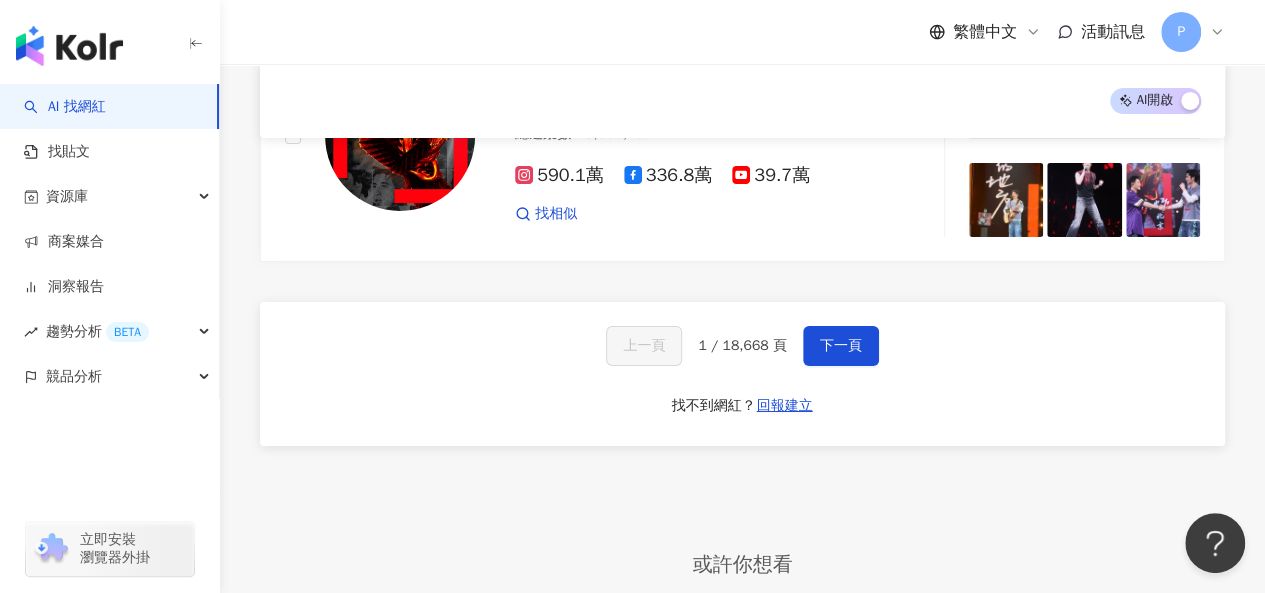 scroll, scrollTop: 3594, scrollLeft: 0, axis: vertical 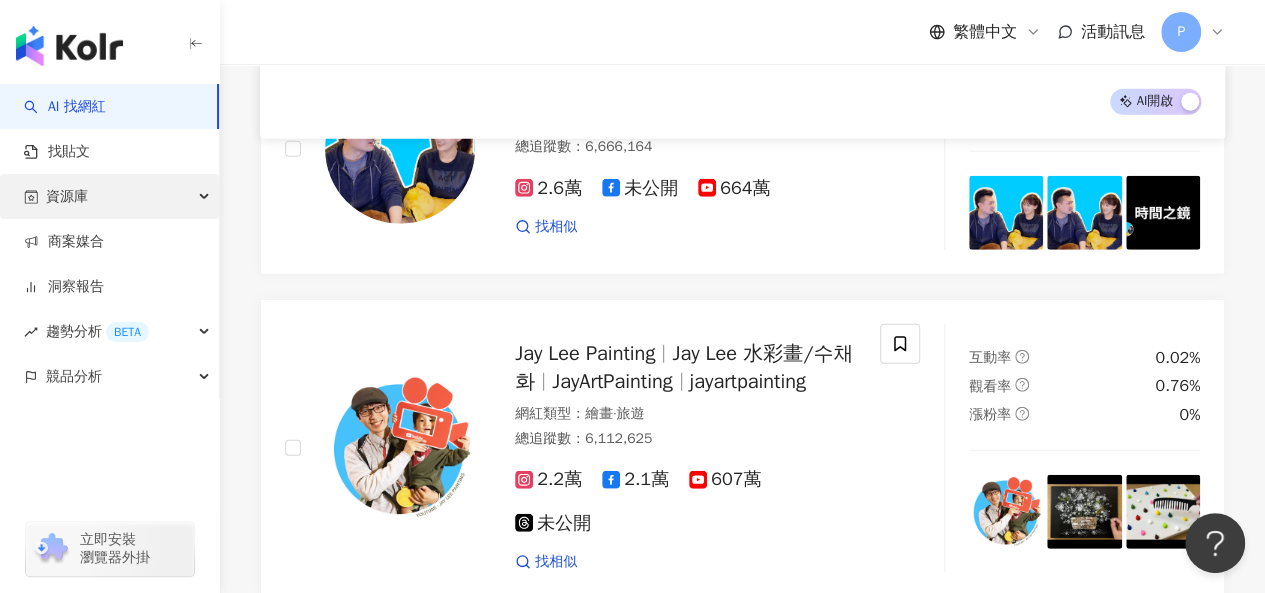 click on "資源庫" at bounding box center [109, 196] 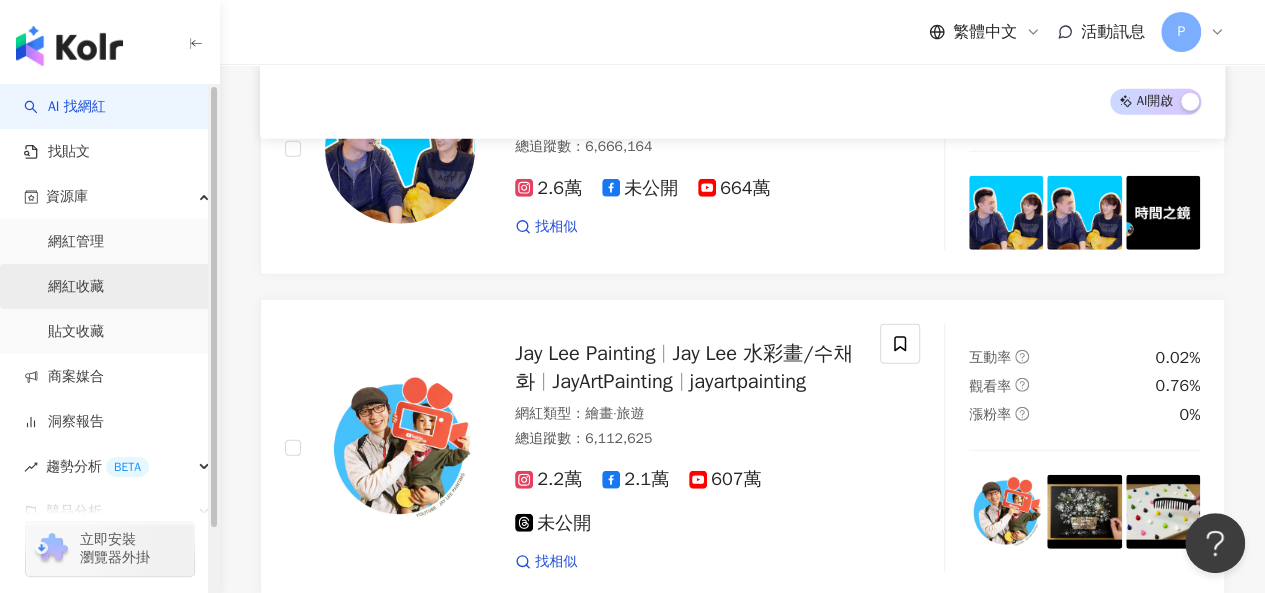 click on "網紅收藏" at bounding box center (76, 287) 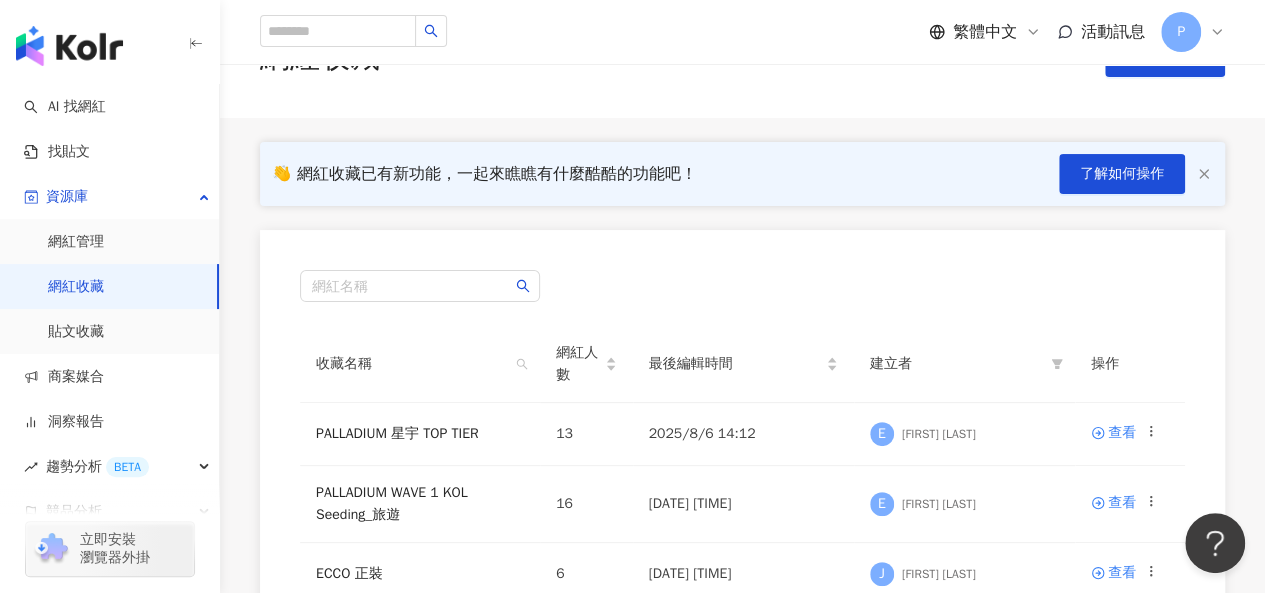 scroll, scrollTop: 100, scrollLeft: 0, axis: vertical 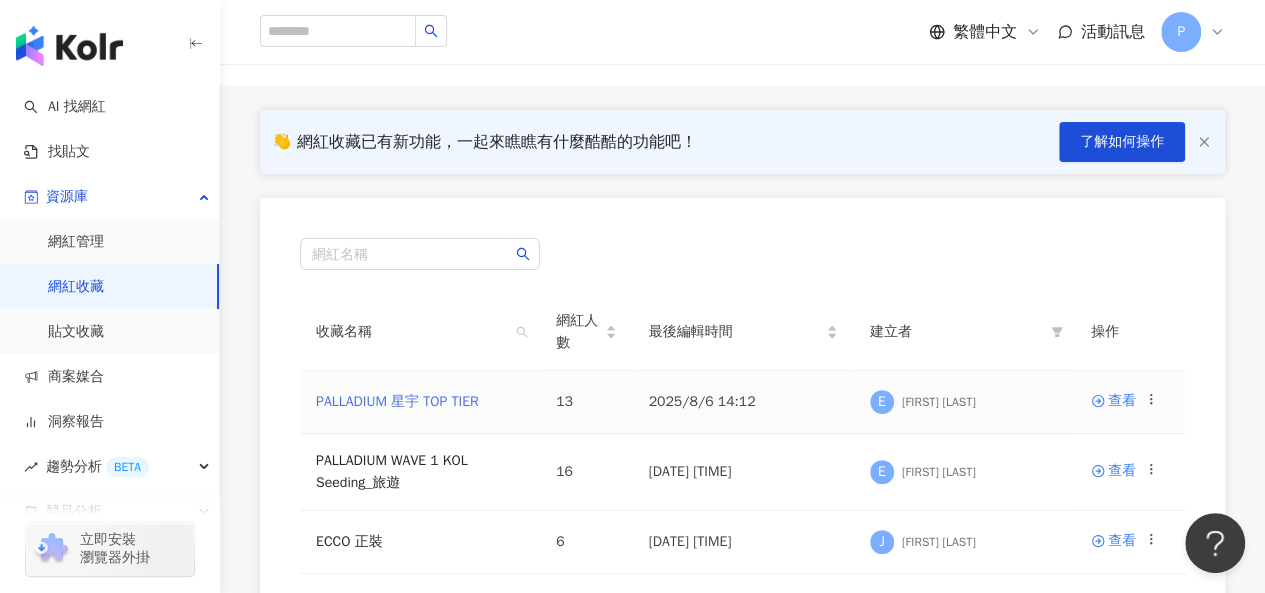 click on "PALLADIUM 星宇 TOP TIER" at bounding box center (397, 401) 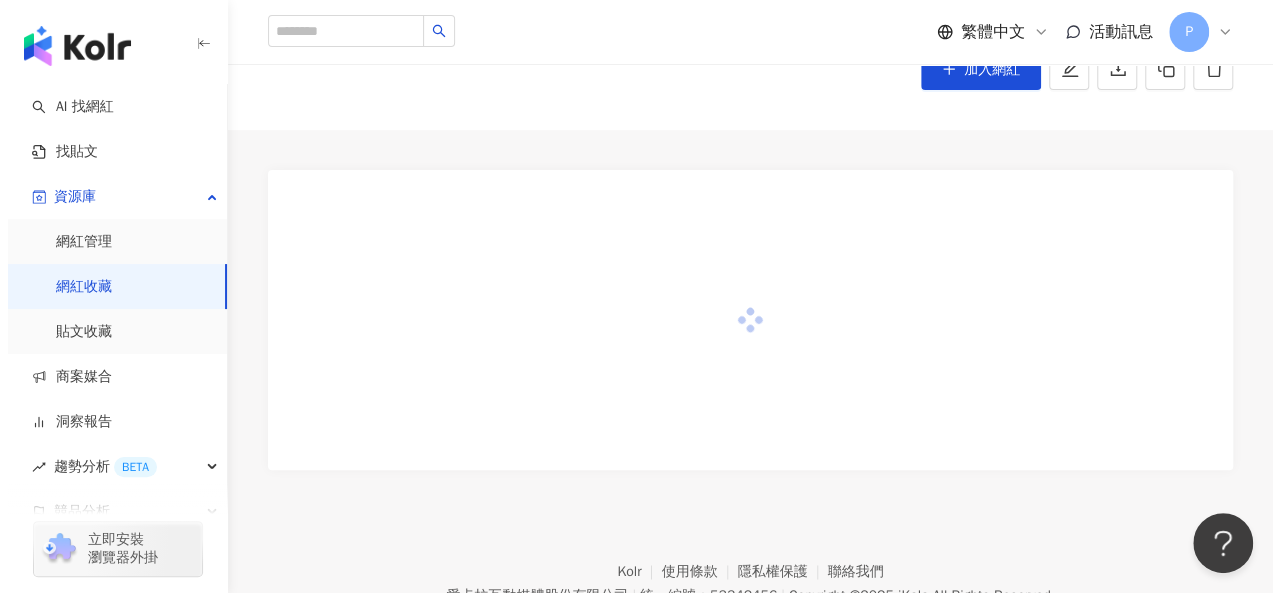 scroll, scrollTop: 0, scrollLeft: 0, axis: both 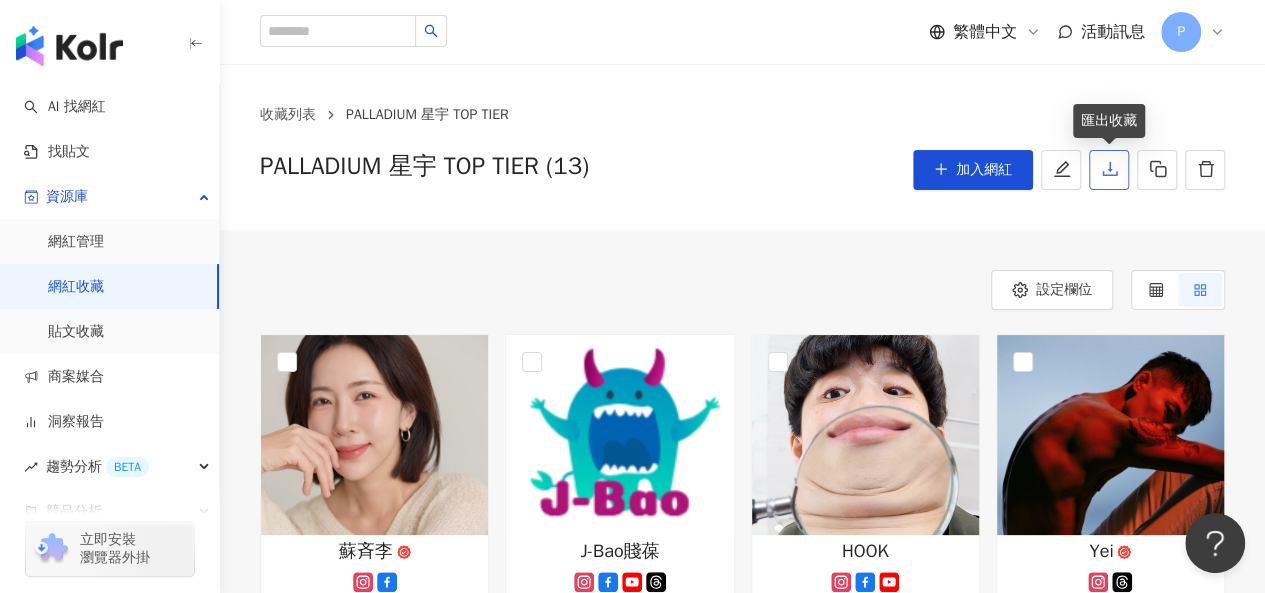 click 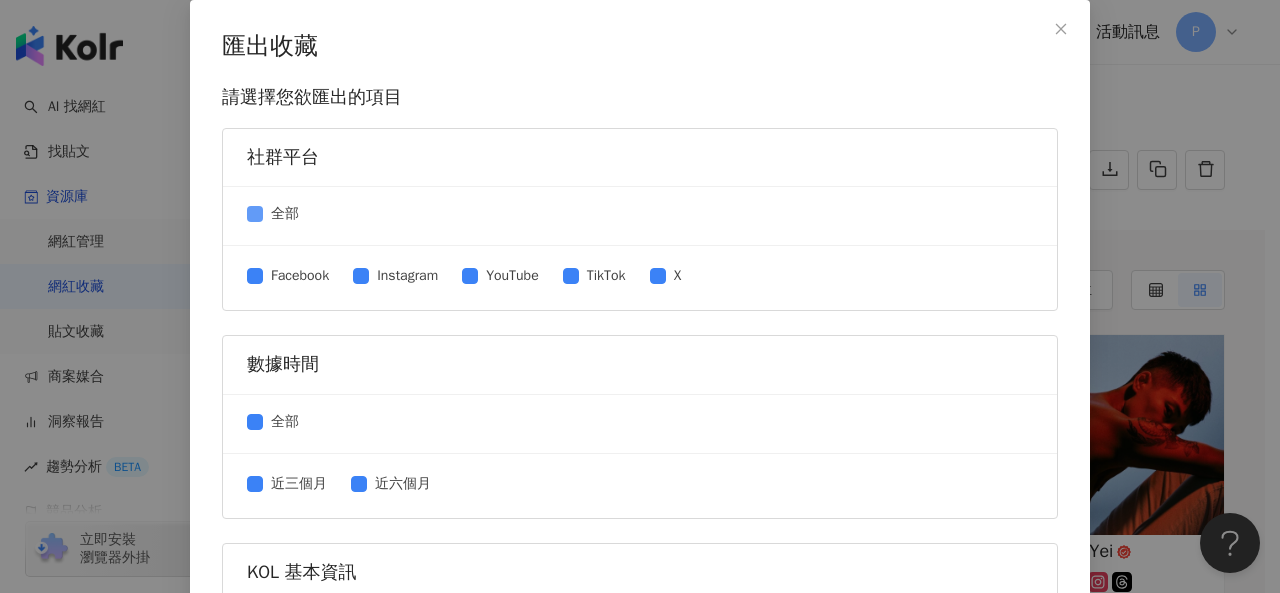 click on "全部" at bounding box center [285, 214] 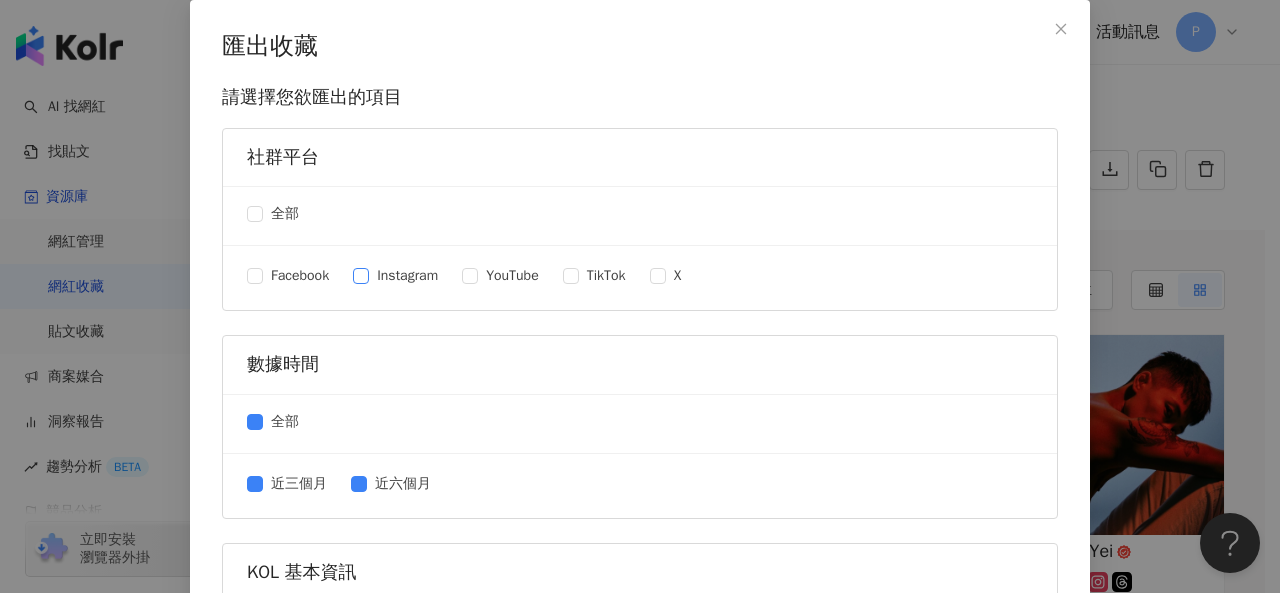 click on "Instagram" at bounding box center (407, 276) 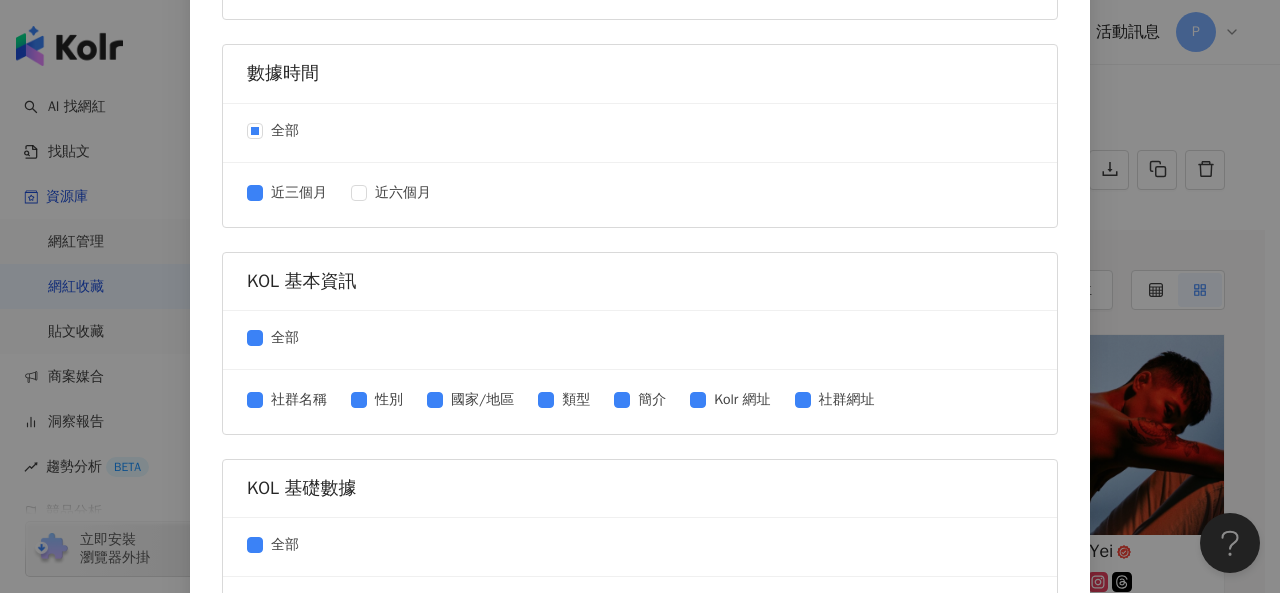scroll, scrollTop: 300, scrollLeft: 0, axis: vertical 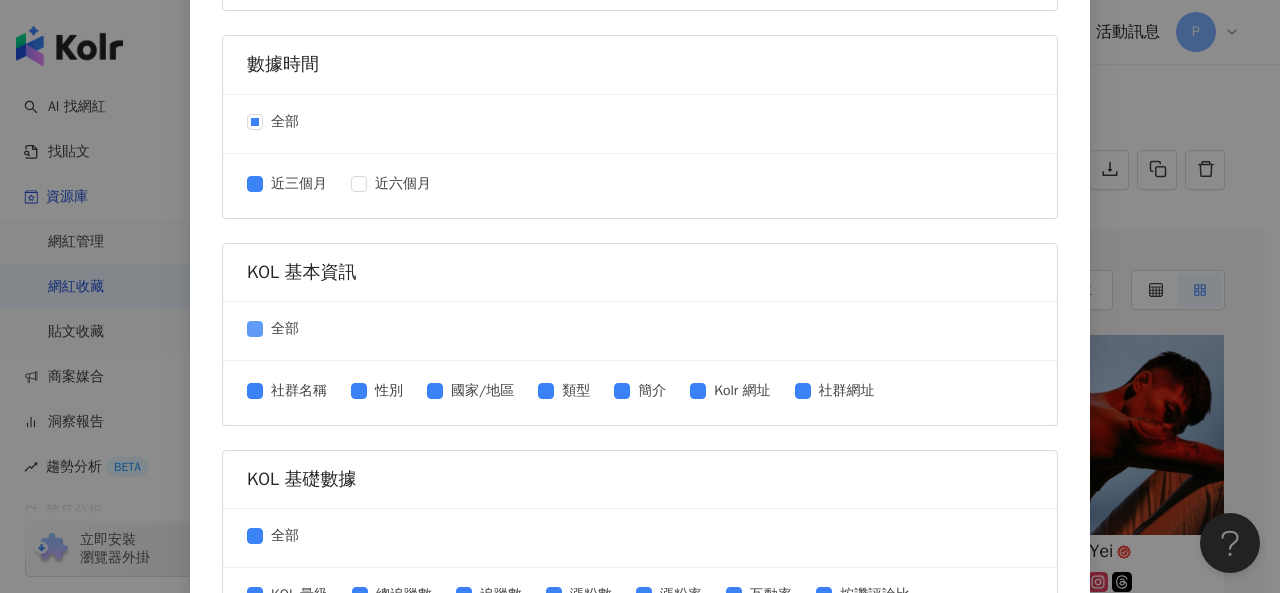 click on "全部" at bounding box center [285, 329] 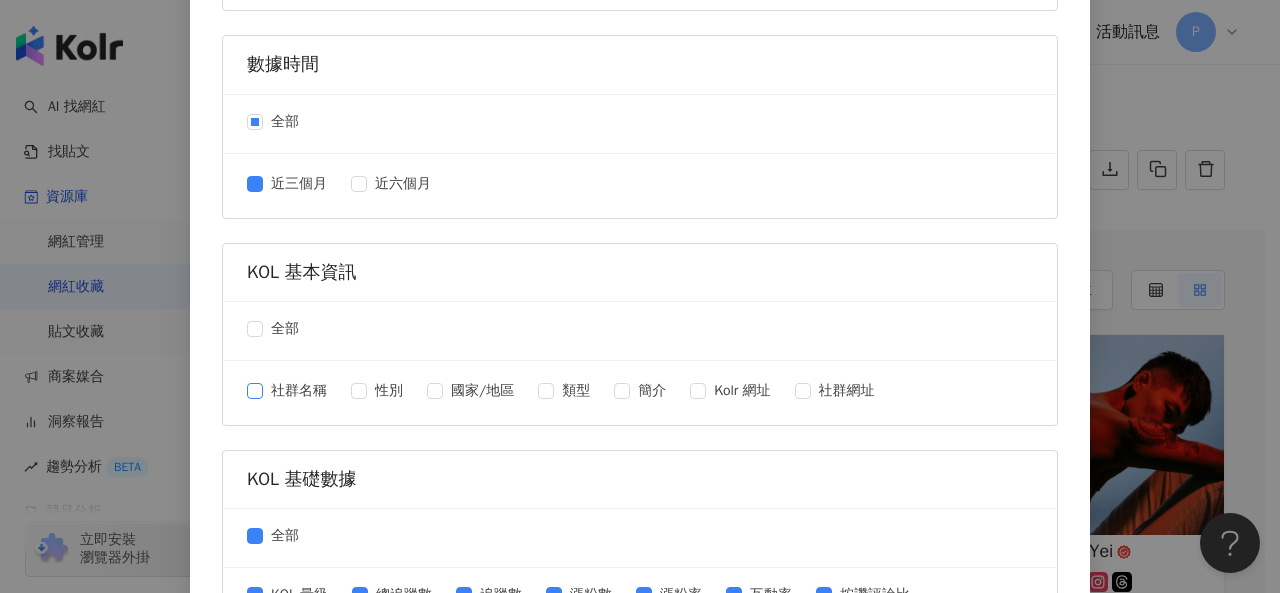 click on "社群名稱" at bounding box center (299, 391) 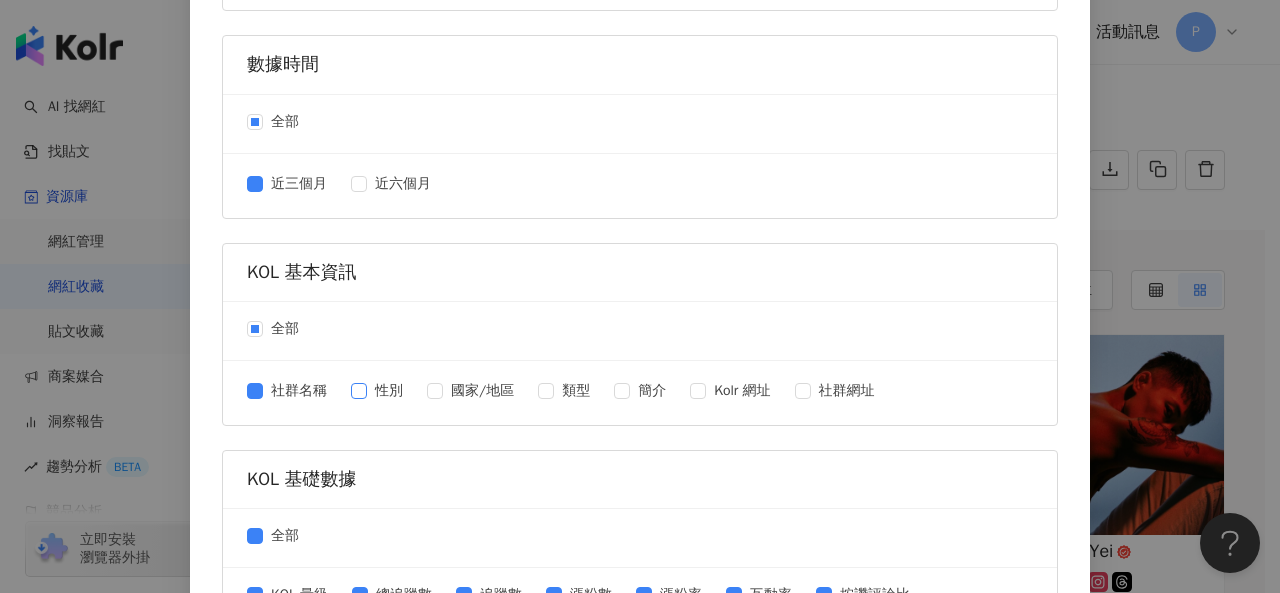click on "性別" at bounding box center (389, 391) 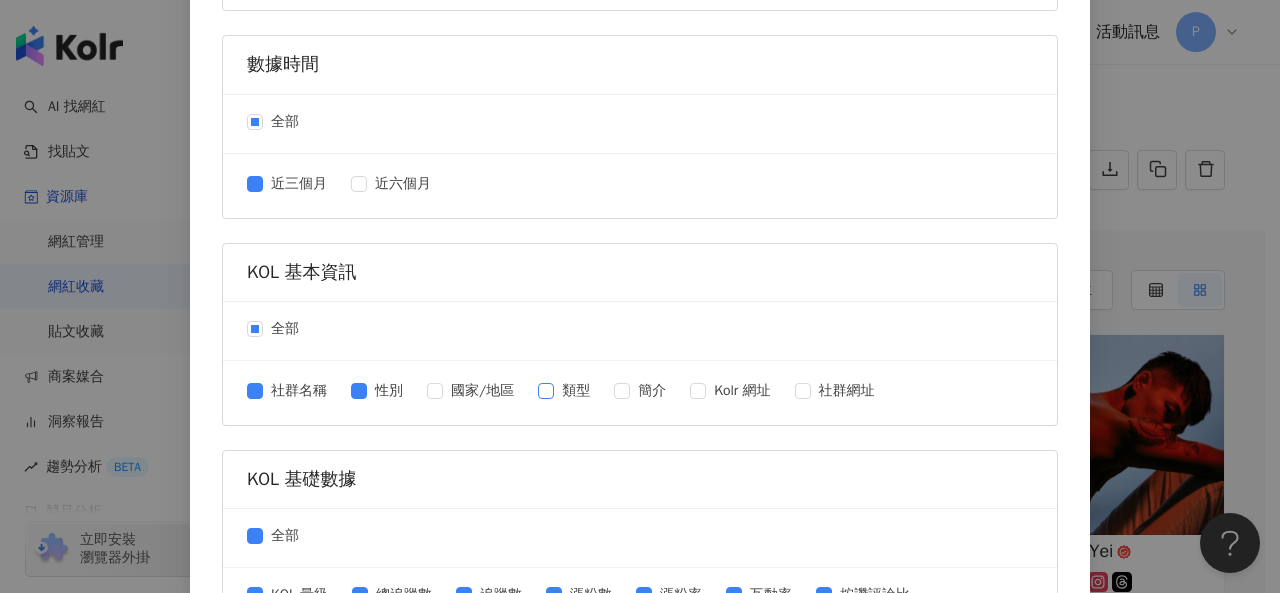 click on "類型" at bounding box center [576, 391] 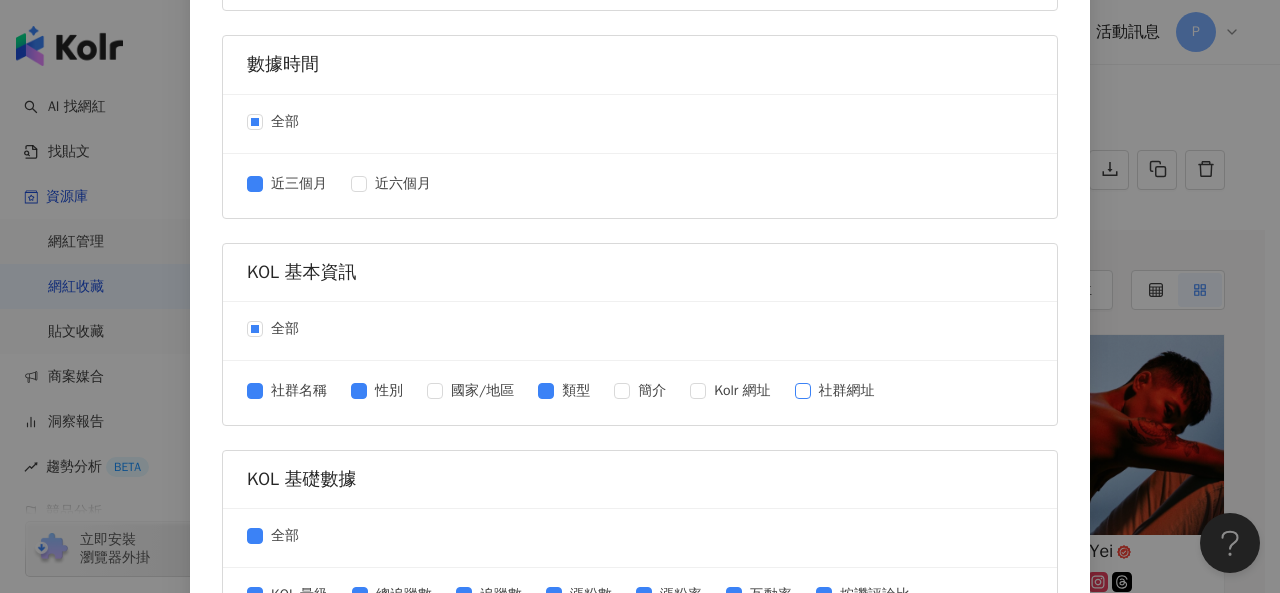 click on "社群名稱 性別 國家/地區 類型 簡介 Kolr 網址 社群網址" at bounding box center [640, 393] 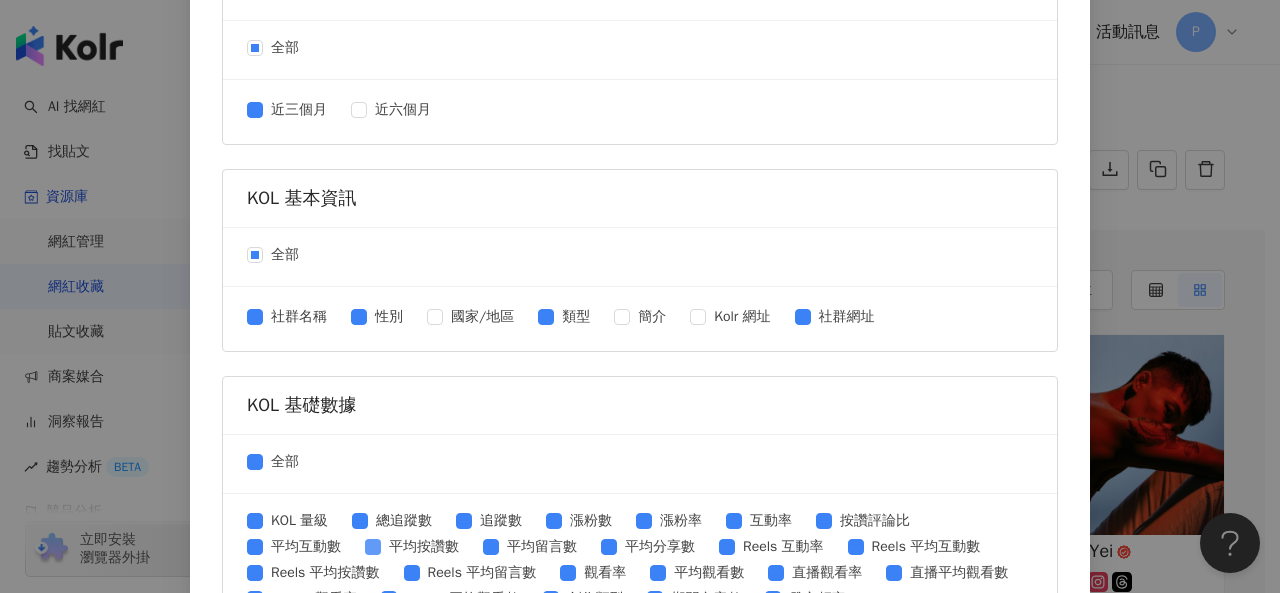 scroll, scrollTop: 600, scrollLeft: 0, axis: vertical 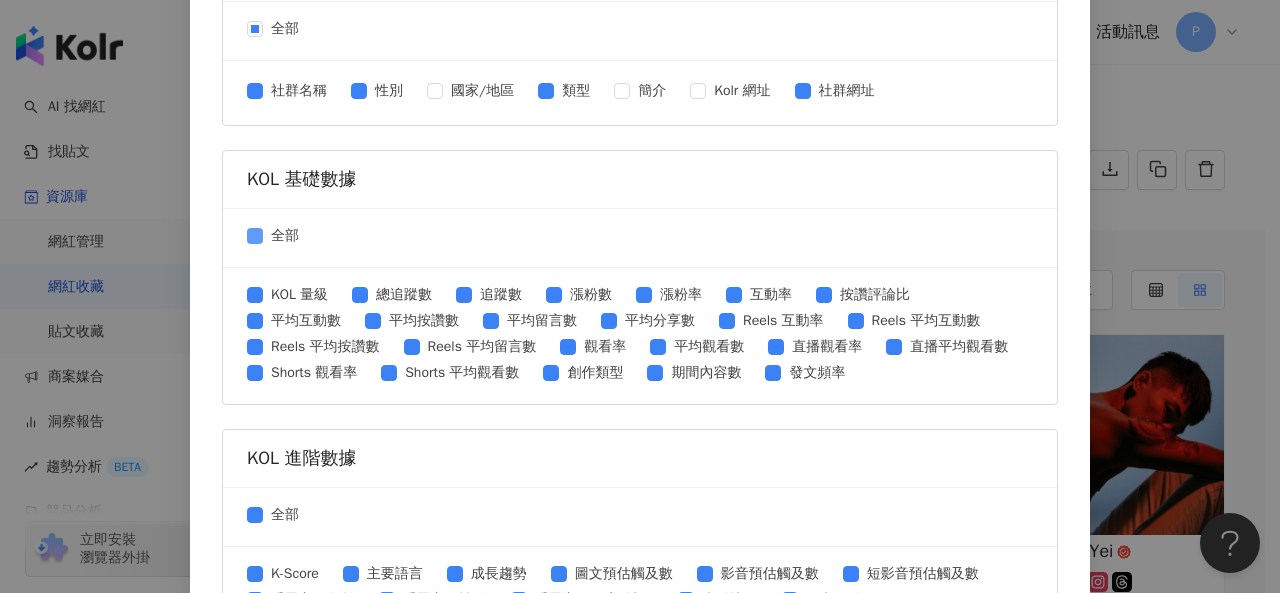 click on "全部" at bounding box center (285, 236) 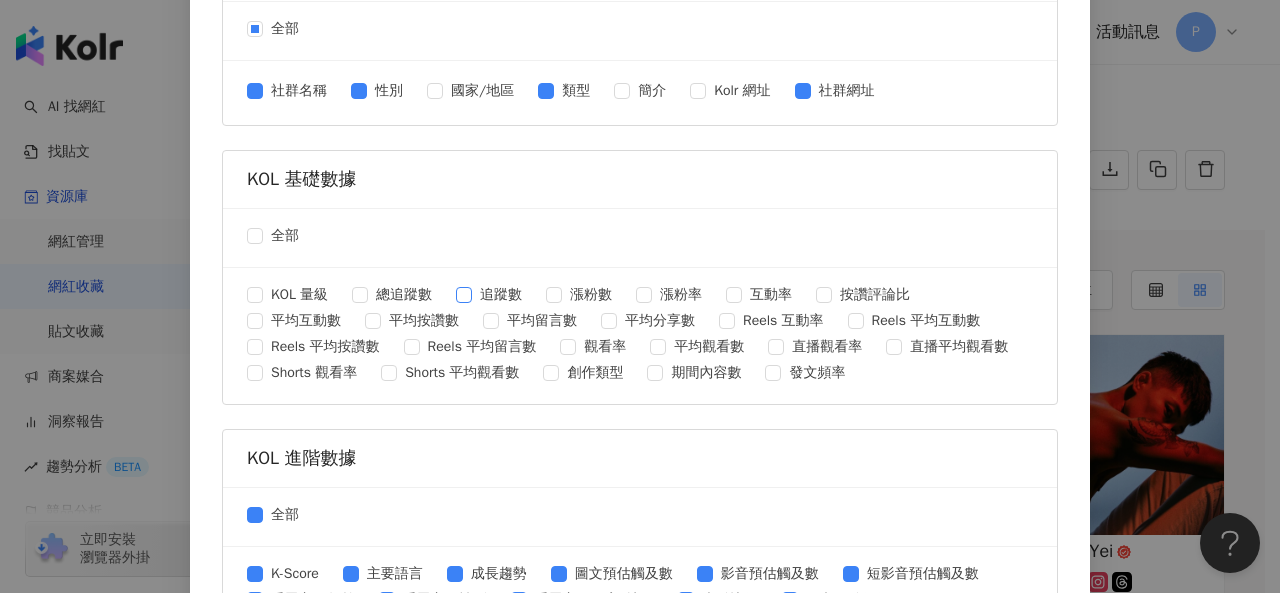 click on "追蹤數" at bounding box center (501, 295) 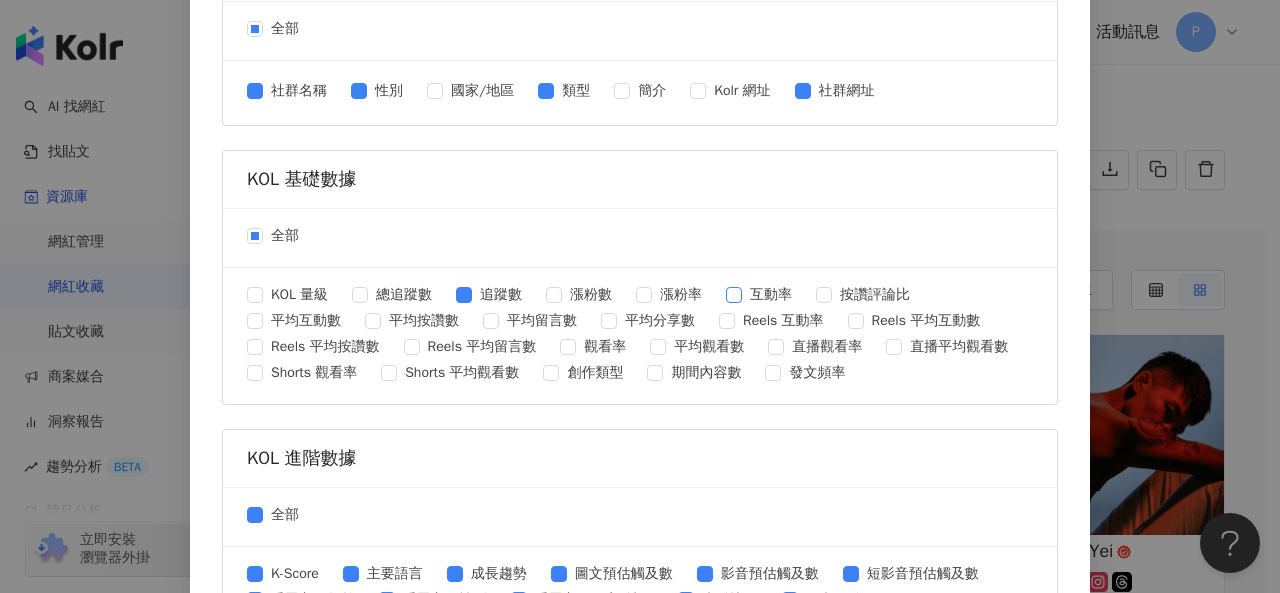 click on "互動率" at bounding box center (771, 295) 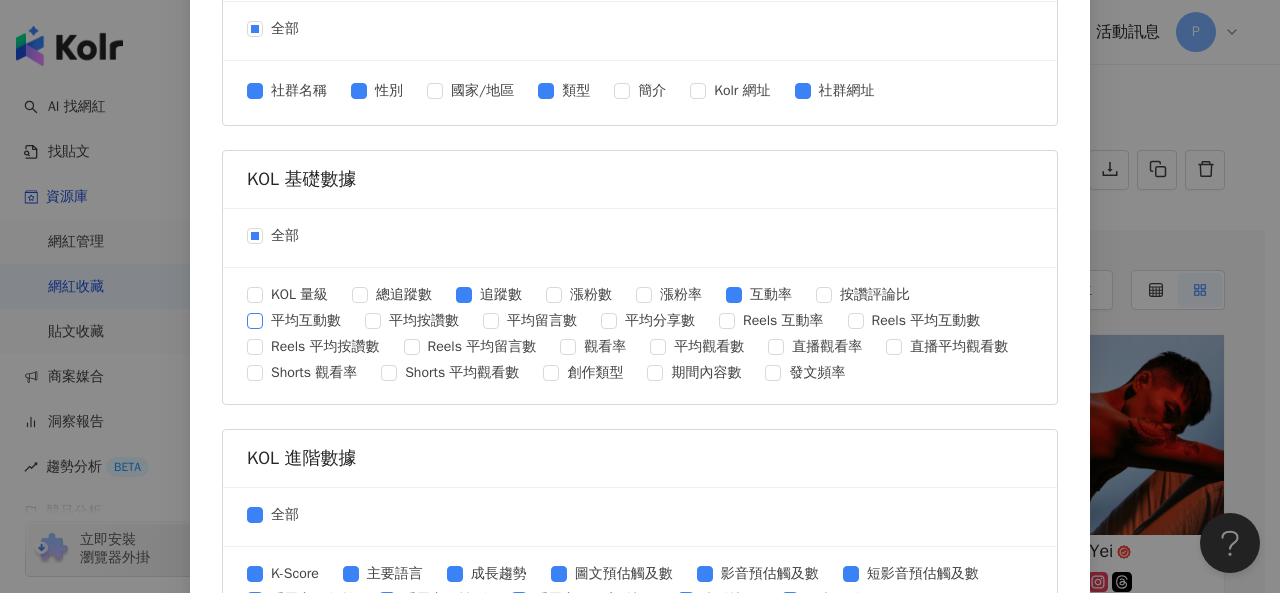 drag, startPoint x: 284, startPoint y: 320, endPoint x: 453, endPoint y: 320, distance: 169 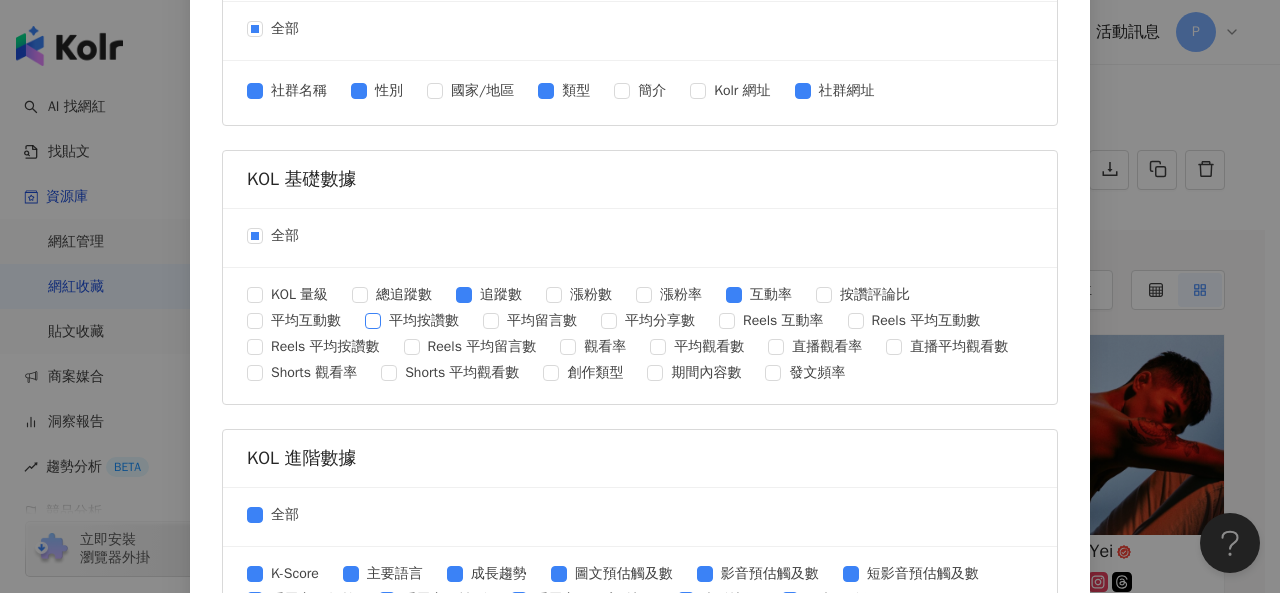 click on "平均互動數" at bounding box center [306, 321] 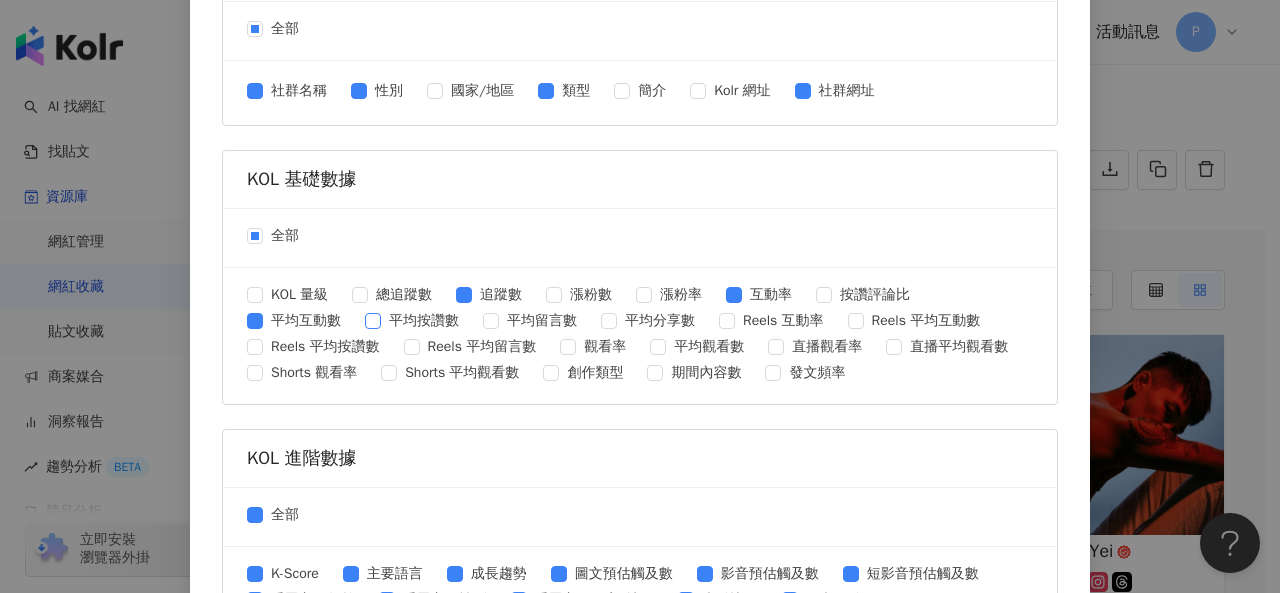 click on "平均按讚數" at bounding box center [424, 321] 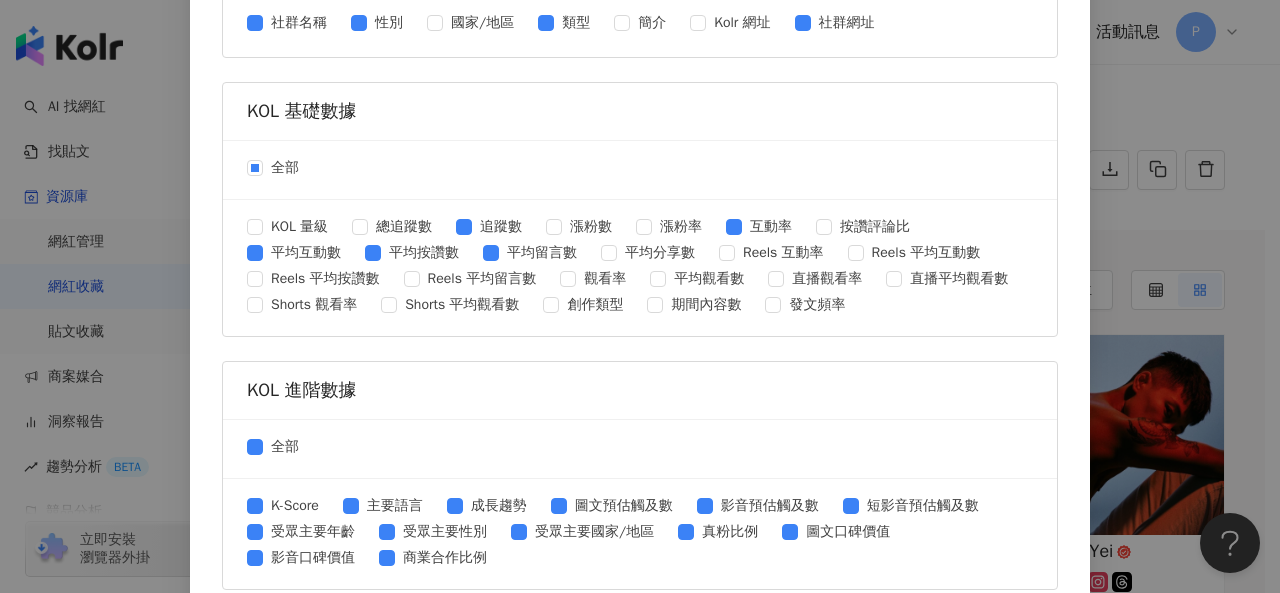 scroll, scrollTop: 700, scrollLeft: 0, axis: vertical 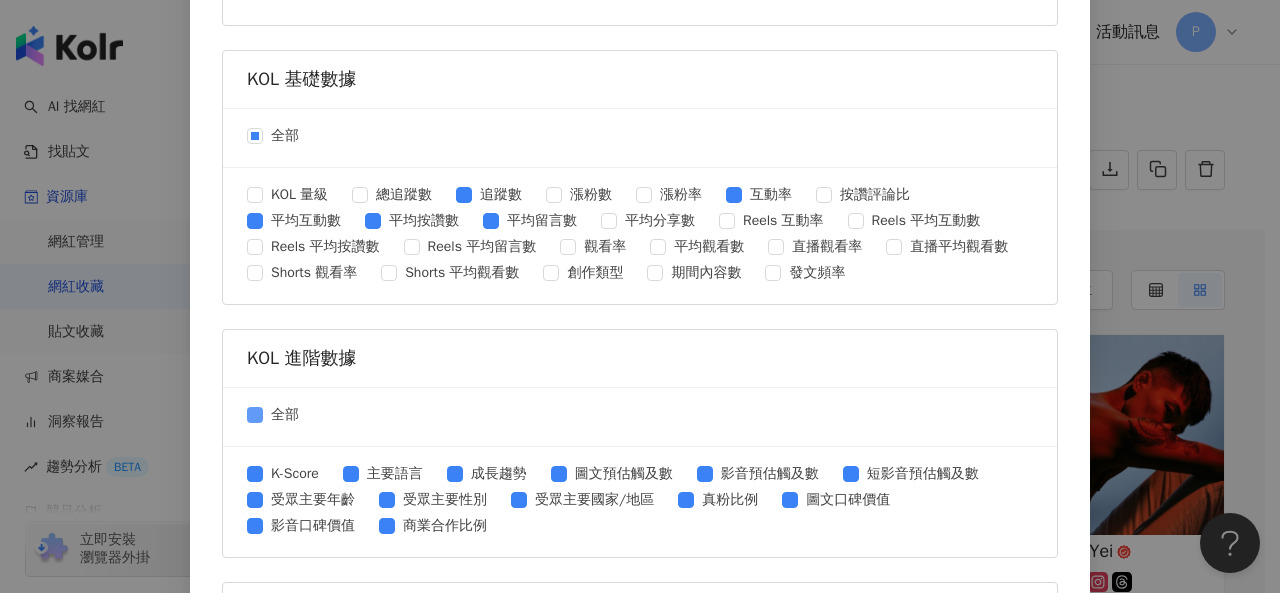 click on "全部" at bounding box center [285, 415] 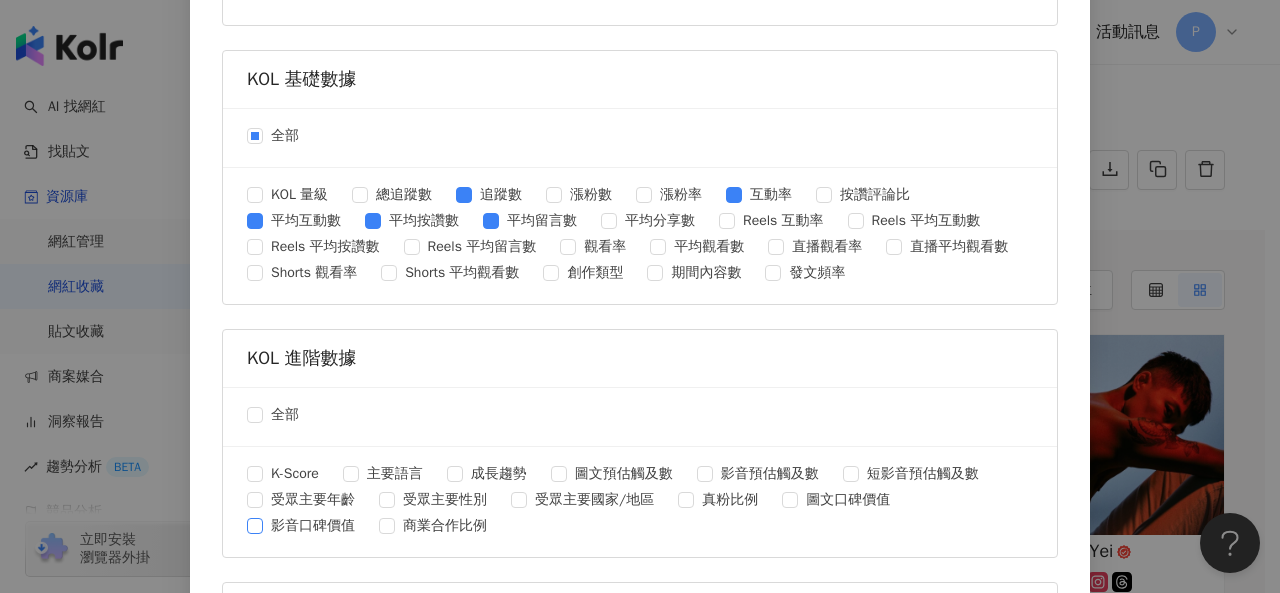 scroll, scrollTop: 900, scrollLeft: 0, axis: vertical 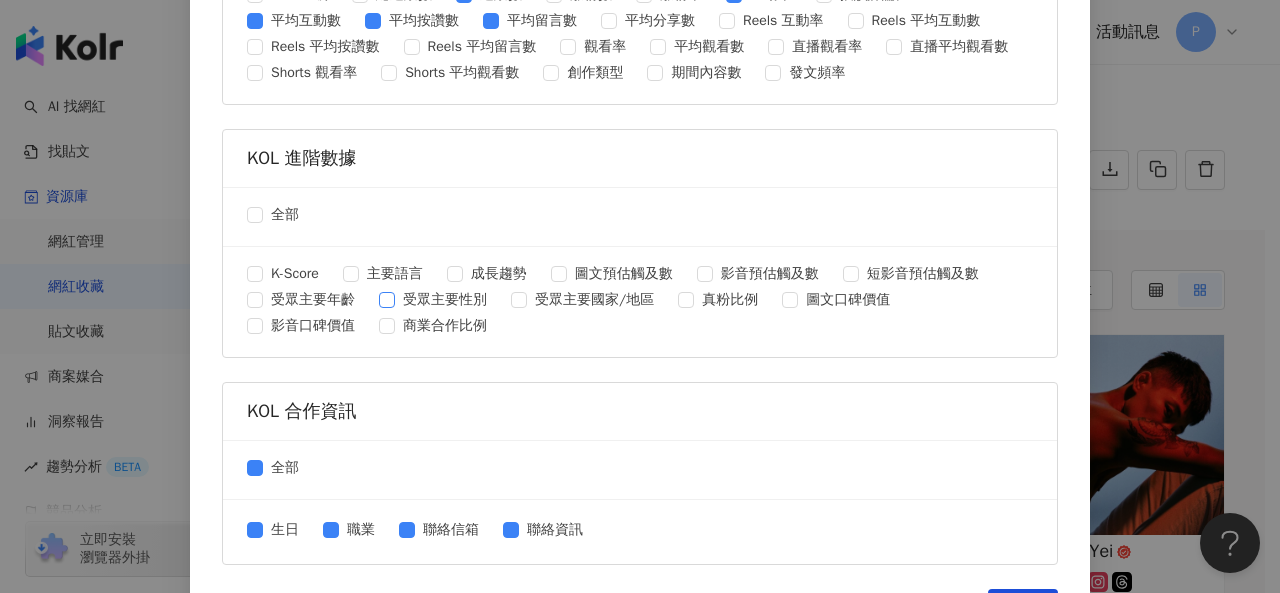click on "受眾主要性別" at bounding box center (445, 300) 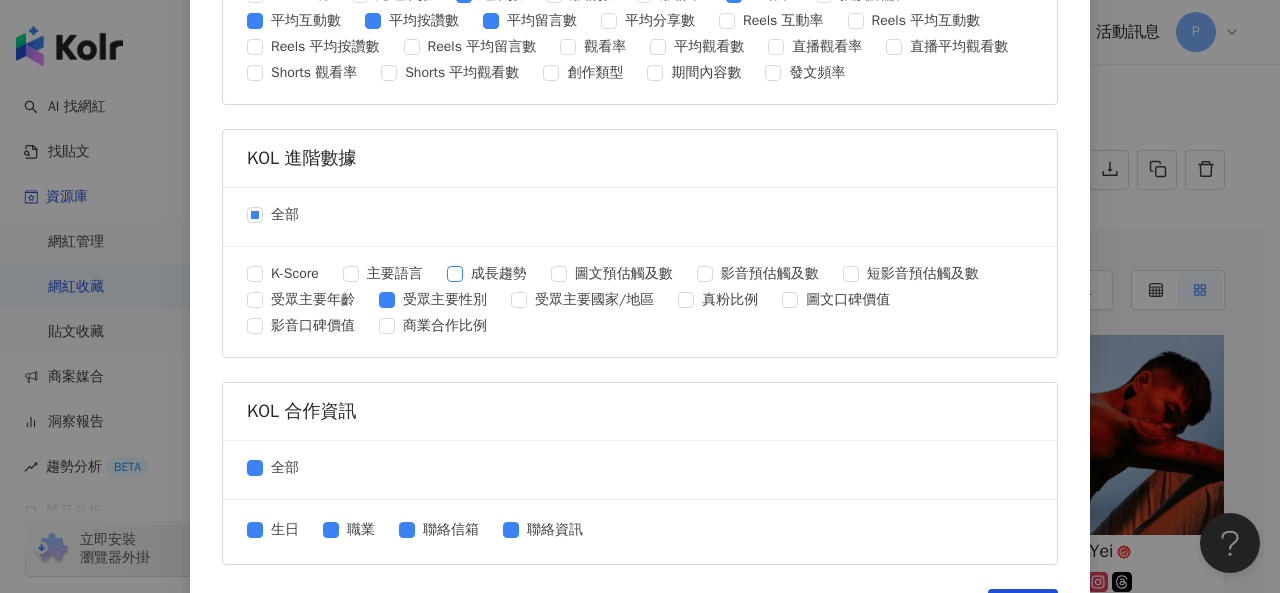 click on "成長趨勢" at bounding box center [499, 274] 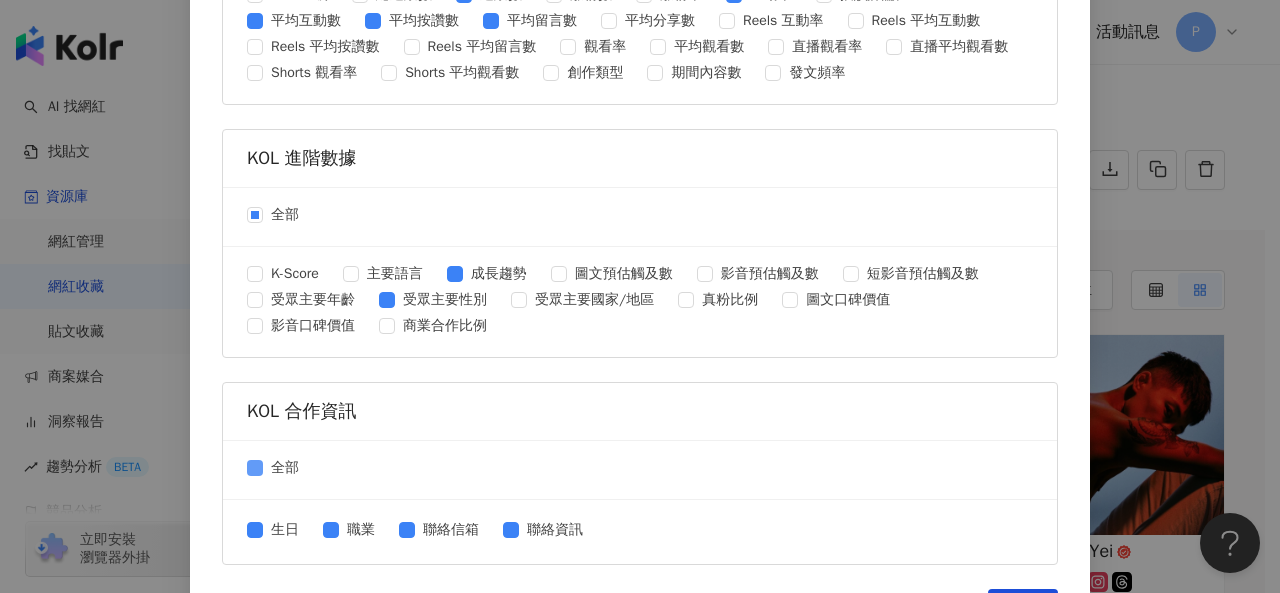 click on "全部" at bounding box center (285, 468) 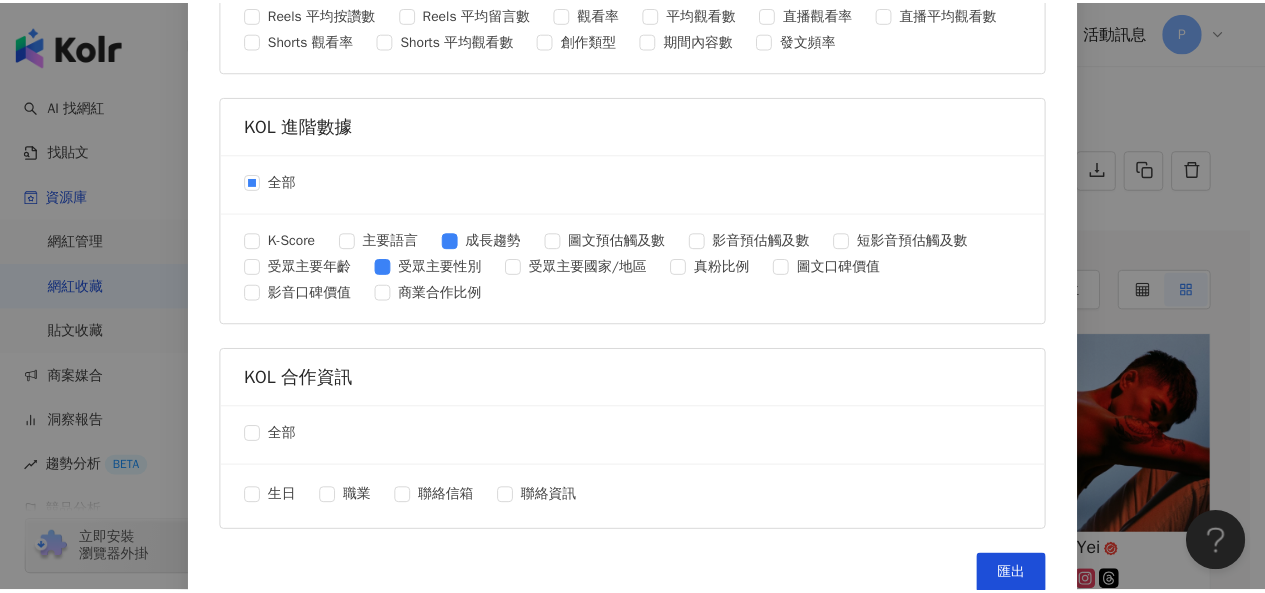 scroll, scrollTop: 952, scrollLeft: 0, axis: vertical 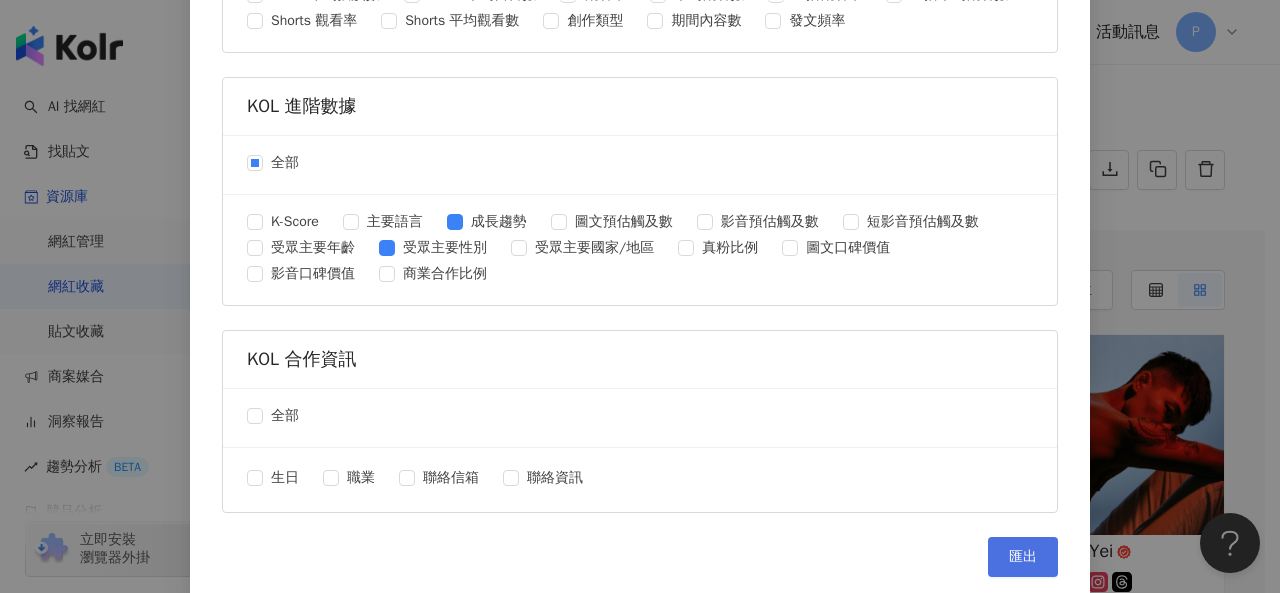 click on "匯出" at bounding box center (1023, 557) 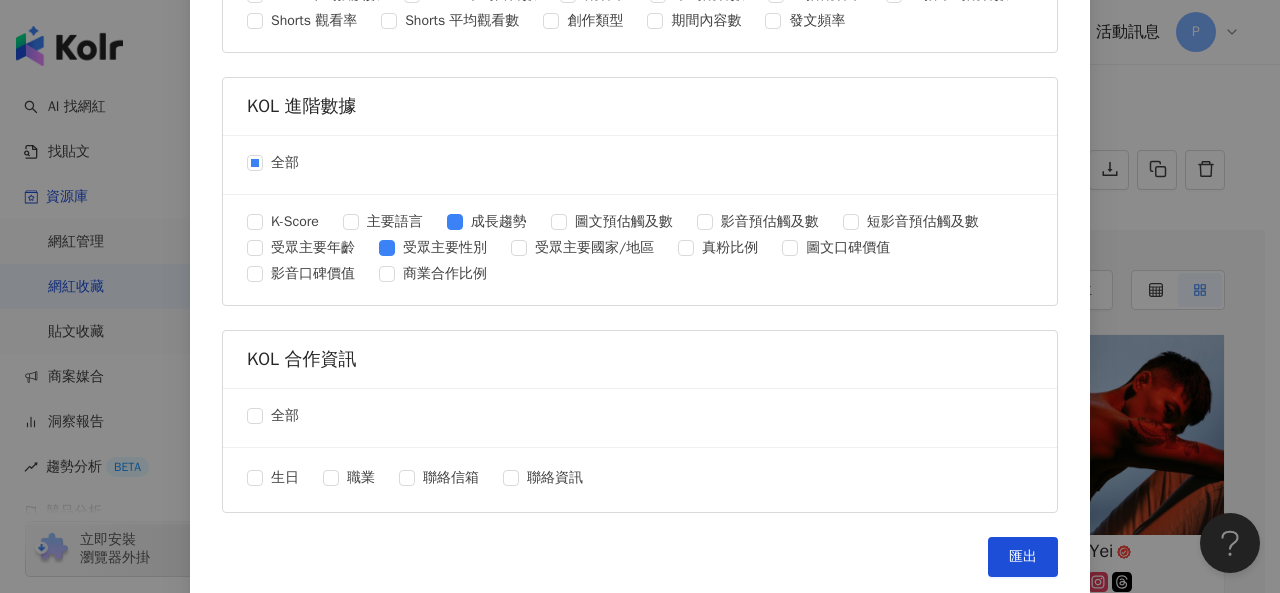 click on "匯出收藏 請選擇您欲匯出的項目 社群平台 全部 Facebook Instagram YouTube TikTok X 數據時間 全部 近三個月 近六個月 KOL 基本資訊 全部 社群名稱 性別 國家/地區 類型 簡介 Kolr 網址 社群網址 KOL 基礎數據 全部 KOL 量級 總追蹤數 追蹤數 漲粉數 漲粉率 互動率 按讚評論比 平均互動數 平均按讚數 平均留言數 平均分享數 Reels 互動率 Reels 平均互動數 Reels 平均按讚數 Reels 平均留言數 觀看率 平均觀看數 直播觀看率 直播平均觀看數 Shorts 觀看率 Shorts 平均觀看數 創作類型 期間內容數 發文頻率 KOL 進階數據 全部 K-Score 主要語言 成長趨勢 圖文預估觸及數 影音預估觸及數 短影音預估觸及數 受眾主要年齡 受眾主要性別 受眾主要國家/地區 真粉比例 圖文口碑價值 影音口碑價值 商業合作比例 KOL 合作資訊 全部 生日 職業 聯絡信箱 聯絡資訊 匯出" at bounding box center (640, 296) 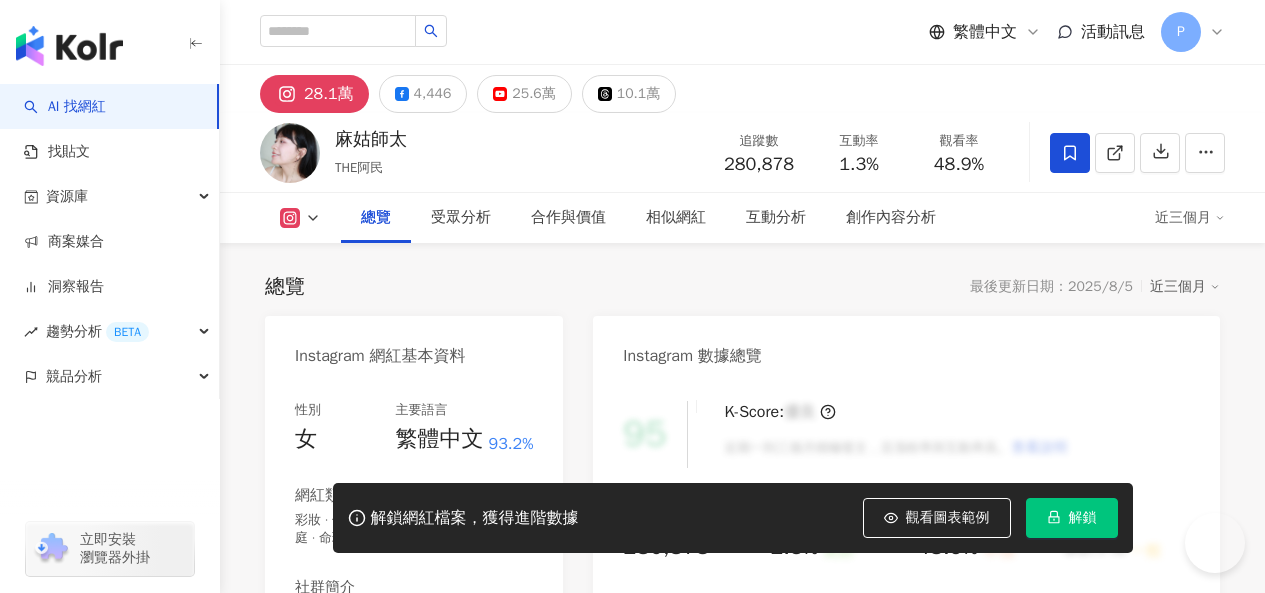 scroll, scrollTop: 0, scrollLeft: 0, axis: both 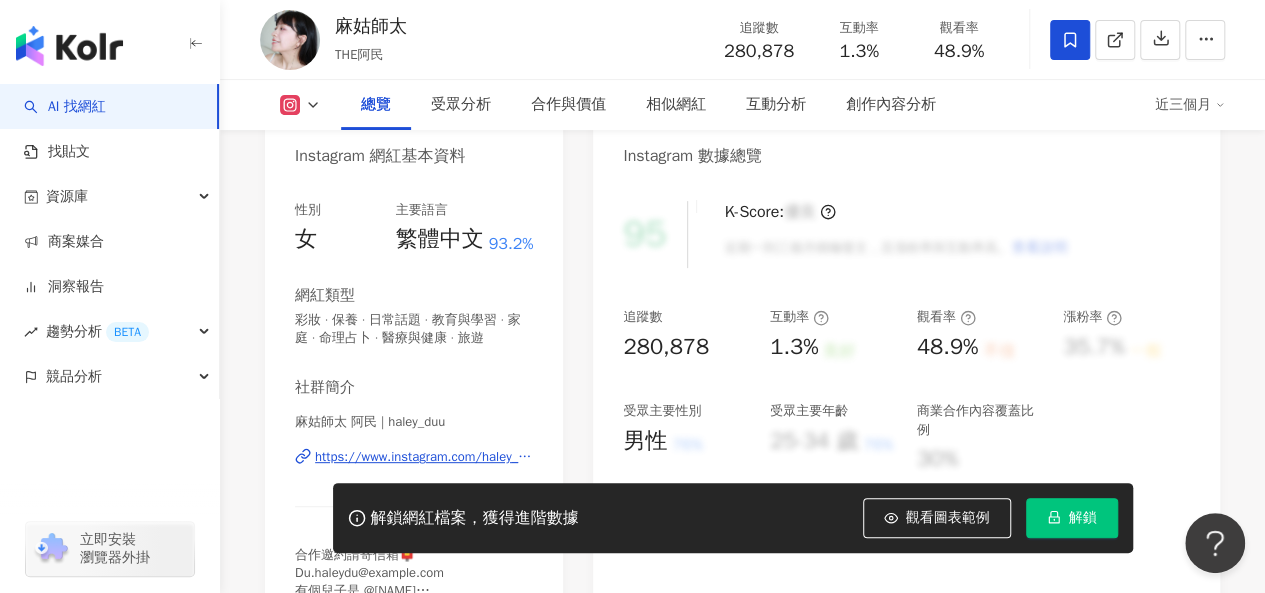 click on "https://www.instagram.com/haley_duu/" at bounding box center [424, 457] 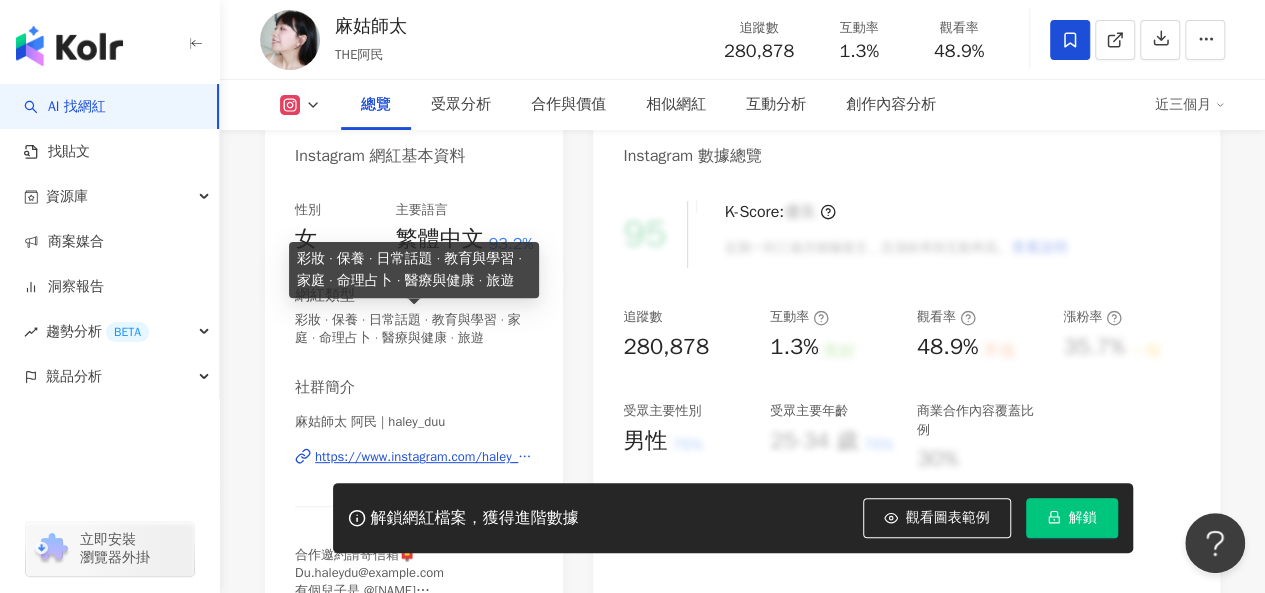 scroll, scrollTop: 400, scrollLeft: 0, axis: vertical 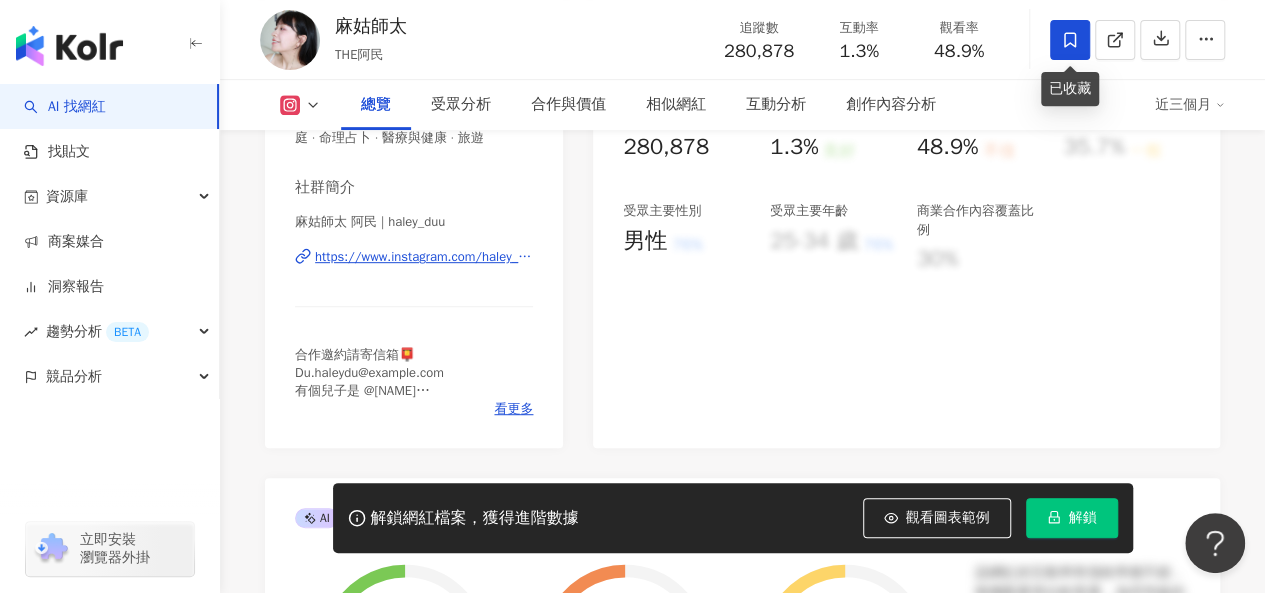 click at bounding box center (1070, 40) 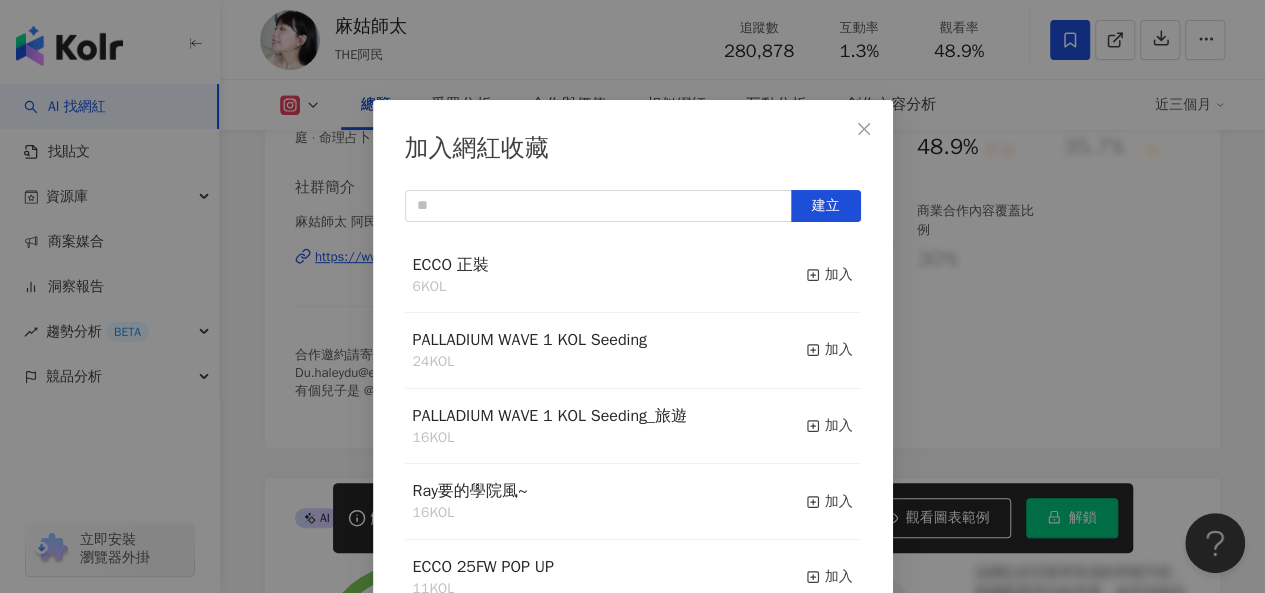 scroll, scrollTop: 28, scrollLeft: 0, axis: vertical 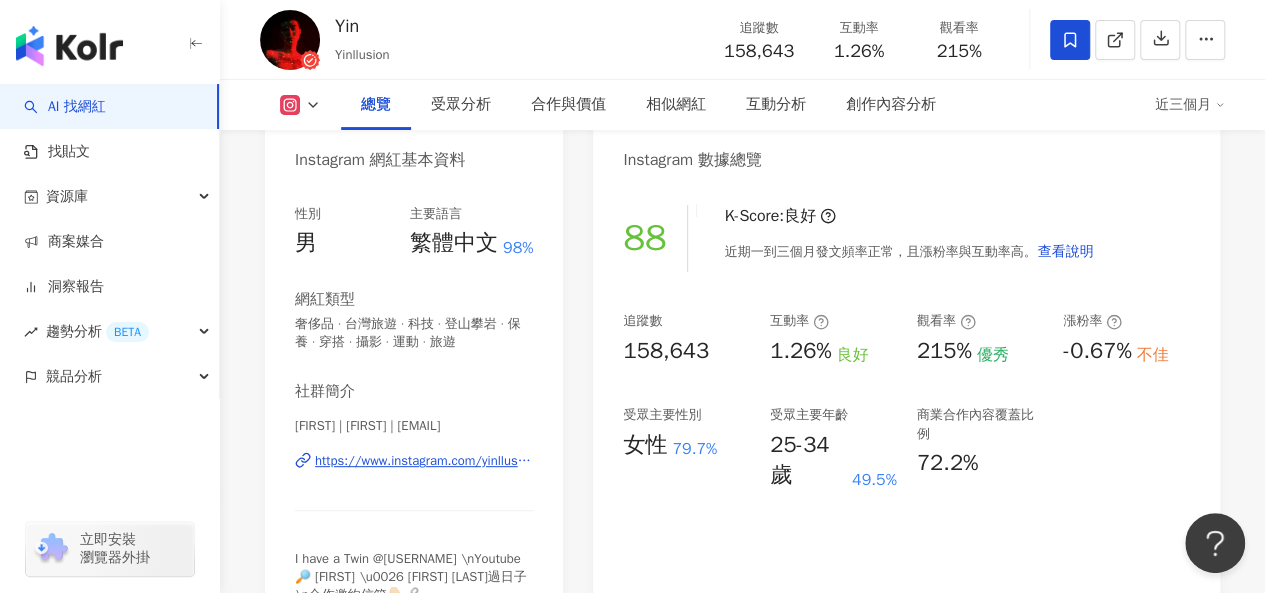 click on "https://www.instagram.com/yinllusion/" at bounding box center (424, 461) 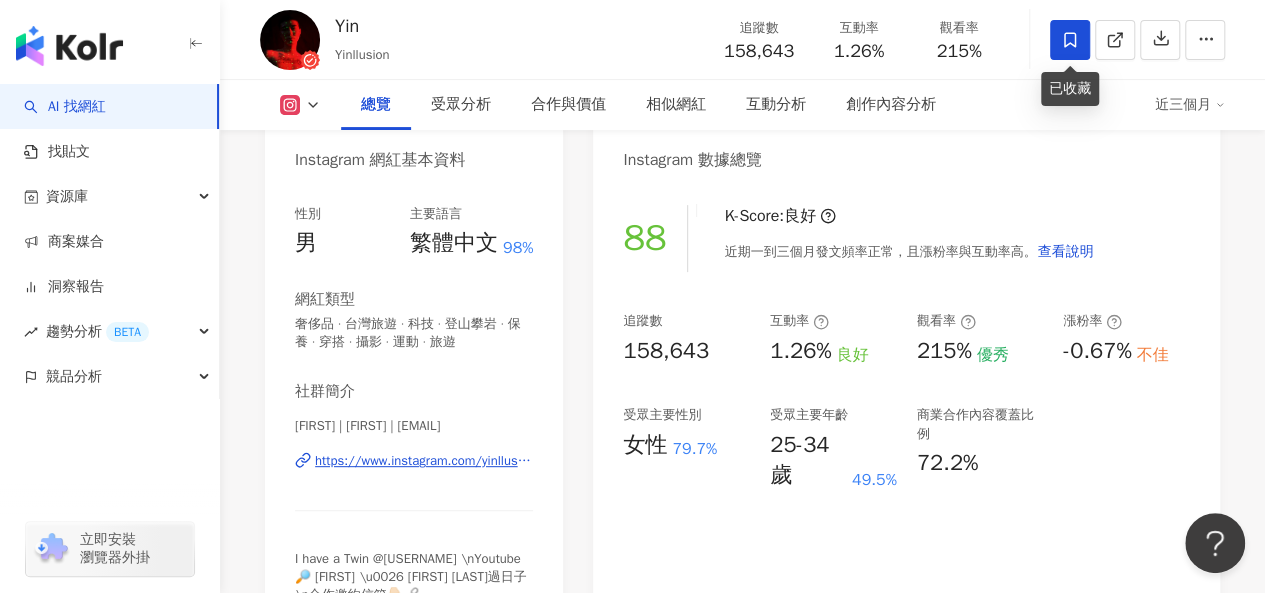 click 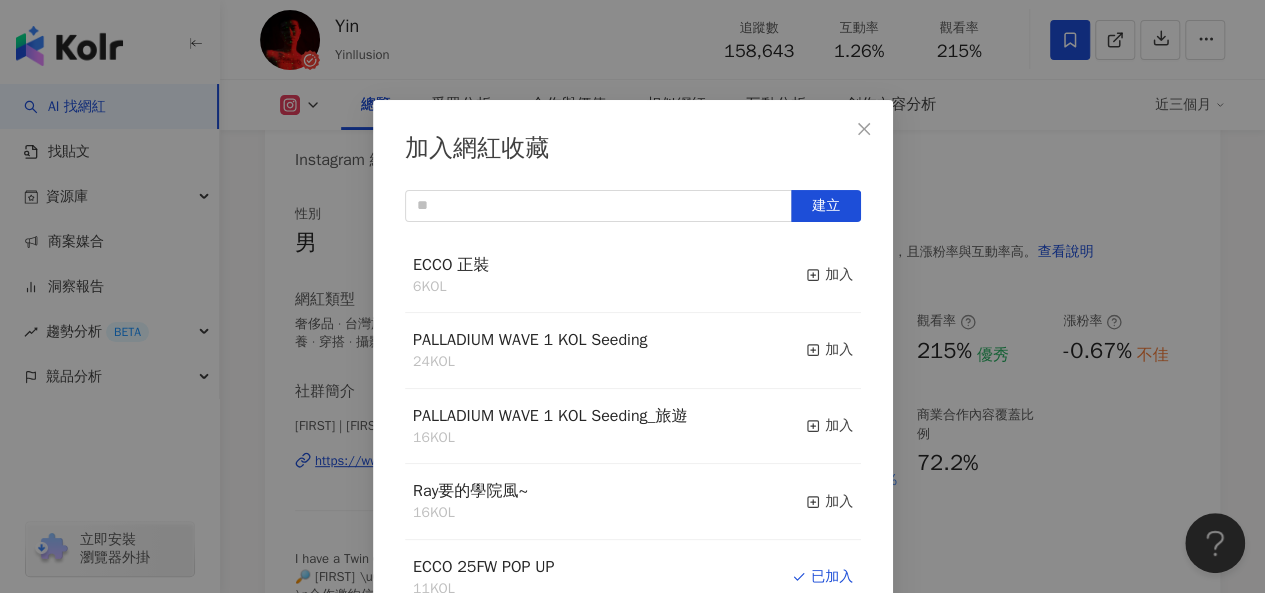 scroll, scrollTop: 28, scrollLeft: 0, axis: vertical 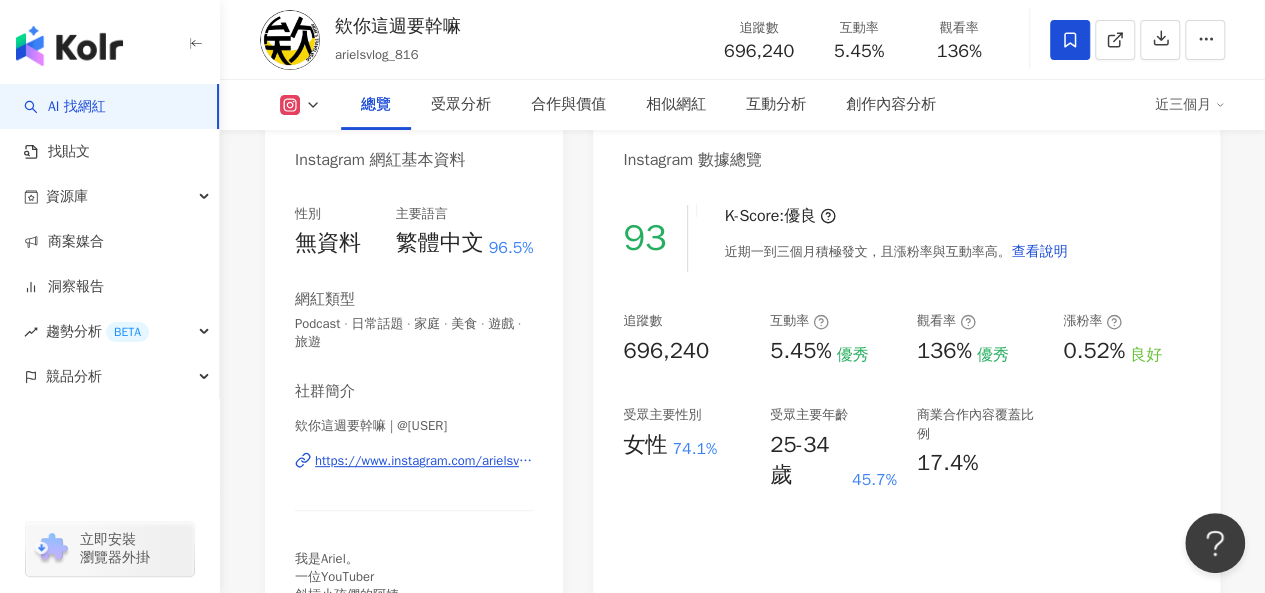 click on "https://www.instagram.com/arielsvlog_816/" at bounding box center [424, 461] 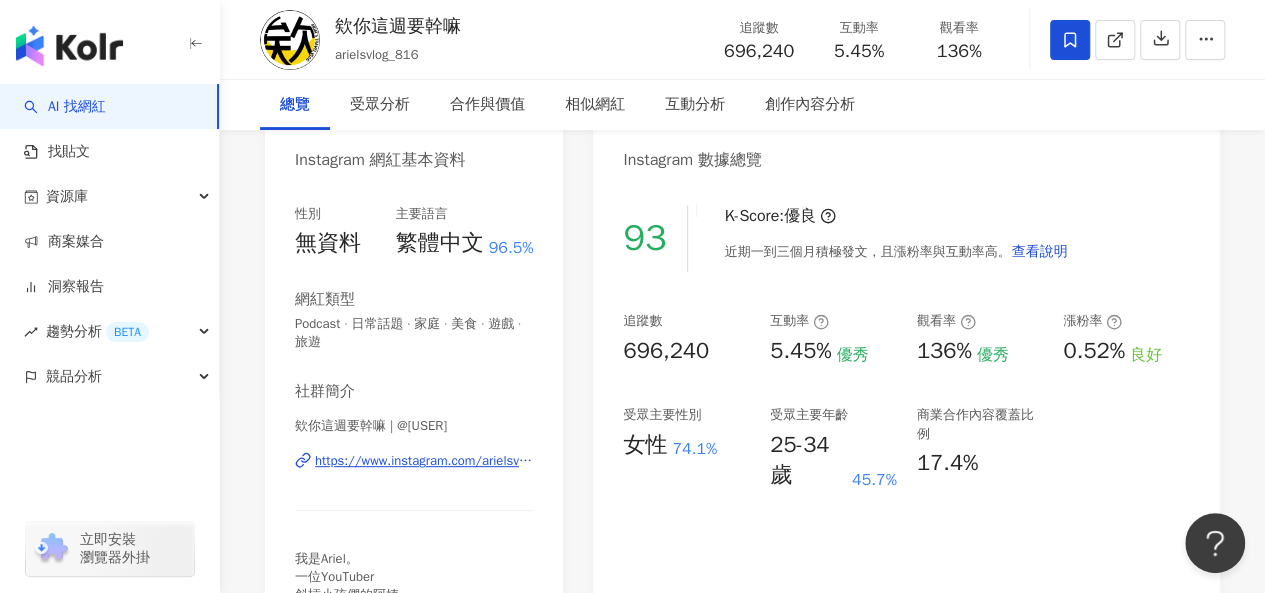 scroll, scrollTop: 0, scrollLeft: 0, axis: both 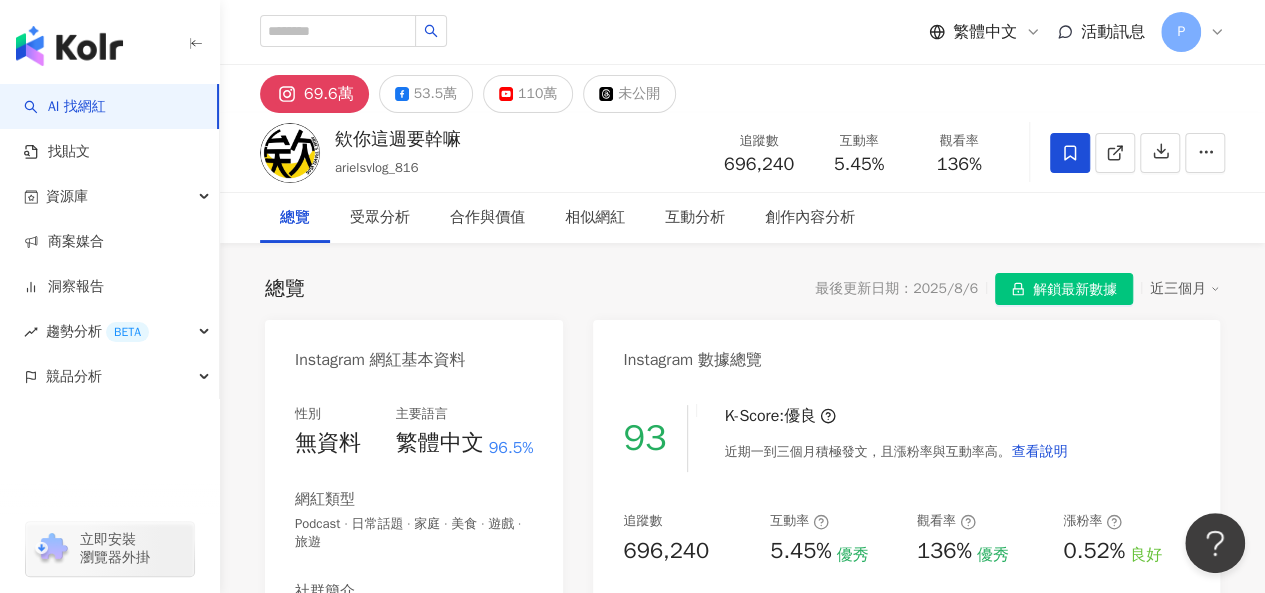 click 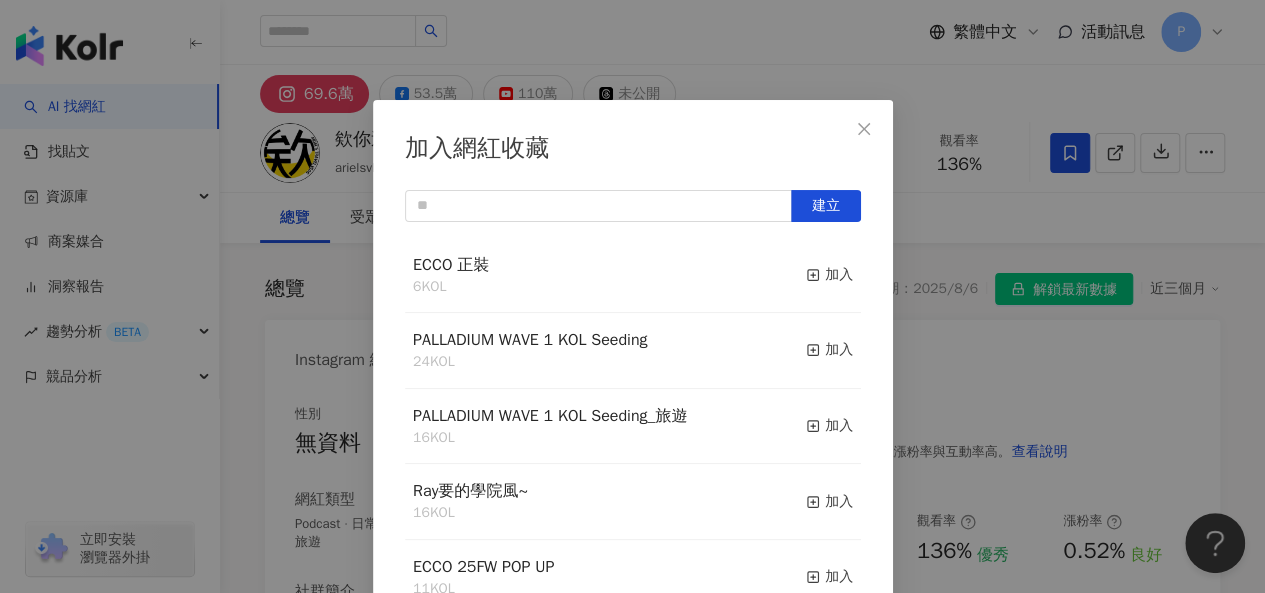 scroll, scrollTop: 28, scrollLeft: 0, axis: vertical 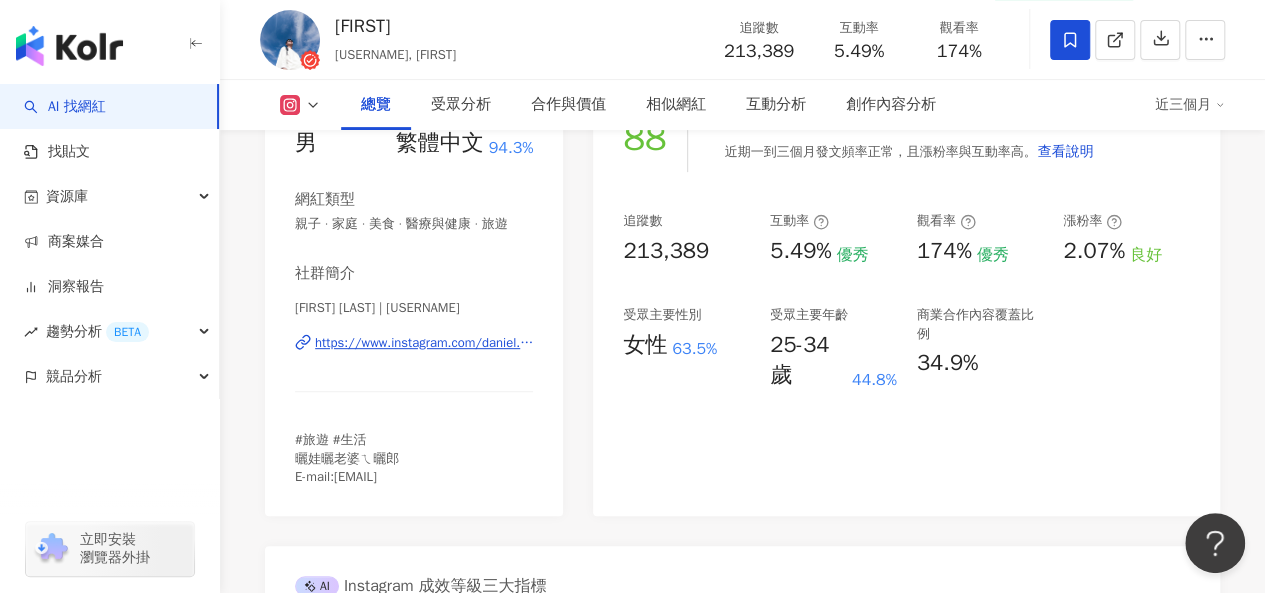 click on "https://www.instagram.com/daniel.cwlee/" at bounding box center (424, 343) 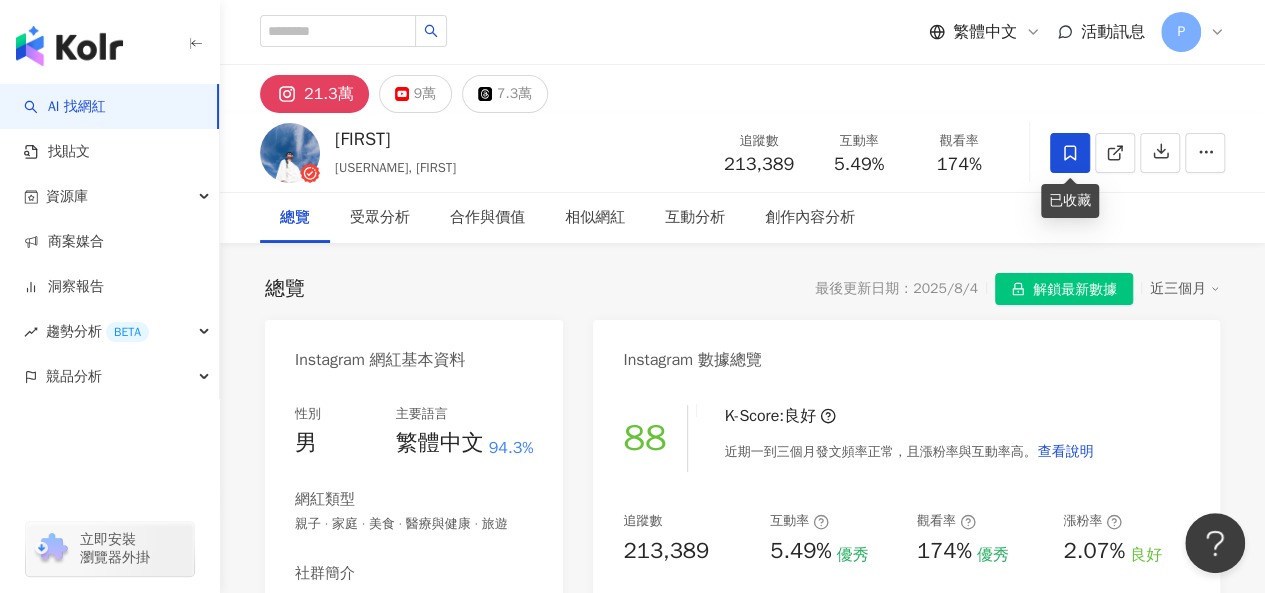 click 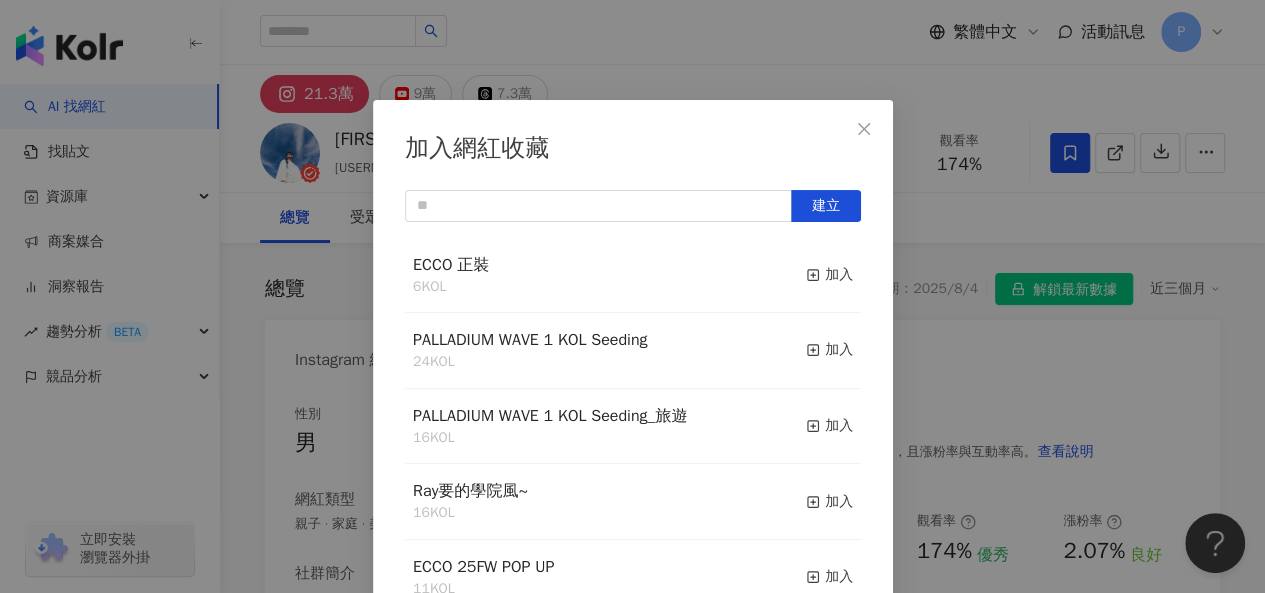 scroll, scrollTop: 28, scrollLeft: 0, axis: vertical 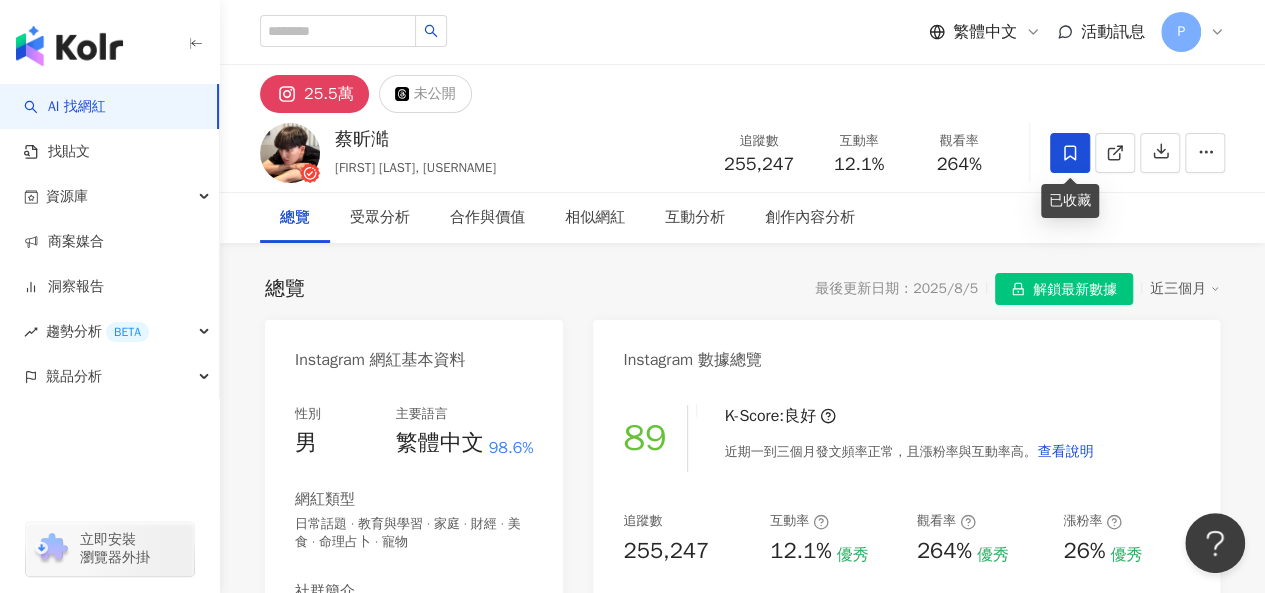 click 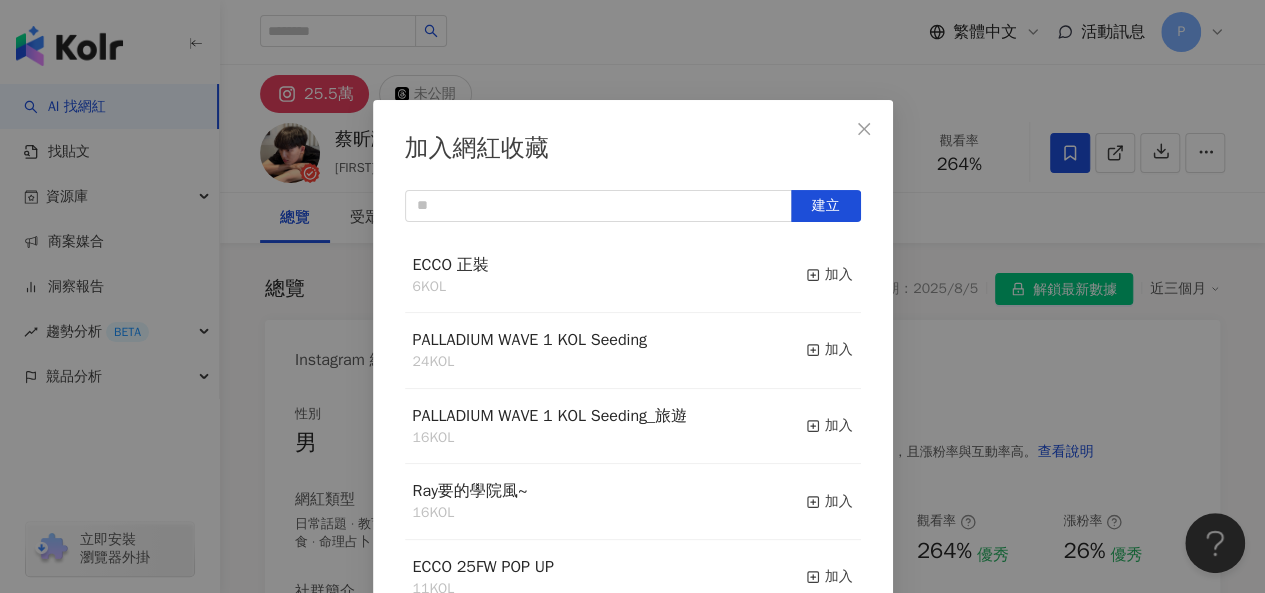 scroll, scrollTop: 28, scrollLeft: 0, axis: vertical 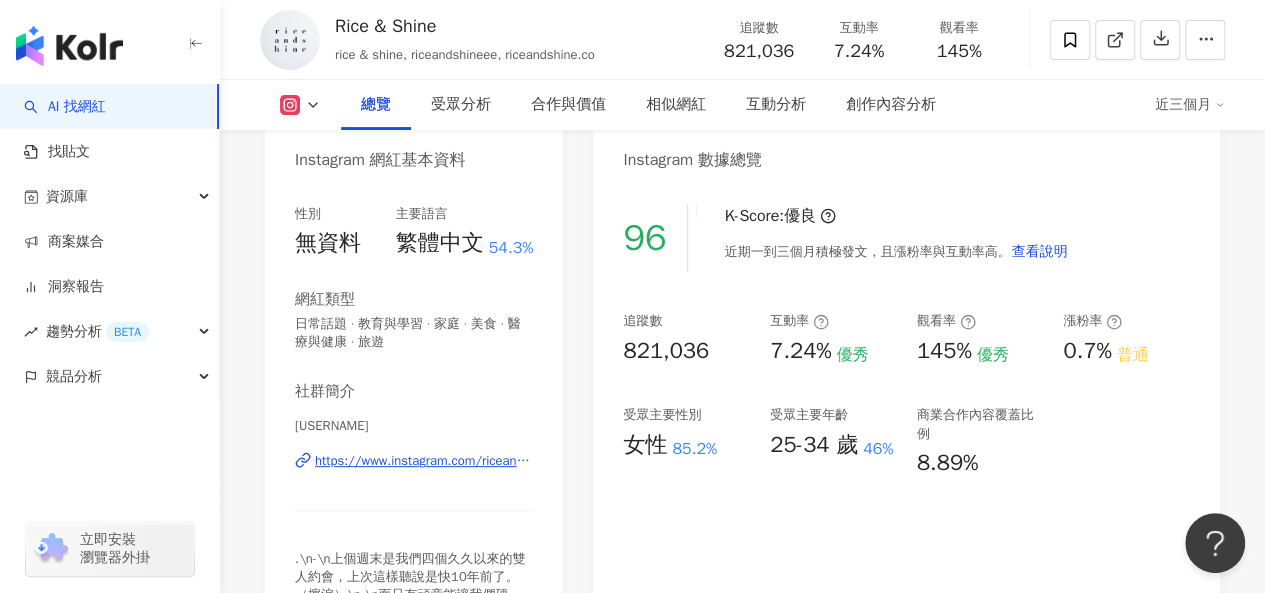 click on "https://www.instagram.com/riceandshine.co/" at bounding box center [424, 461] 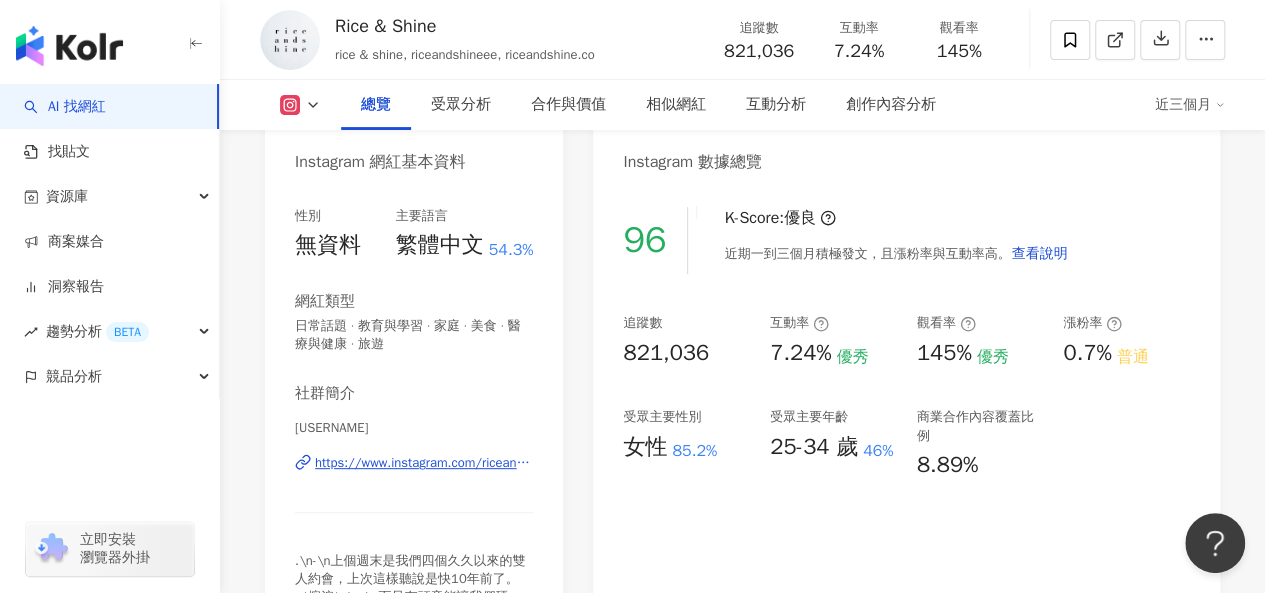 scroll, scrollTop: 0, scrollLeft: 0, axis: both 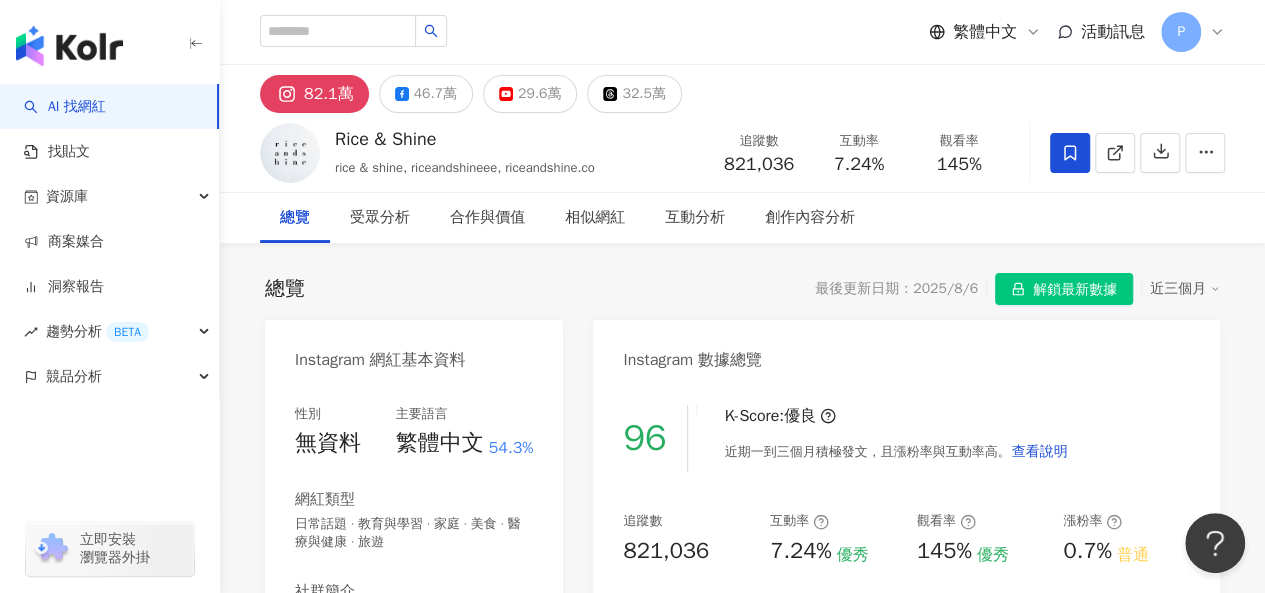 click at bounding box center (1070, 153) 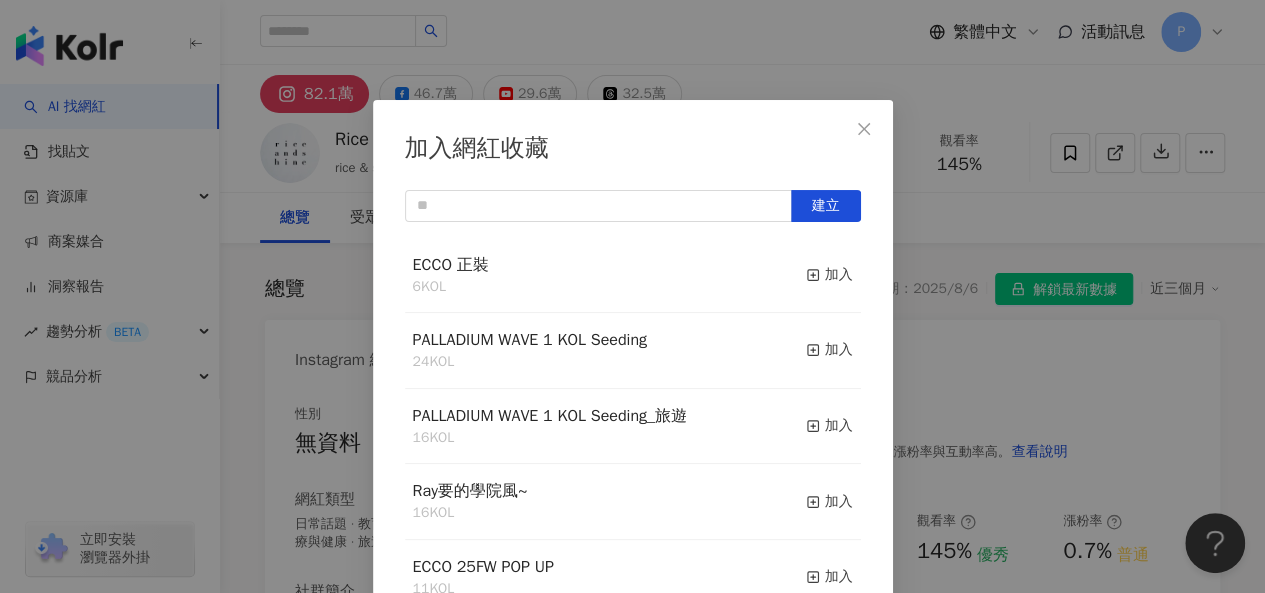 scroll, scrollTop: 28, scrollLeft: 0, axis: vertical 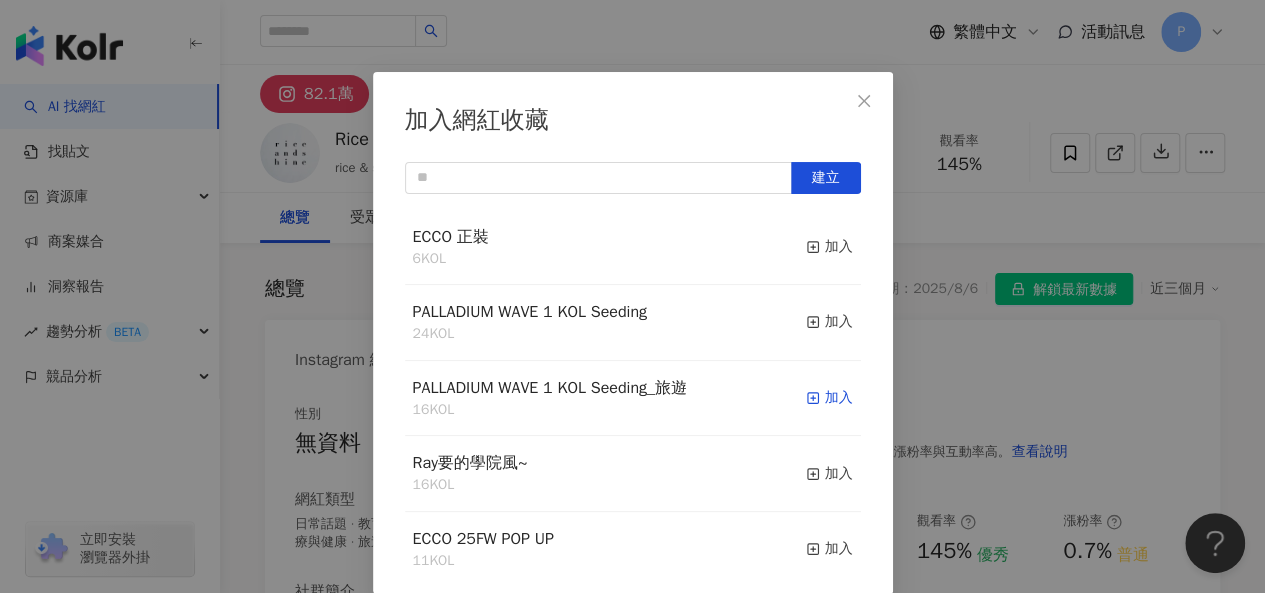 click 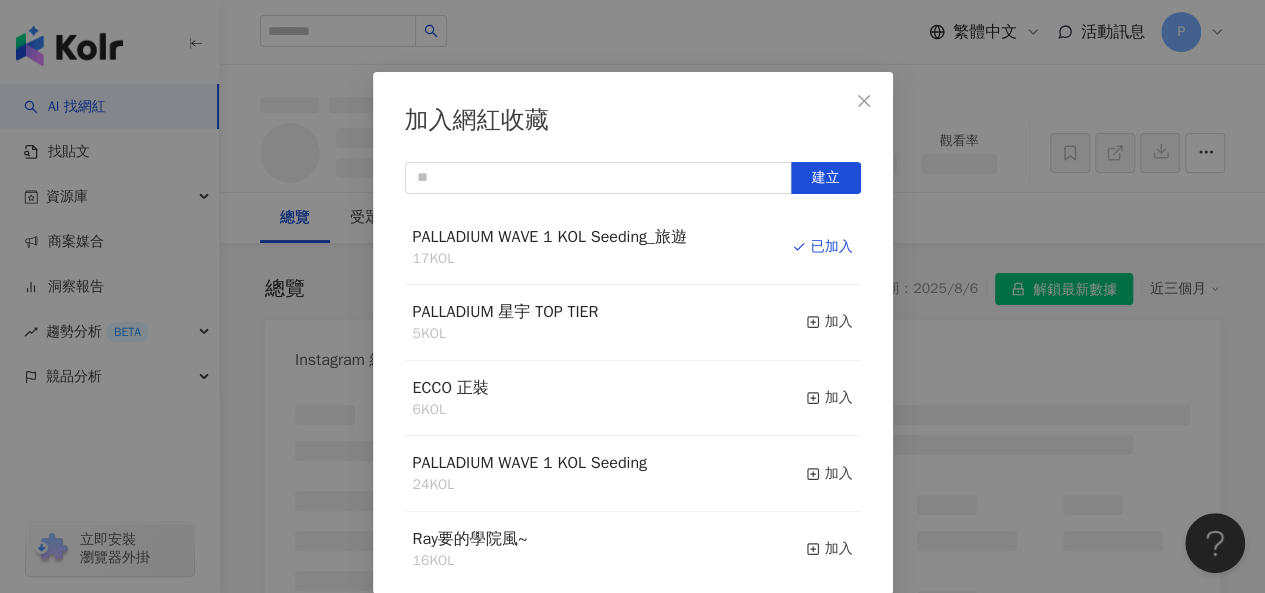 click on "已加入" at bounding box center [822, 247] 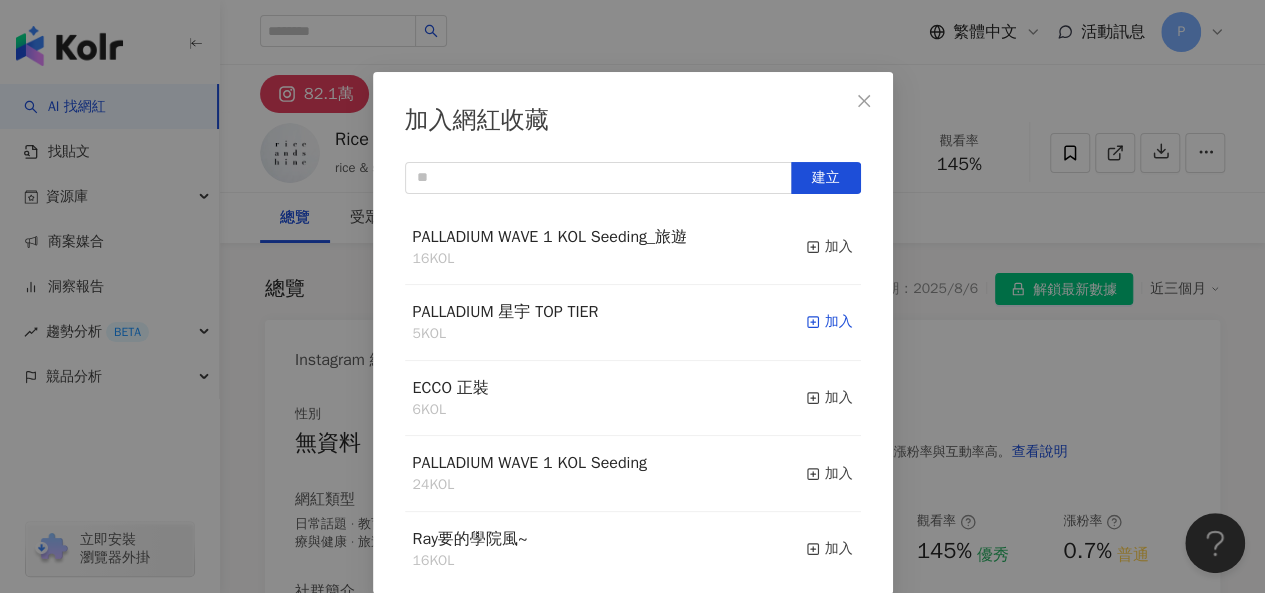 click on "加入" at bounding box center [829, 322] 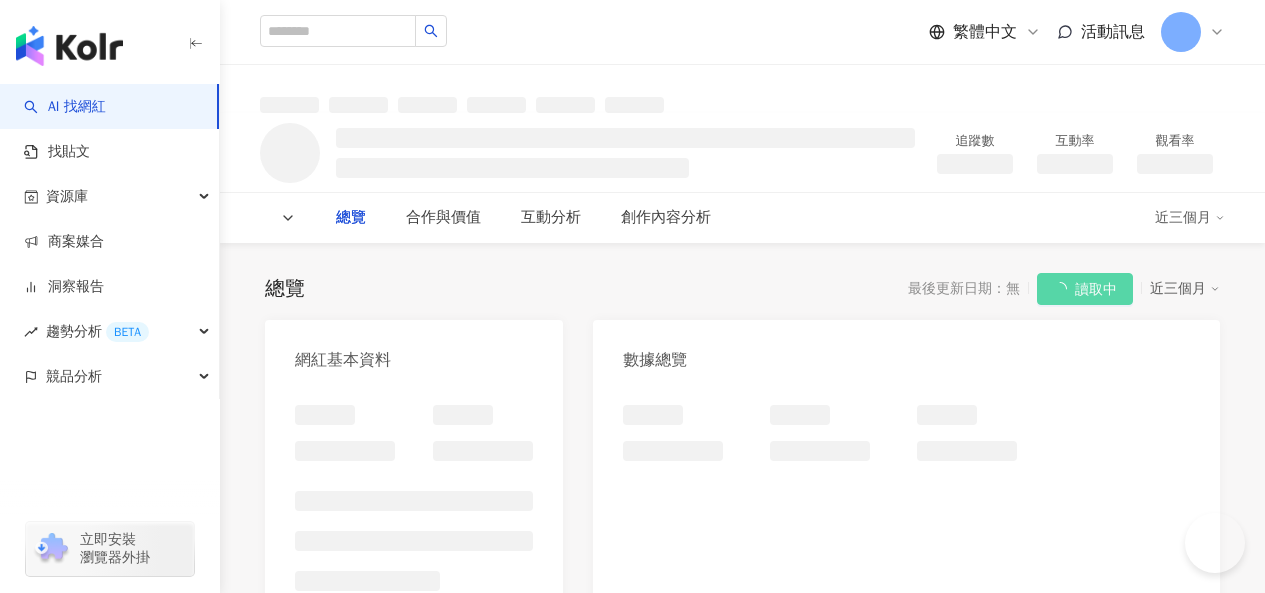 scroll, scrollTop: 0, scrollLeft: 0, axis: both 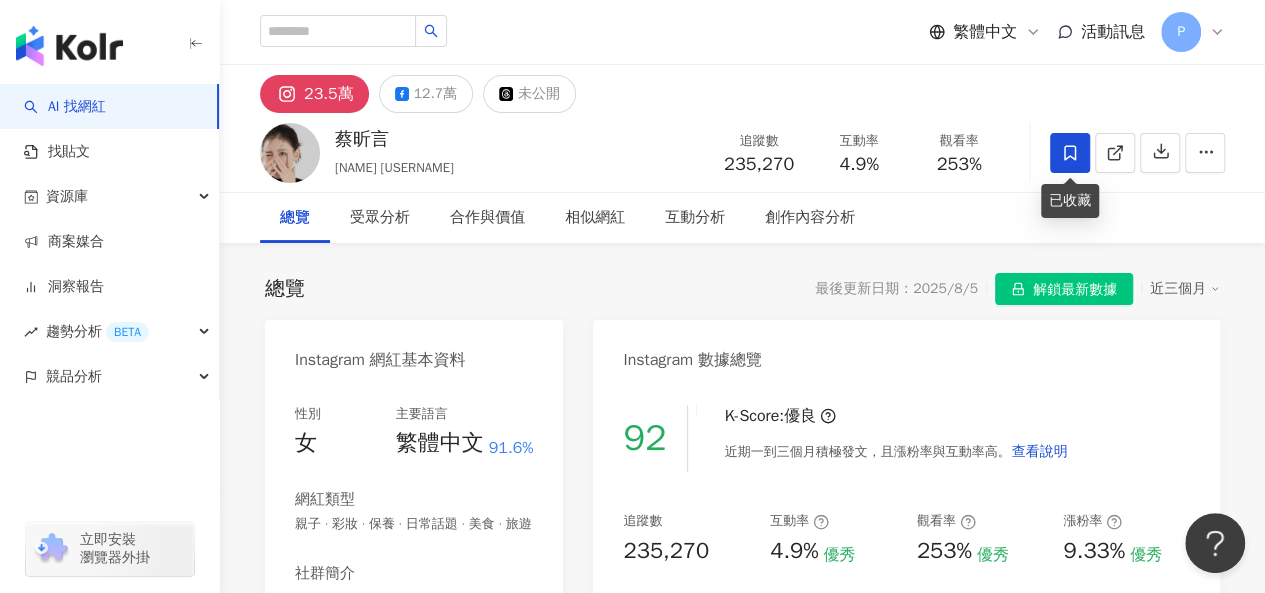 click 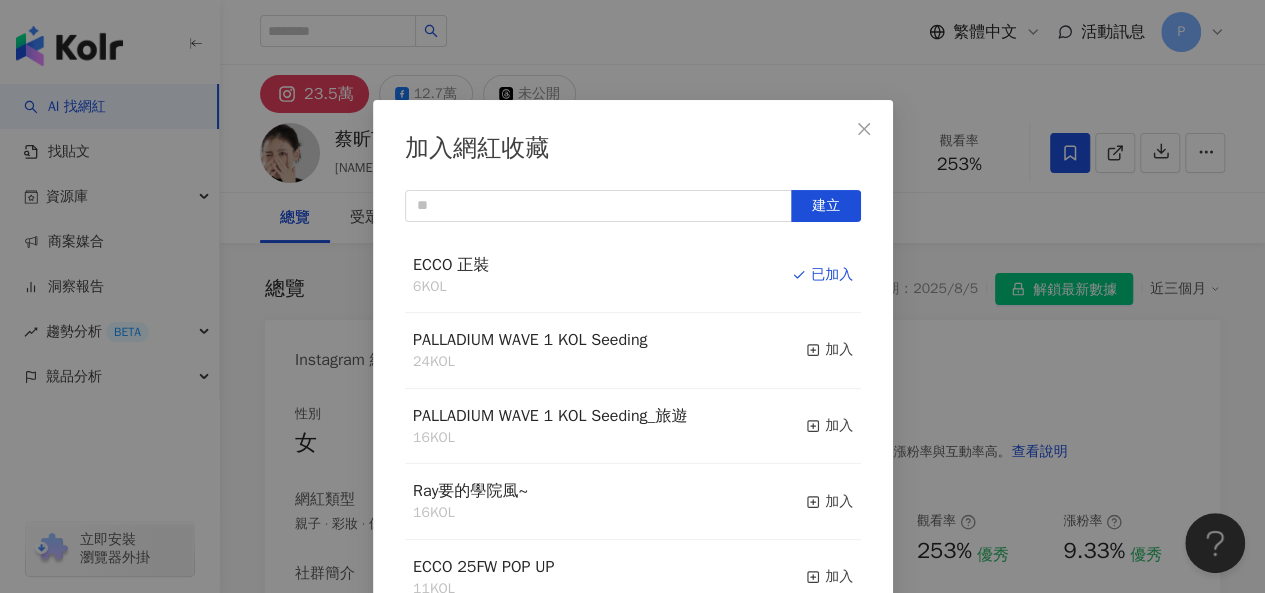 scroll, scrollTop: 28, scrollLeft: 0, axis: vertical 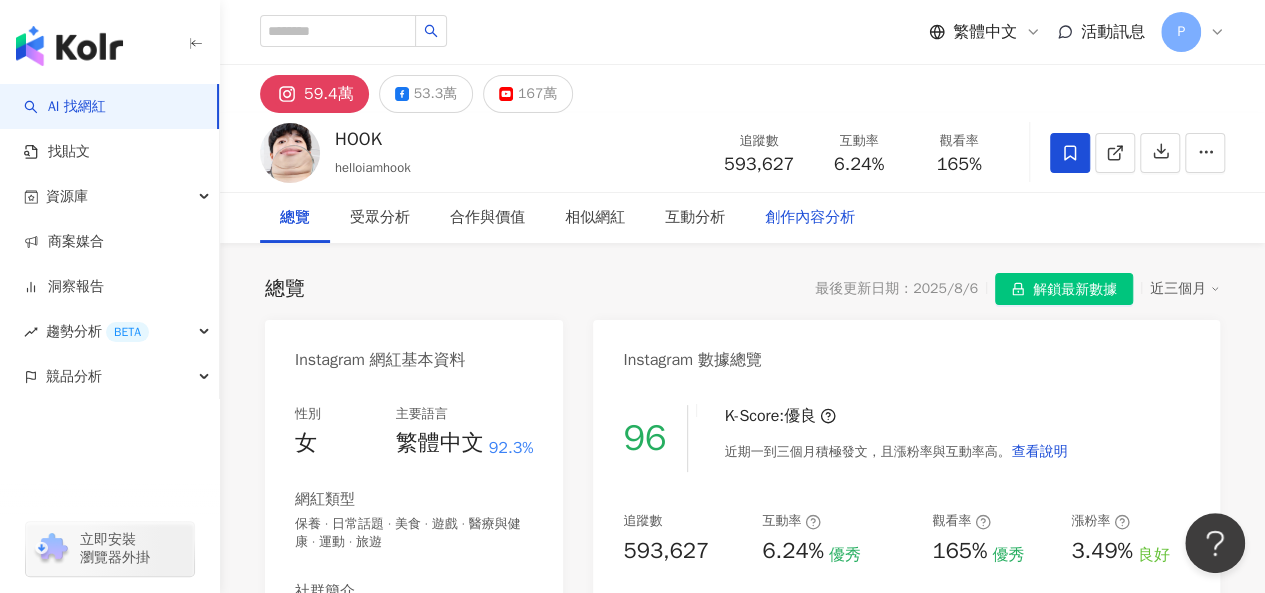 click at bounding box center [1070, 153] 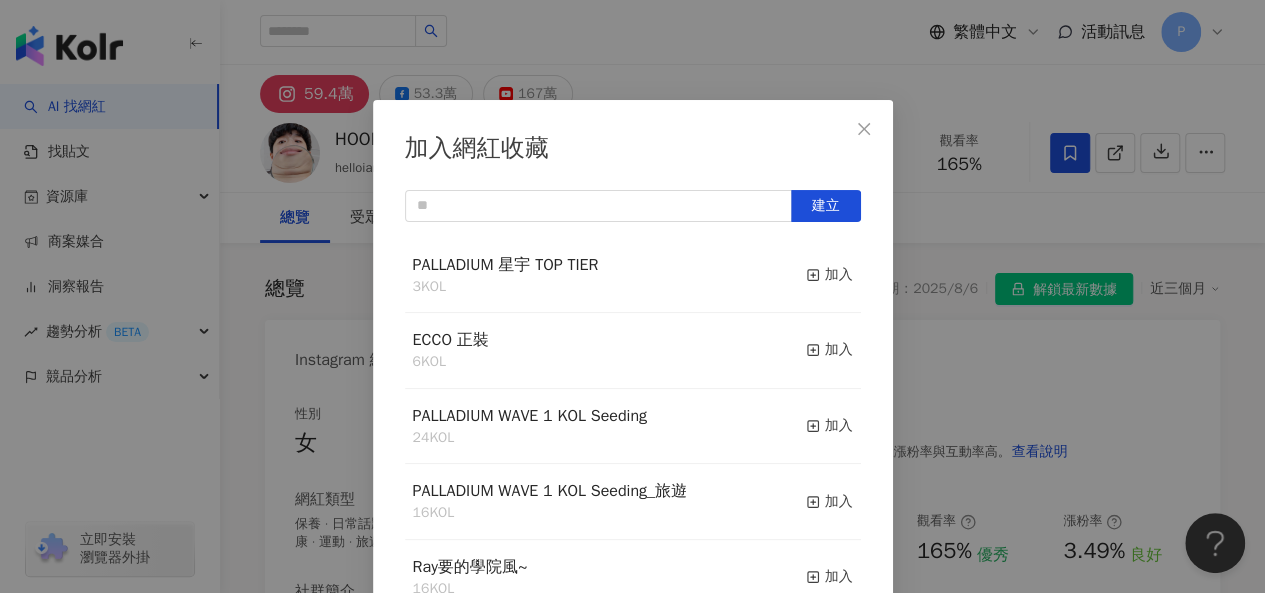 scroll, scrollTop: 28, scrollLeft: 0, axis: vertical 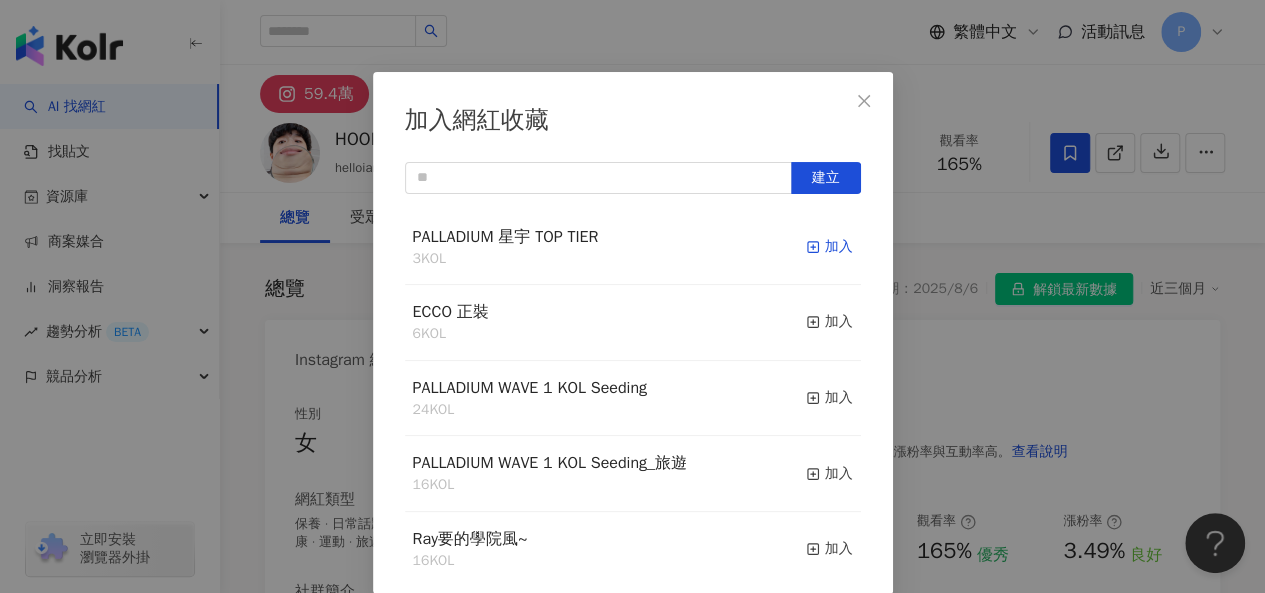 click on "加入" at bounding box center (829, 247) 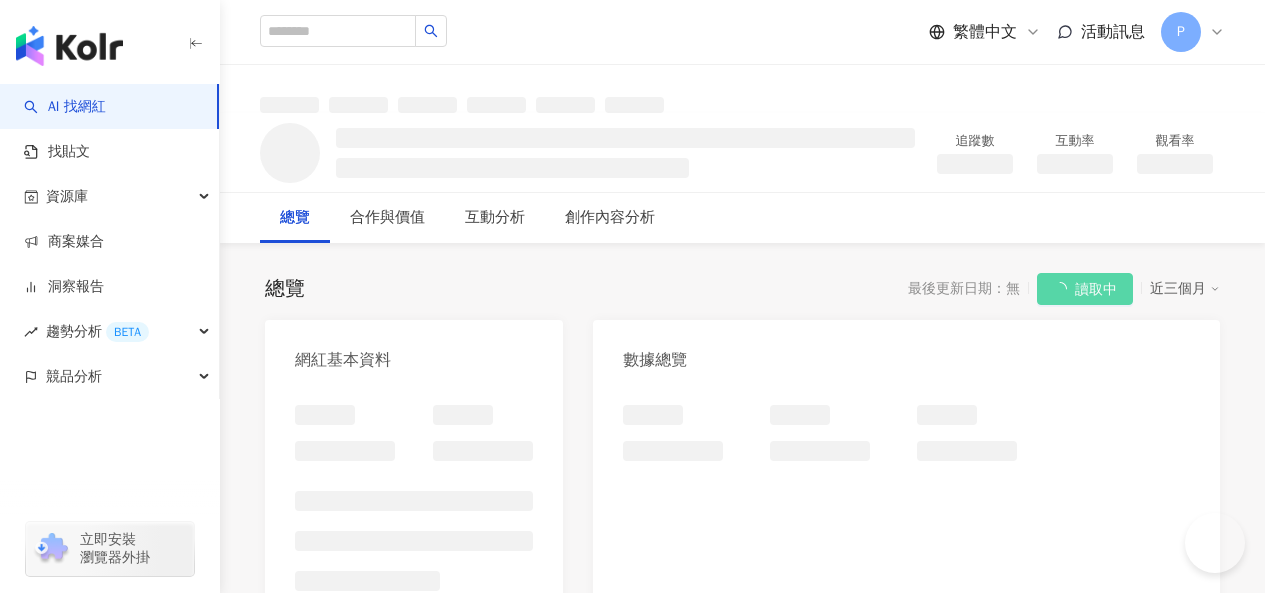 scroll, scrollTop: 0, scrollLeft: 0, axis: both 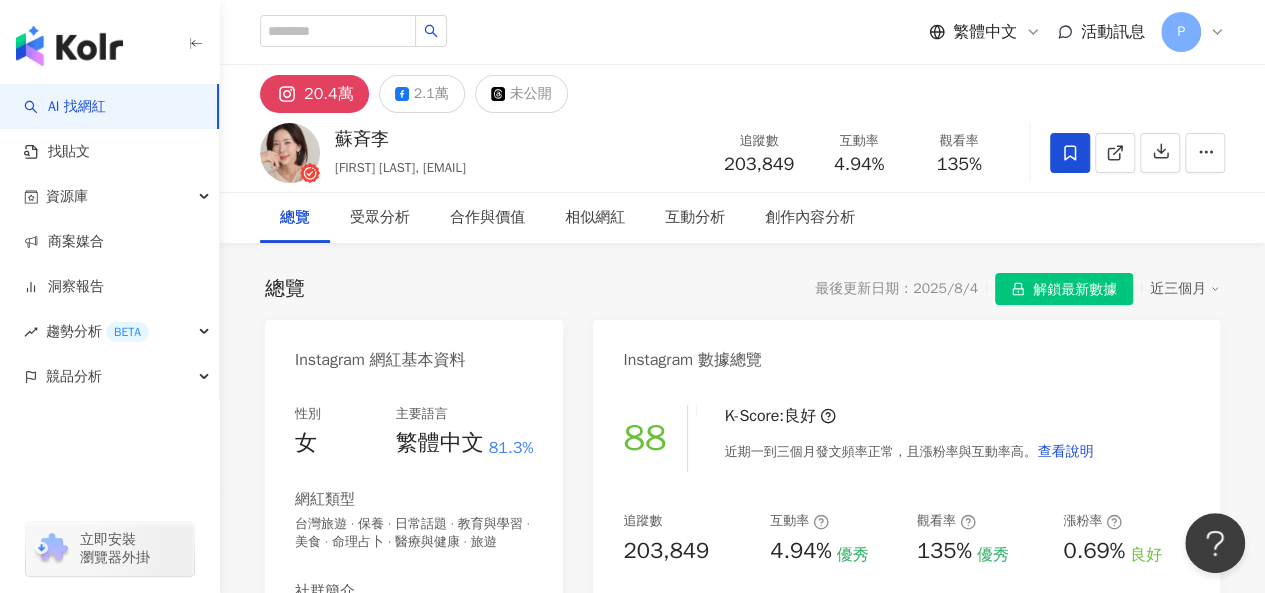 click at bounding box center (1070, 153) 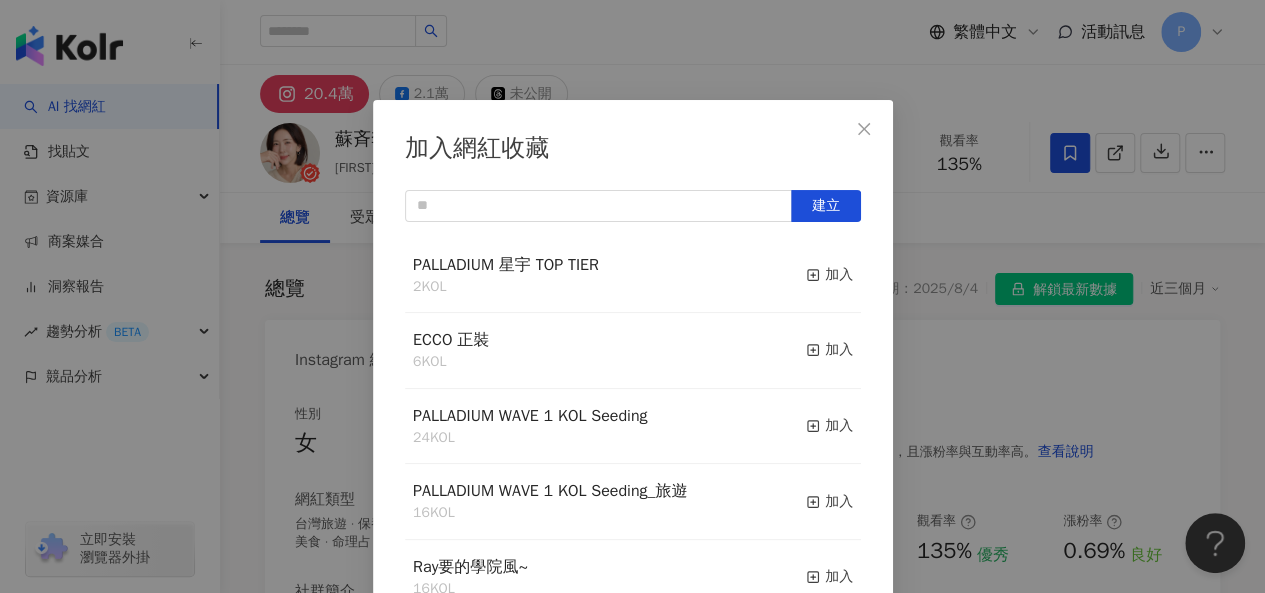 scroll, scrollTop: 28, scrollLeft: 0, axis: vertical 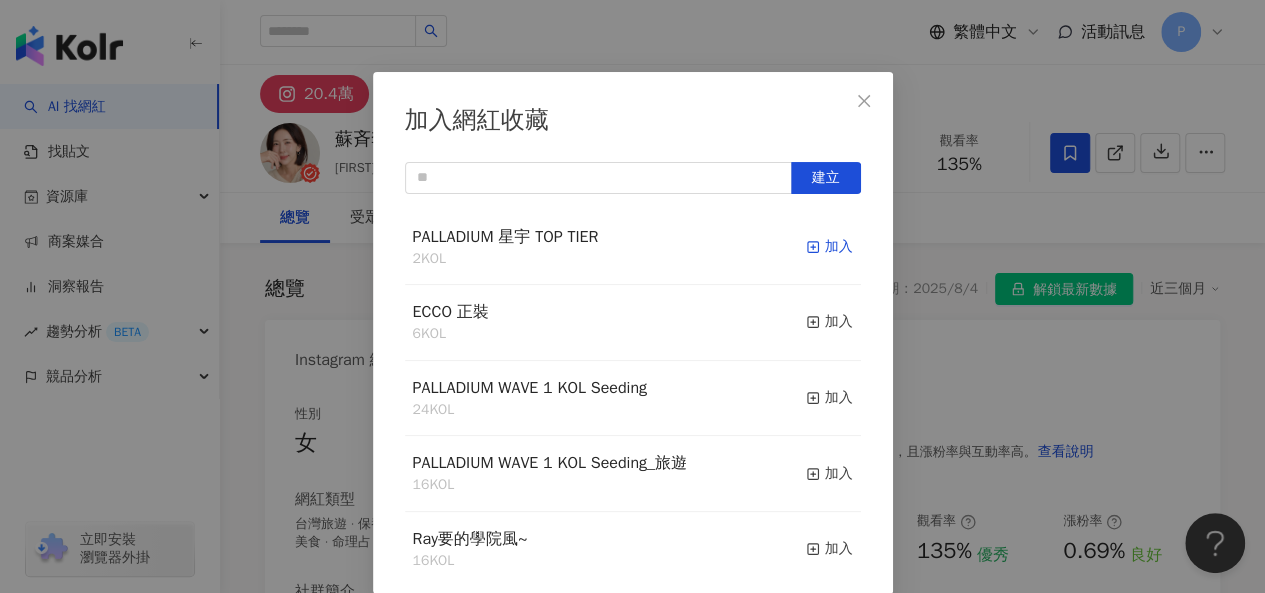 click on "加入" at bounding box center [829, 247] 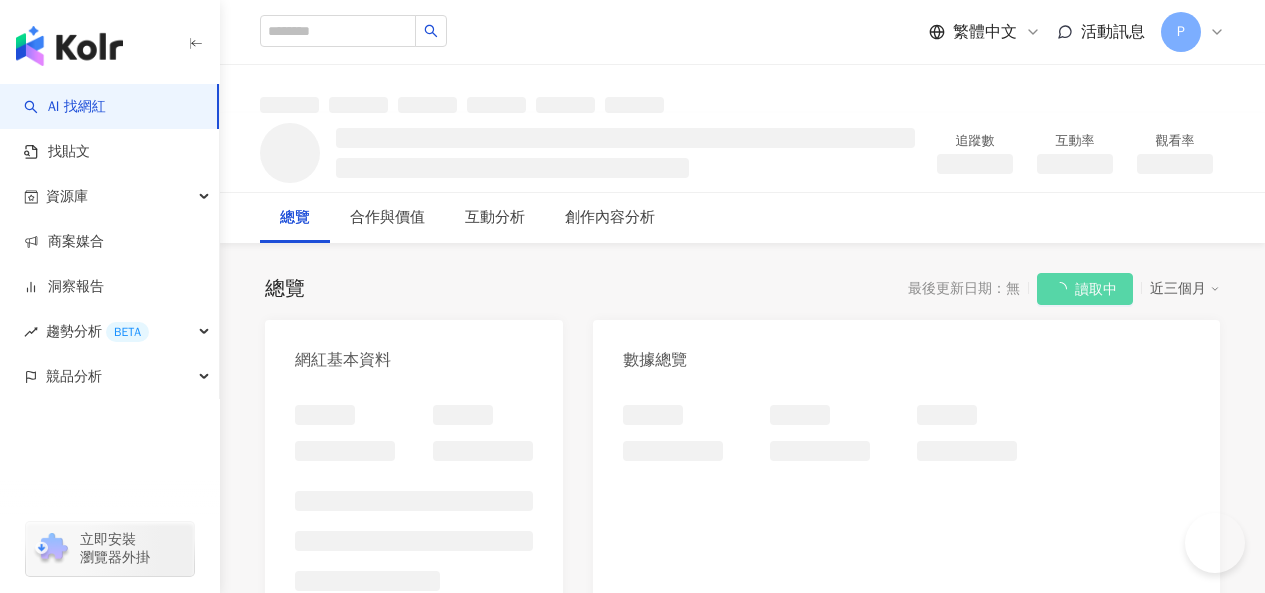 scroll, scrollTop: 0, scrollLeft: 0, axis: both 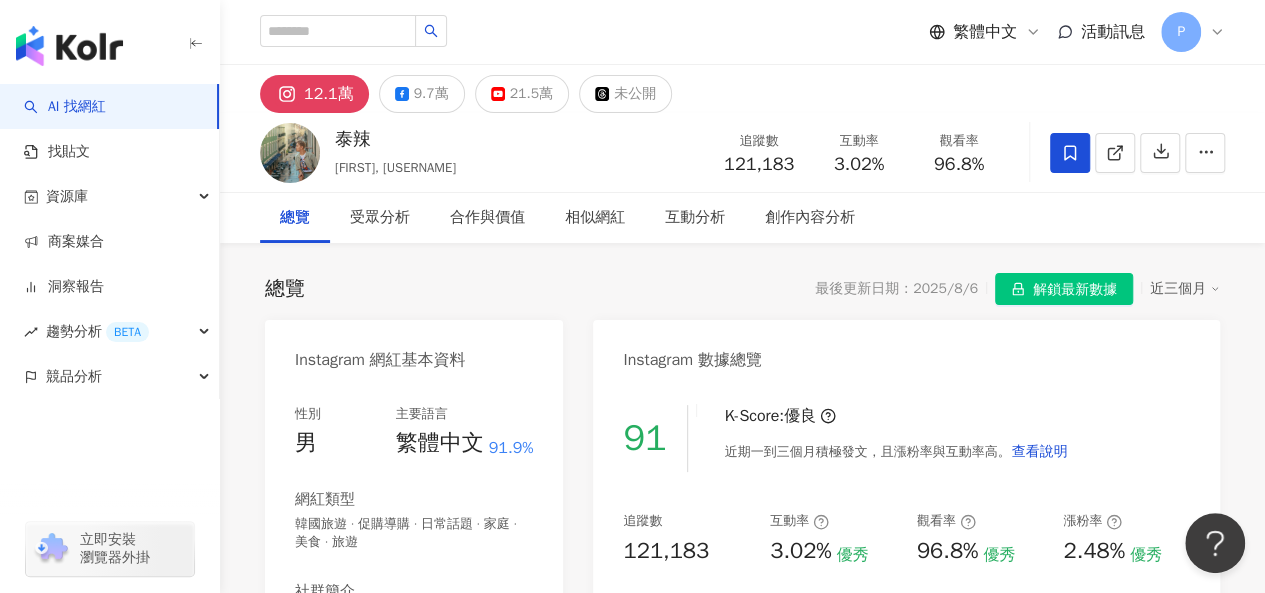 click 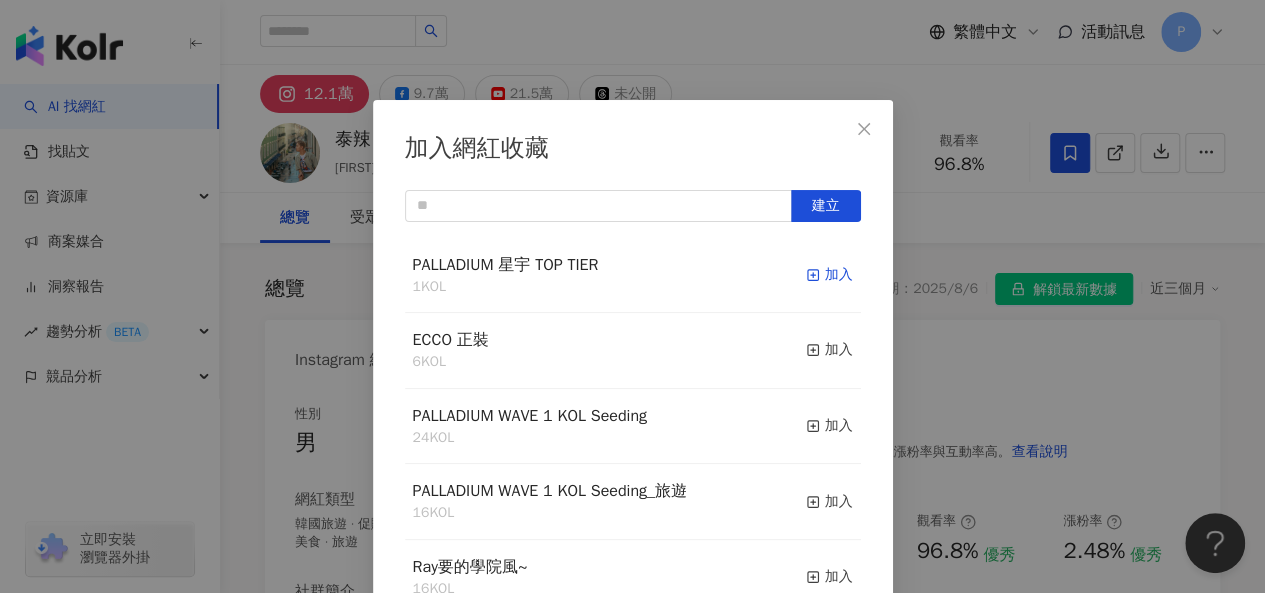 scroll, scrollTop: 28, scrollLeft: 0, axis: vertical 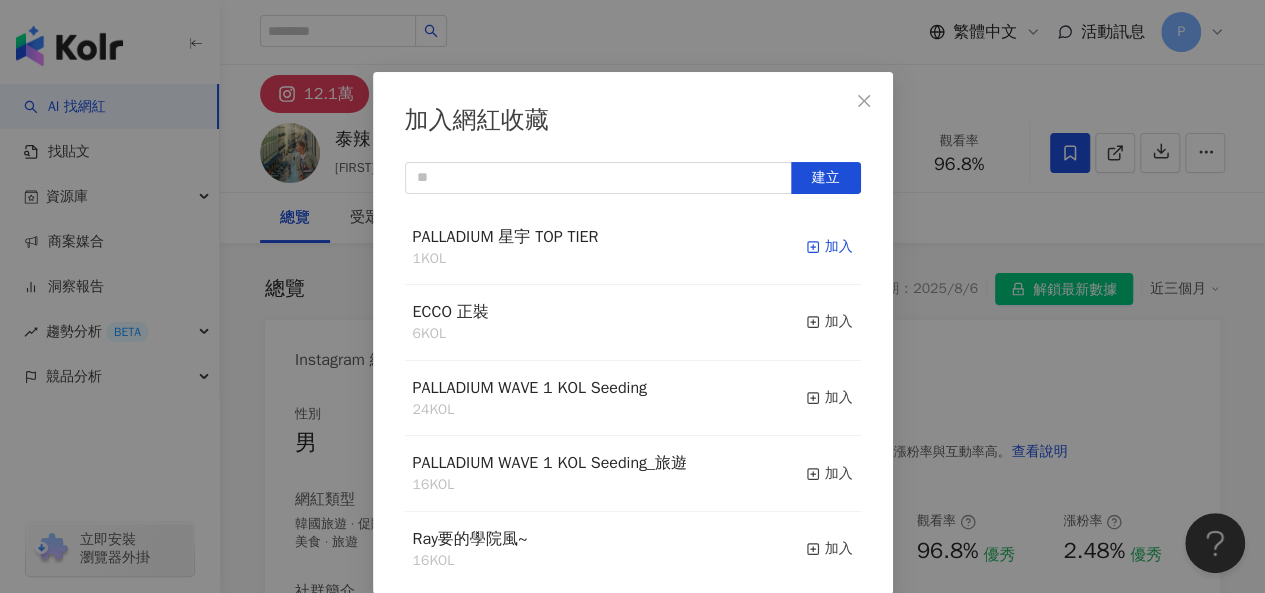 click on "加入" at bounding box center (829, 247) 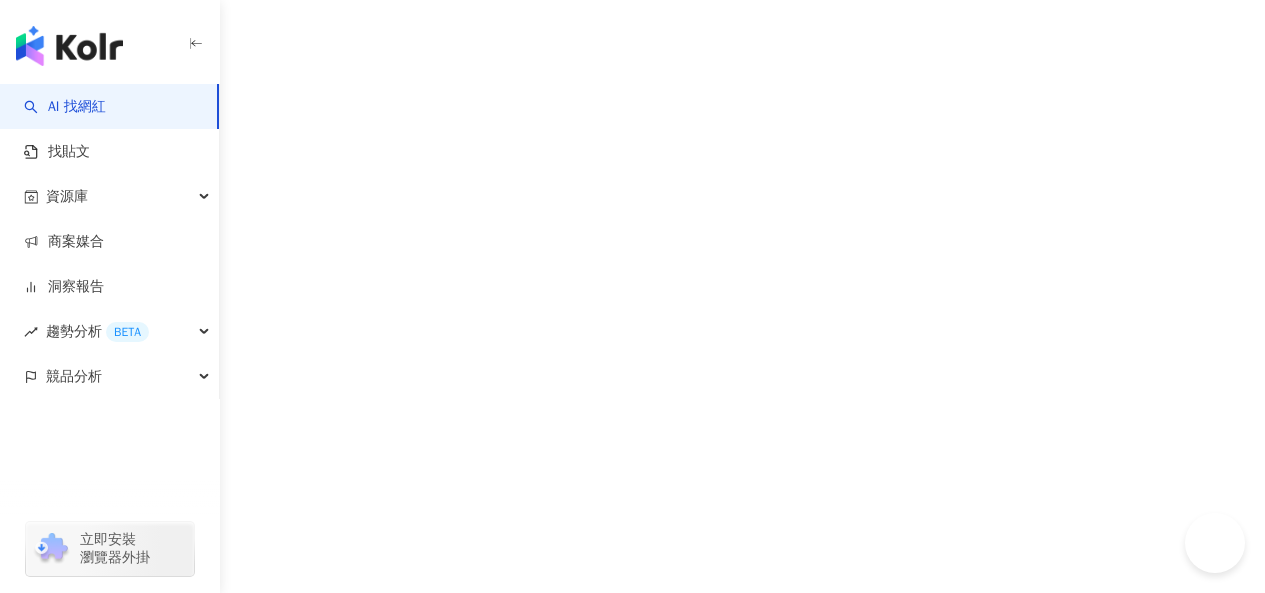 scroll, scrollTop: 0, scrollLeft: 0, axis: both 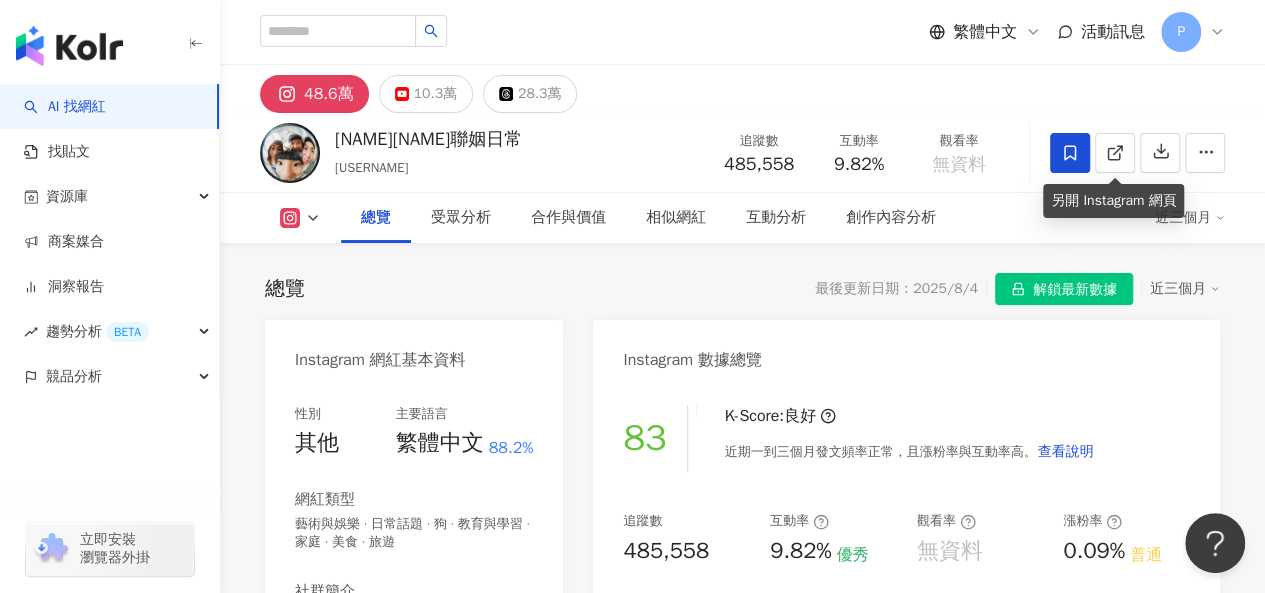click 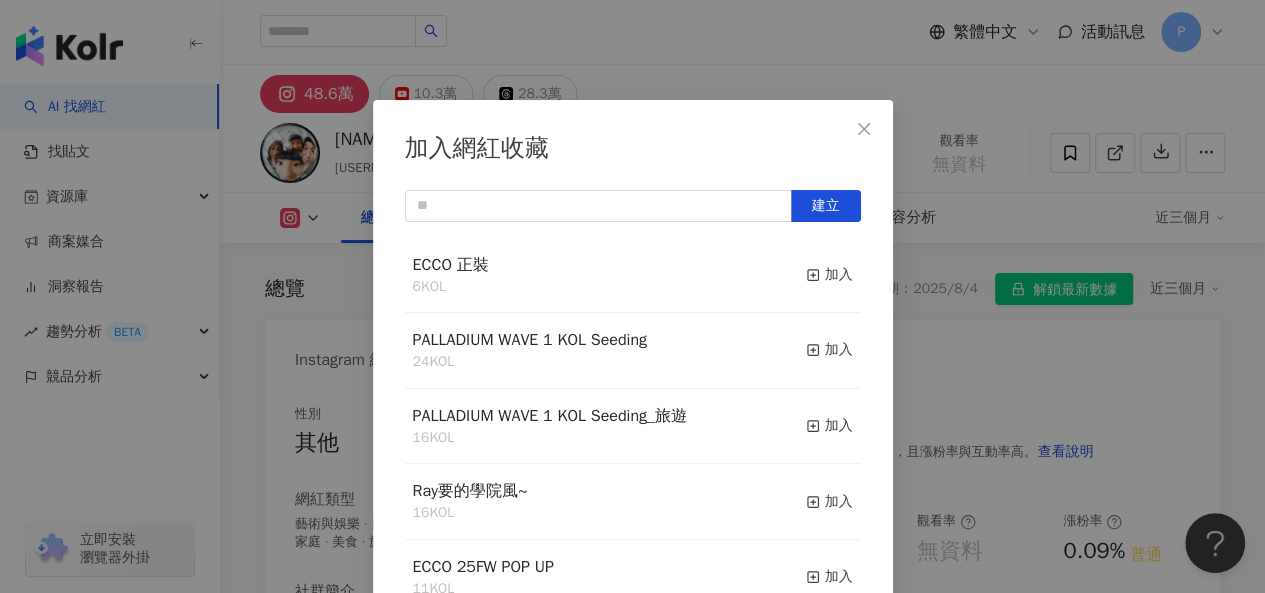 scroll, scrollTop: 28, scrollLeft: 0, axis: vertical 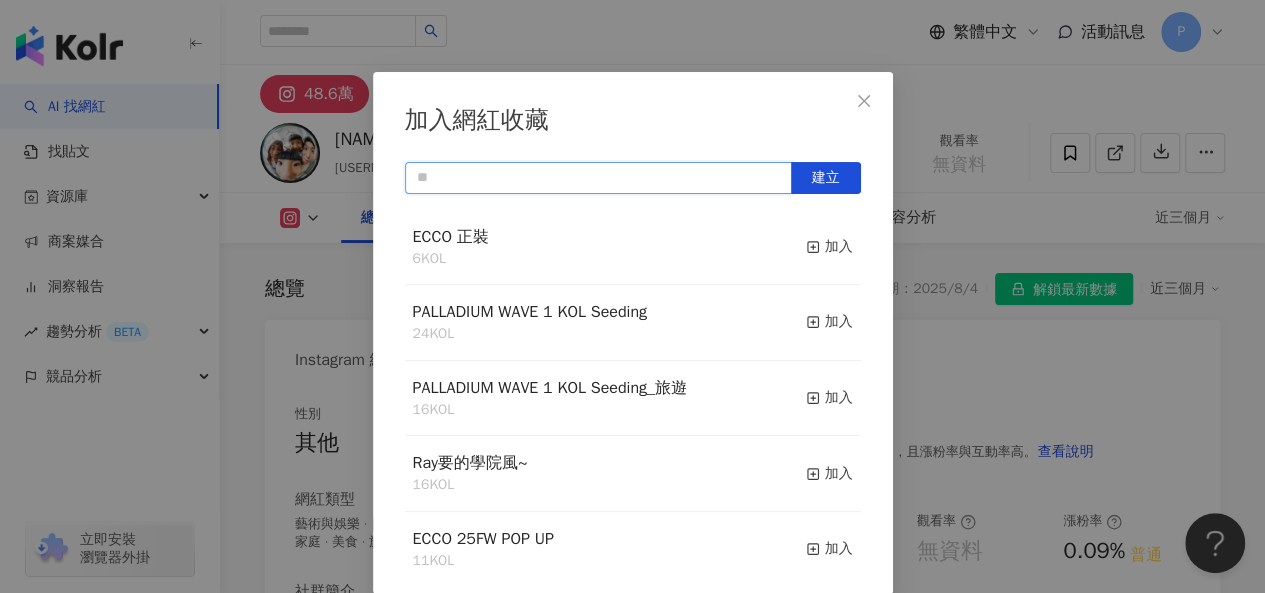 click at bounding box center (598, 178) 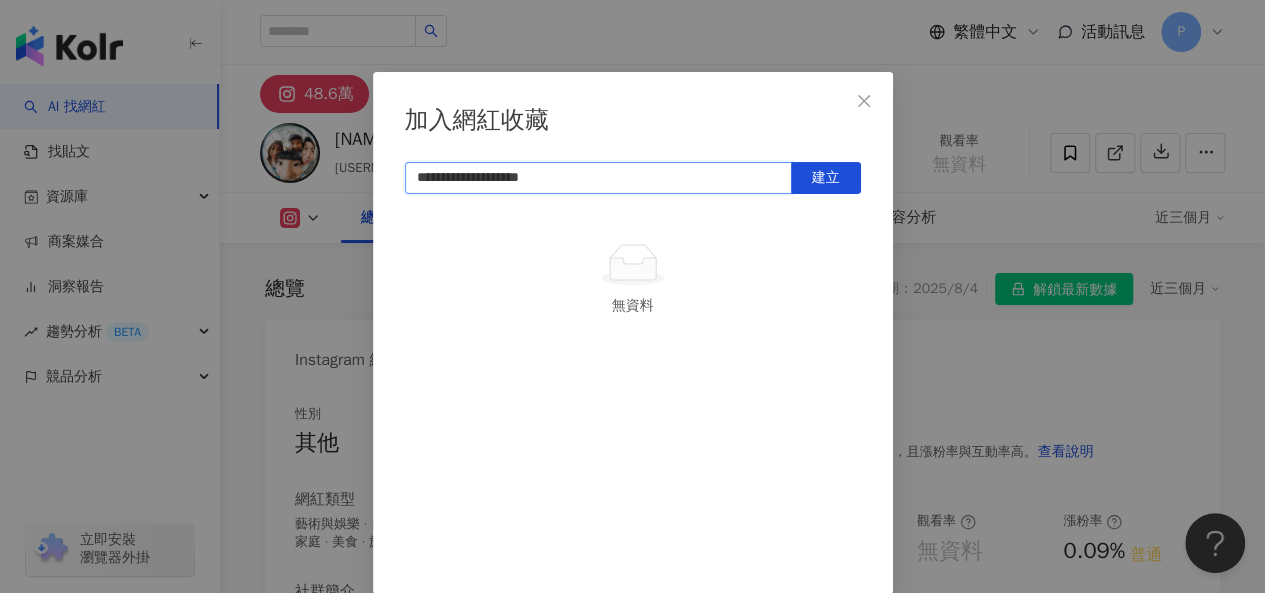 type on "**********" 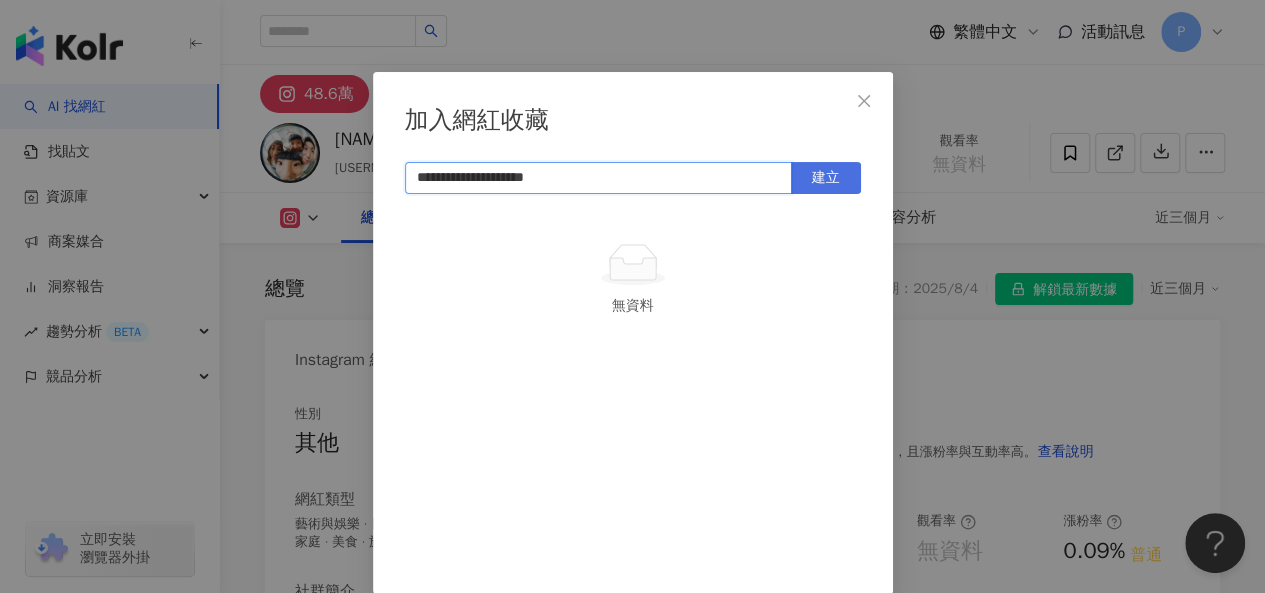 click on "建立" at bounding box center [826, 178] 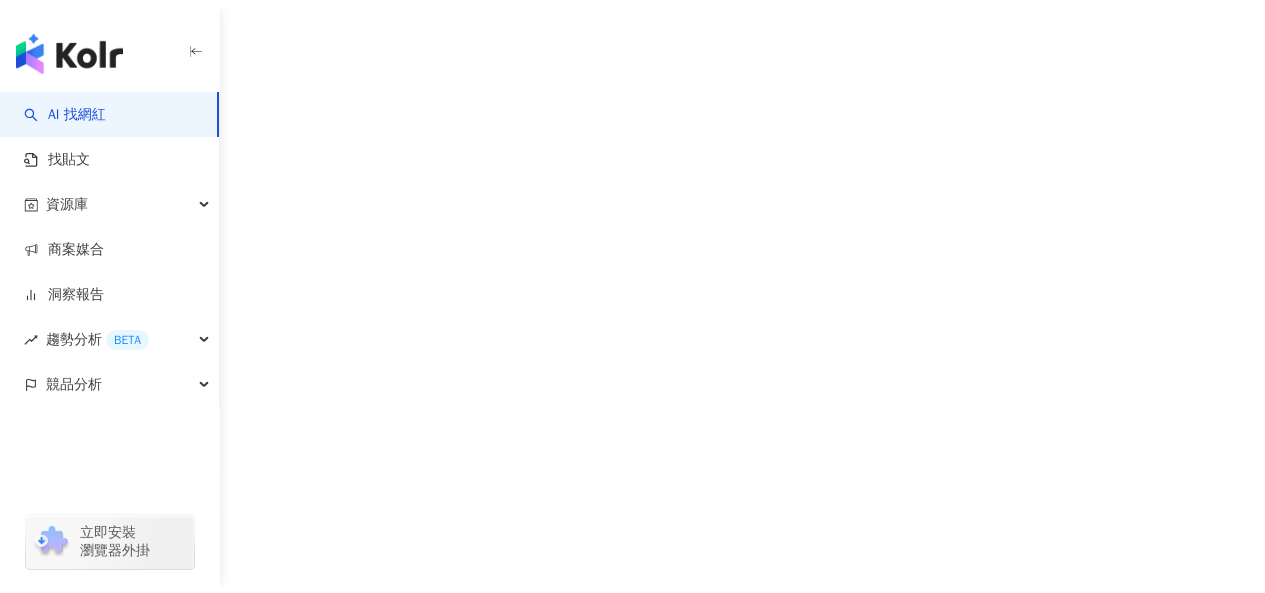 scroll, scrollTop: 0, scrollLeft: 0, axis: both 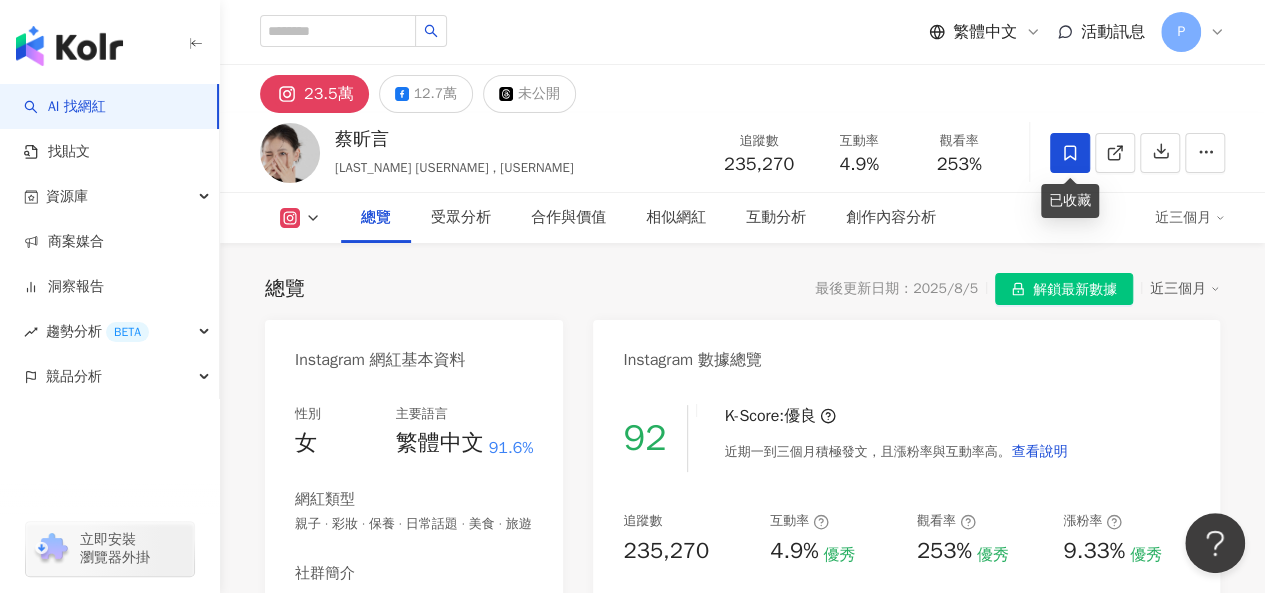 click 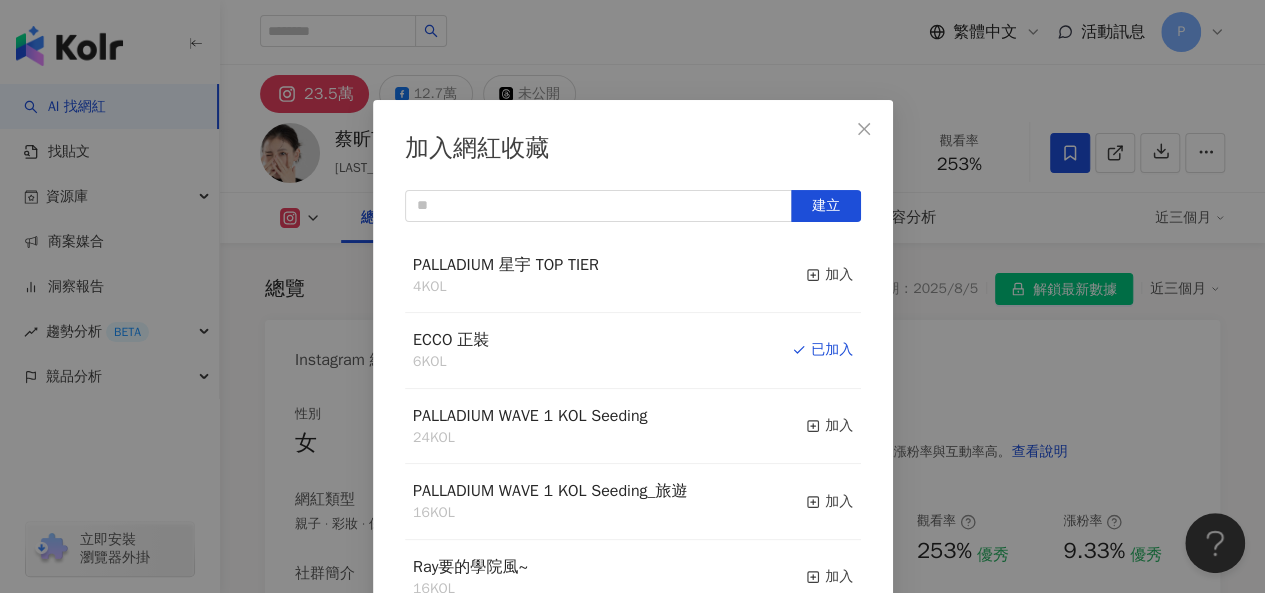 scroll, scrollTop: 28, scrollLeft: 0, axis: vertical 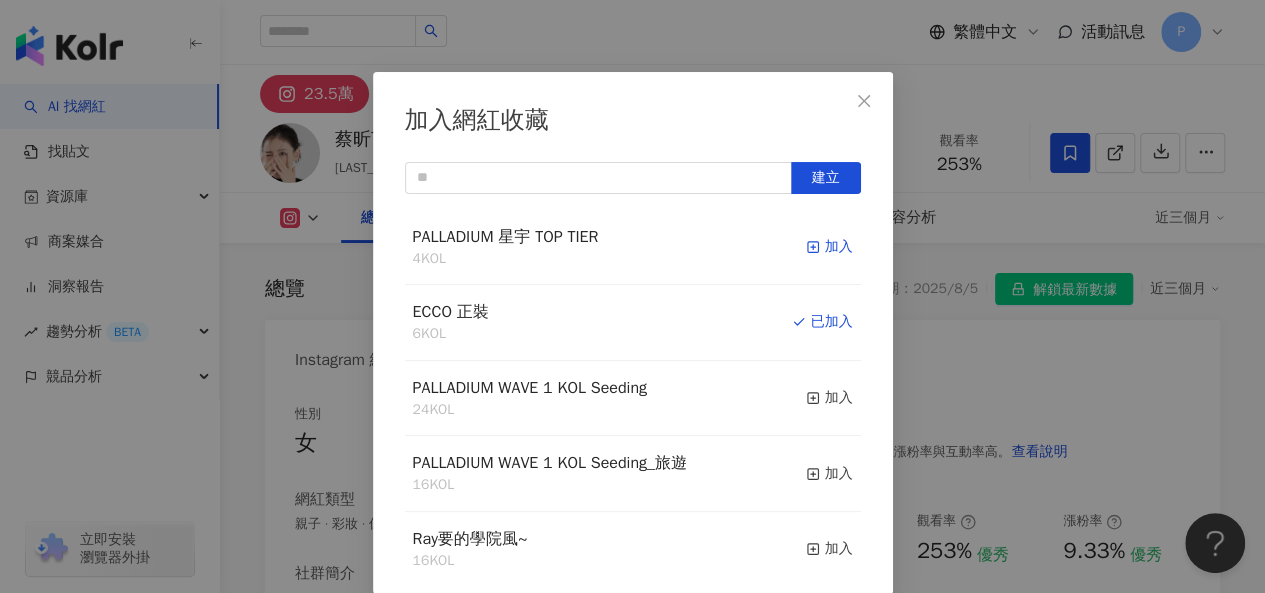 click on "加入" at bounding box center [829, 247] 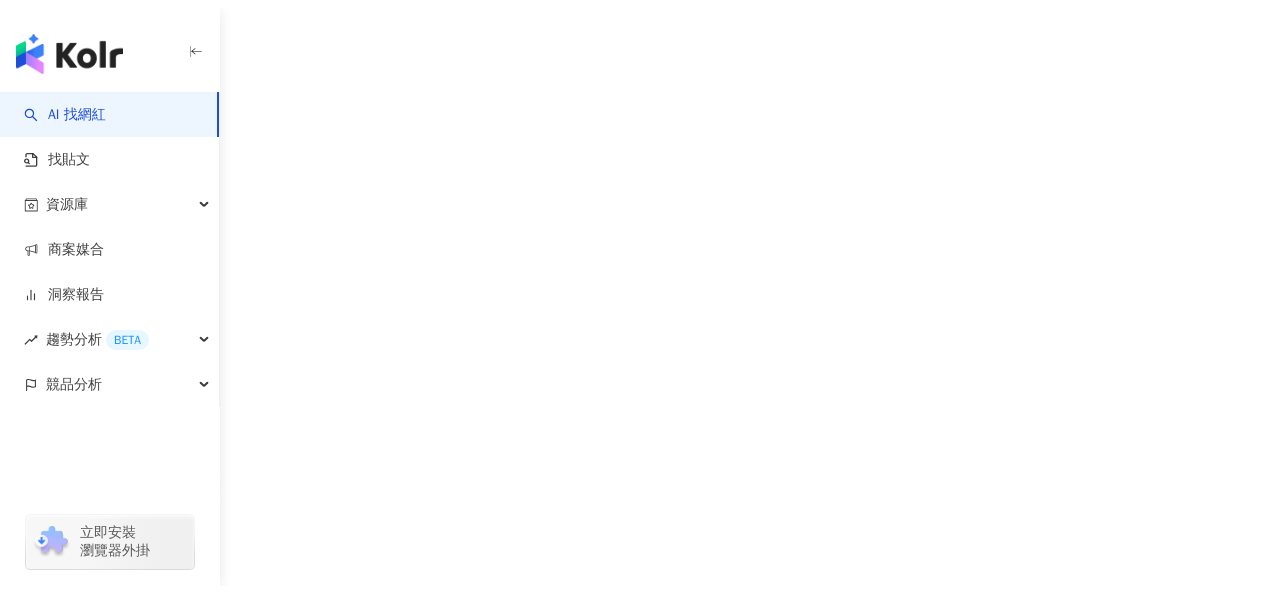 scroll, scrollTop: 0, scrollLeft: 0, axis: both 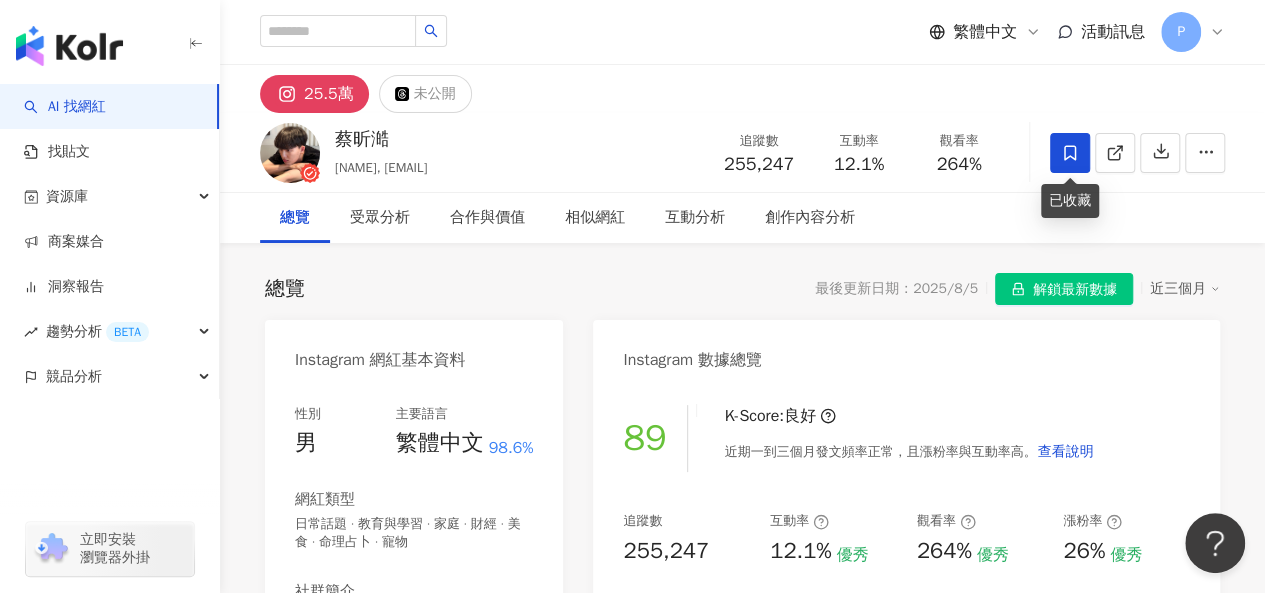 click 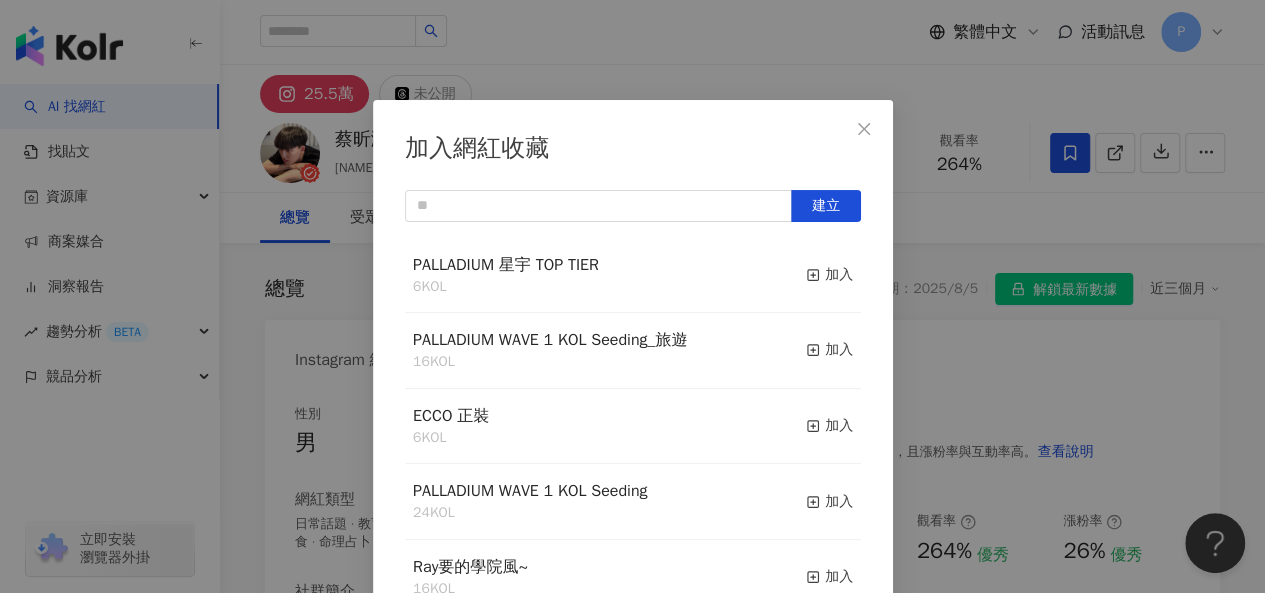 scroll, scrollTop: 28, scrollLeft: 0, axis: vertical 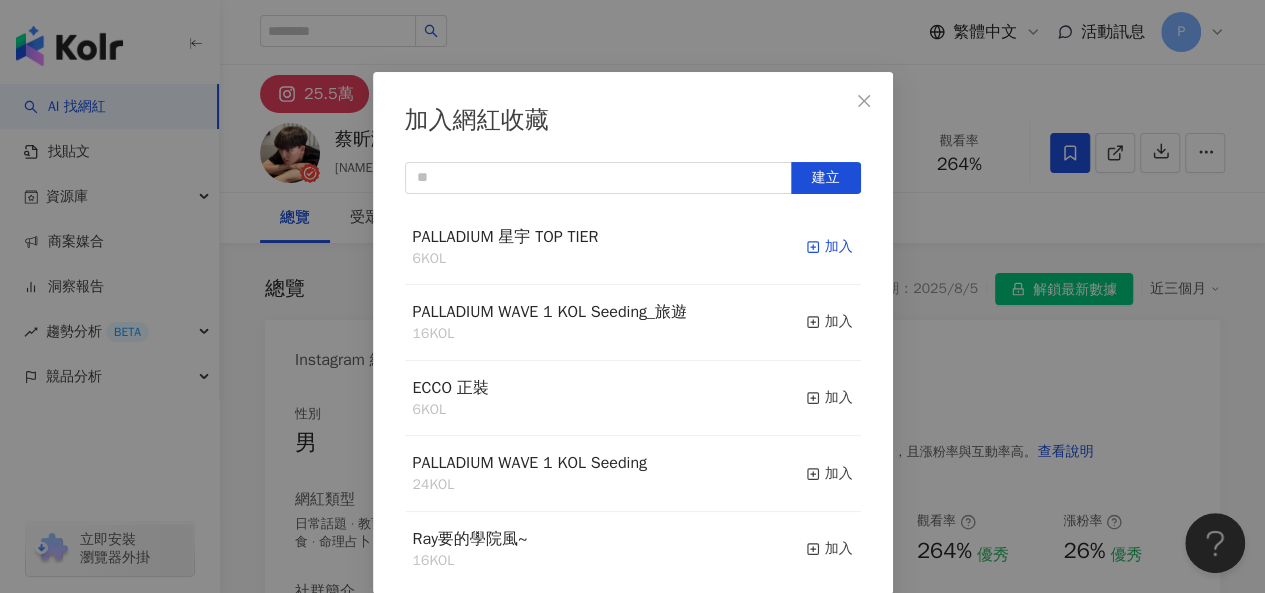 click on "加入" at bounding box center (829, 247) 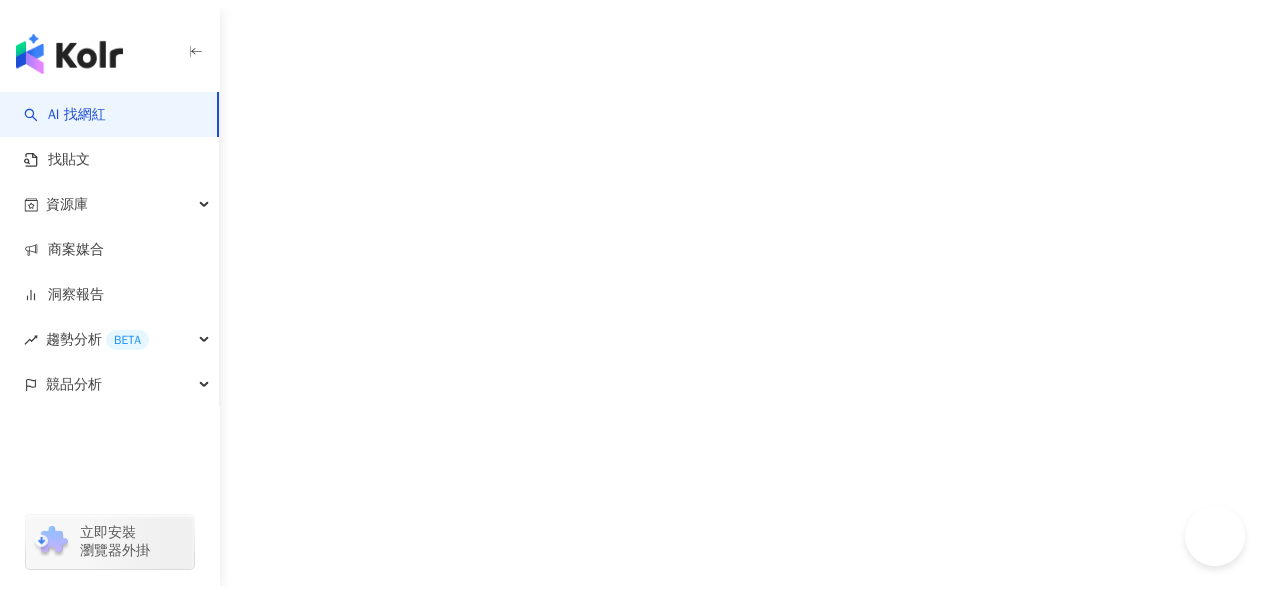 scroll, scrollTop: 0, scrollLeft: 0, axis: both 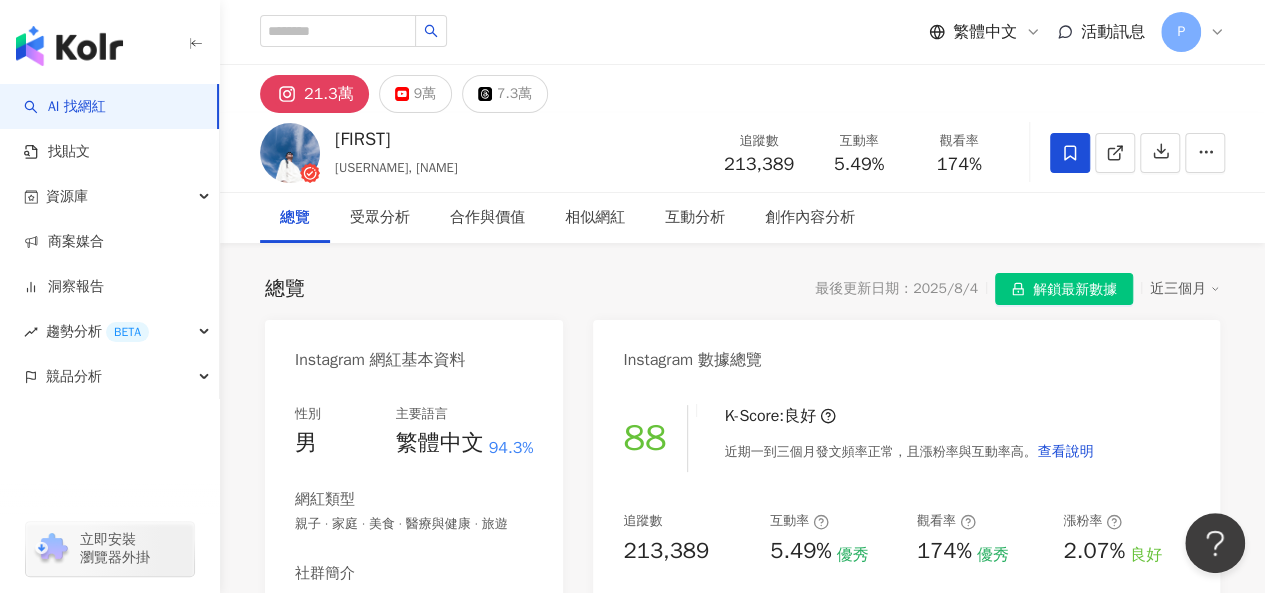 click at bounding box center (1070, 153) 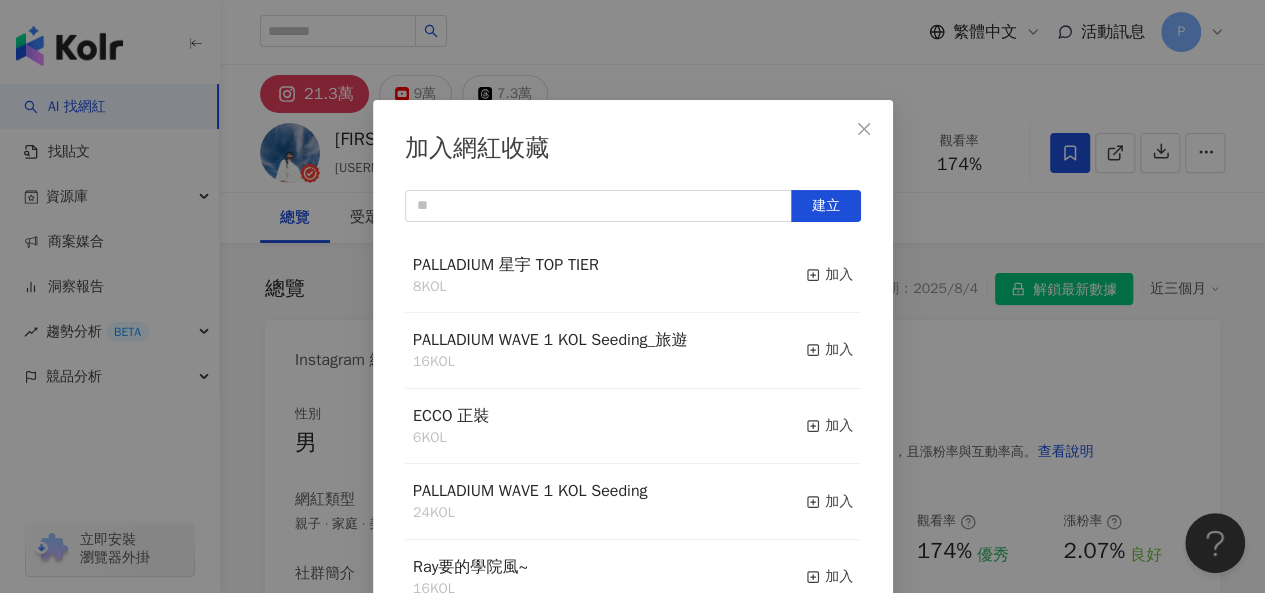 scroll, scrollTop: 28, scrollLeft: 0, axis: vertical 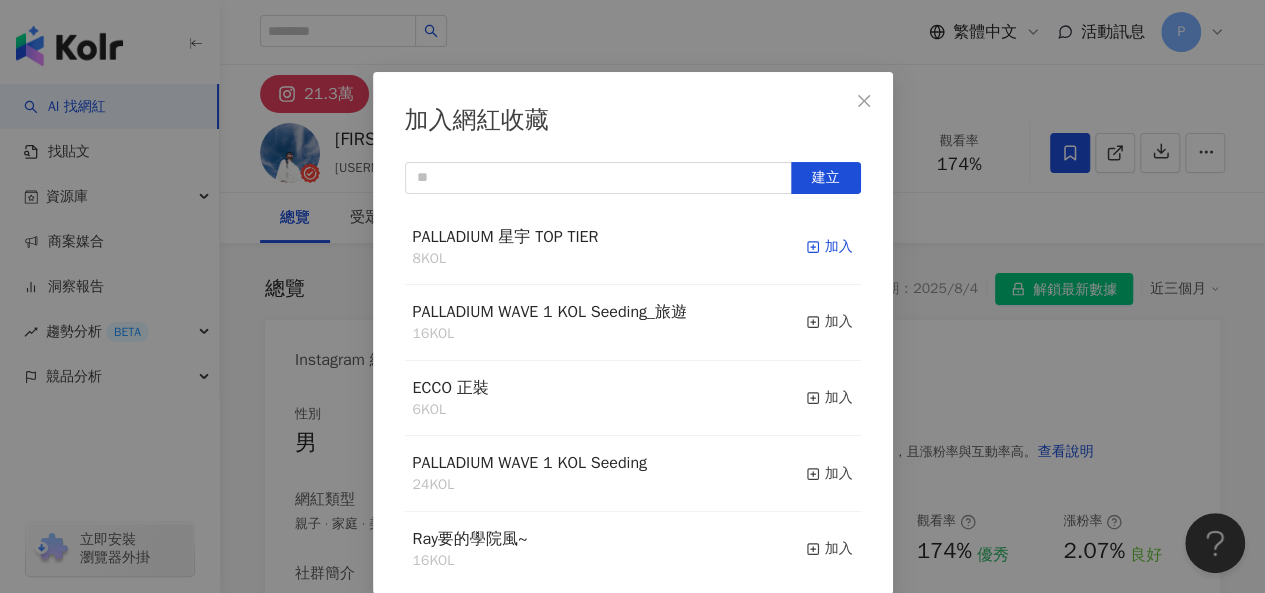 click on "加入" at bounding box center [829, 247] 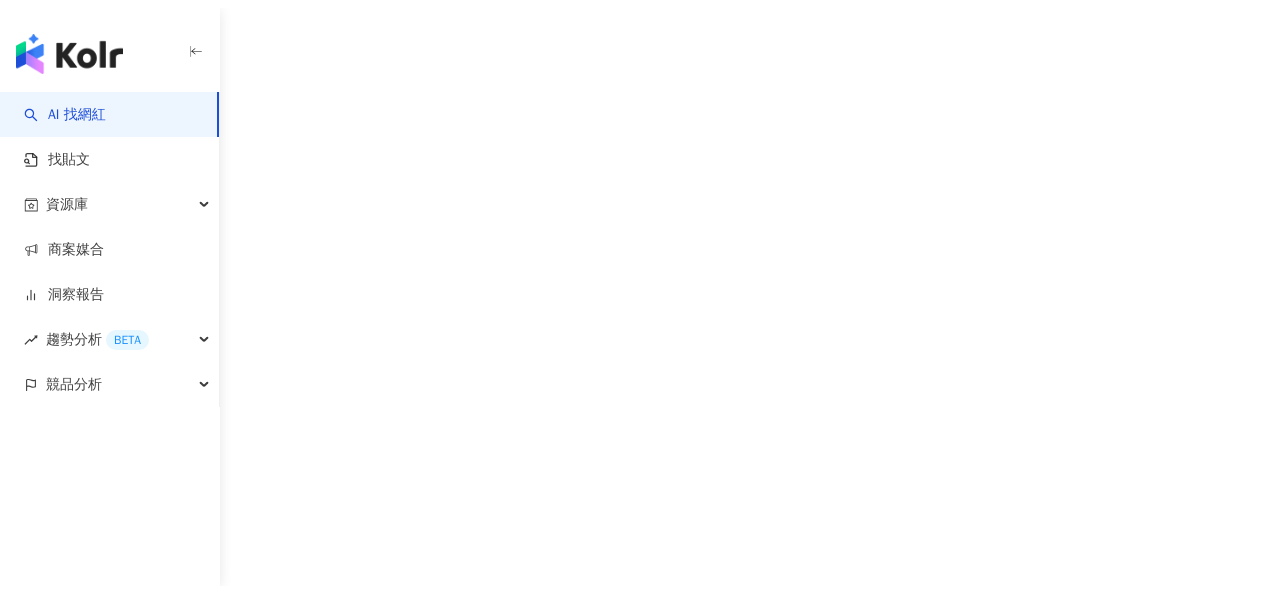 scroll, scrollTop: 0, scrollLeft: 0, axis: both 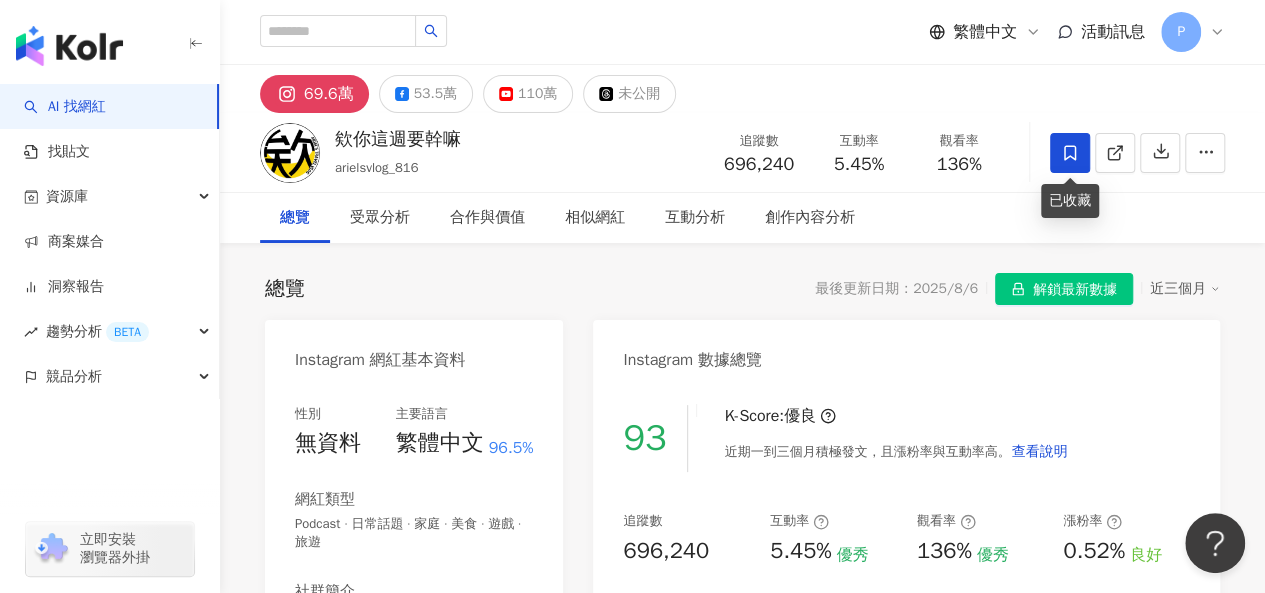 click 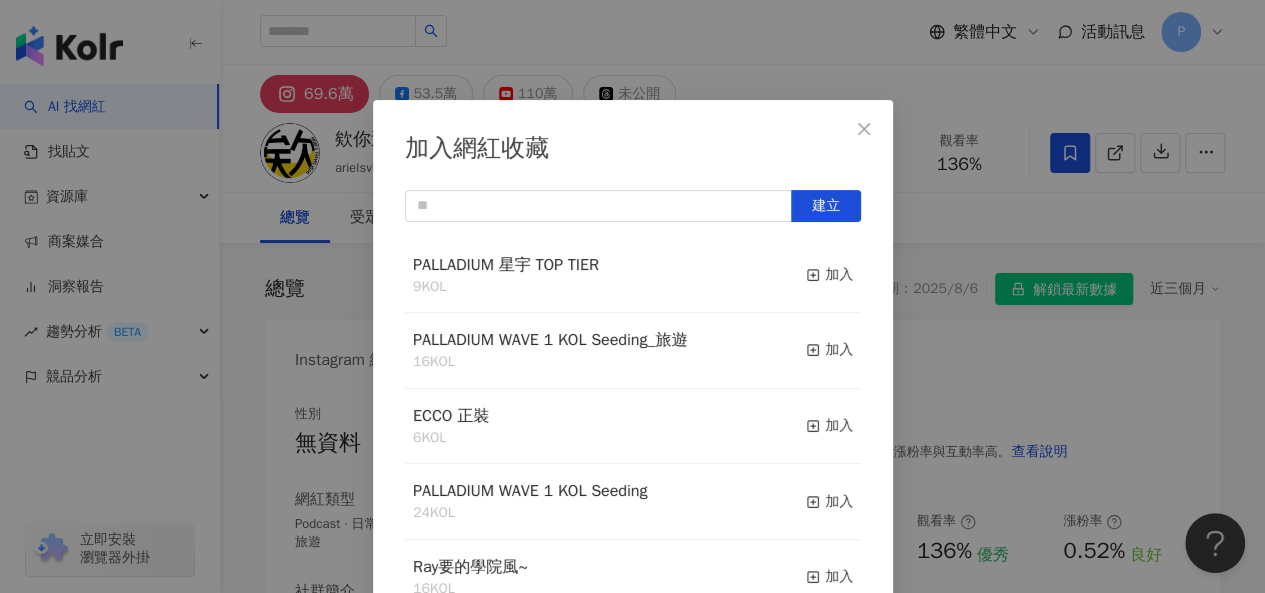 scroll, scrollTop: 28, scrollLeft: 0, axis: vertical 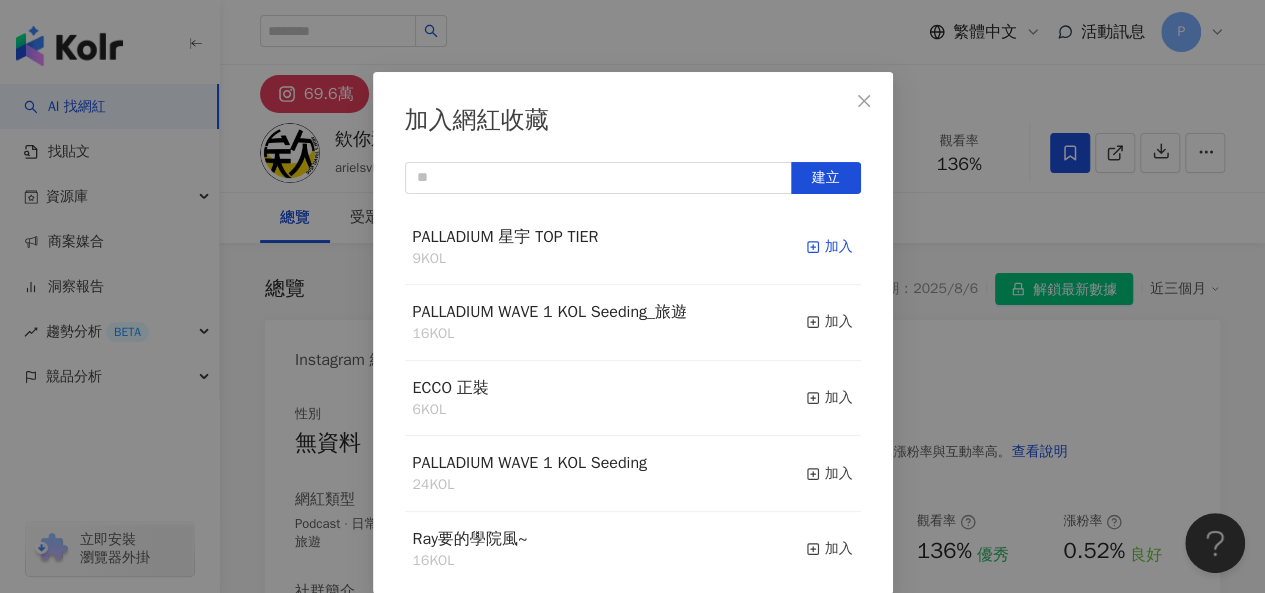 click 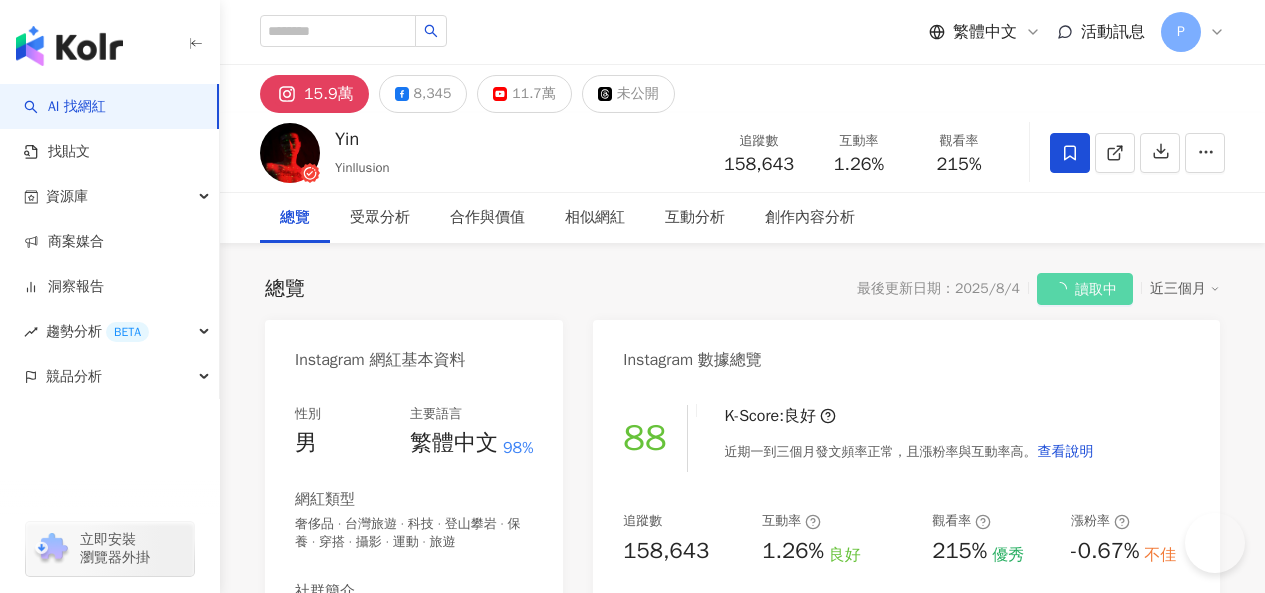 scroll, scrollTop: 0, scrollLeft: 0, axis: both 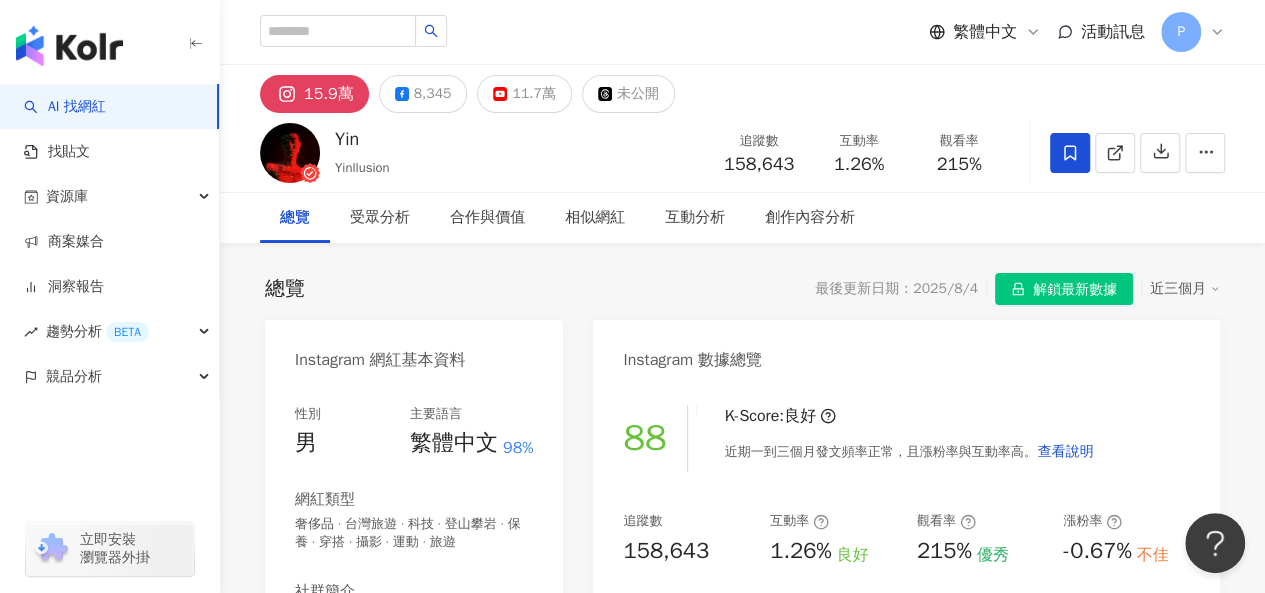 click 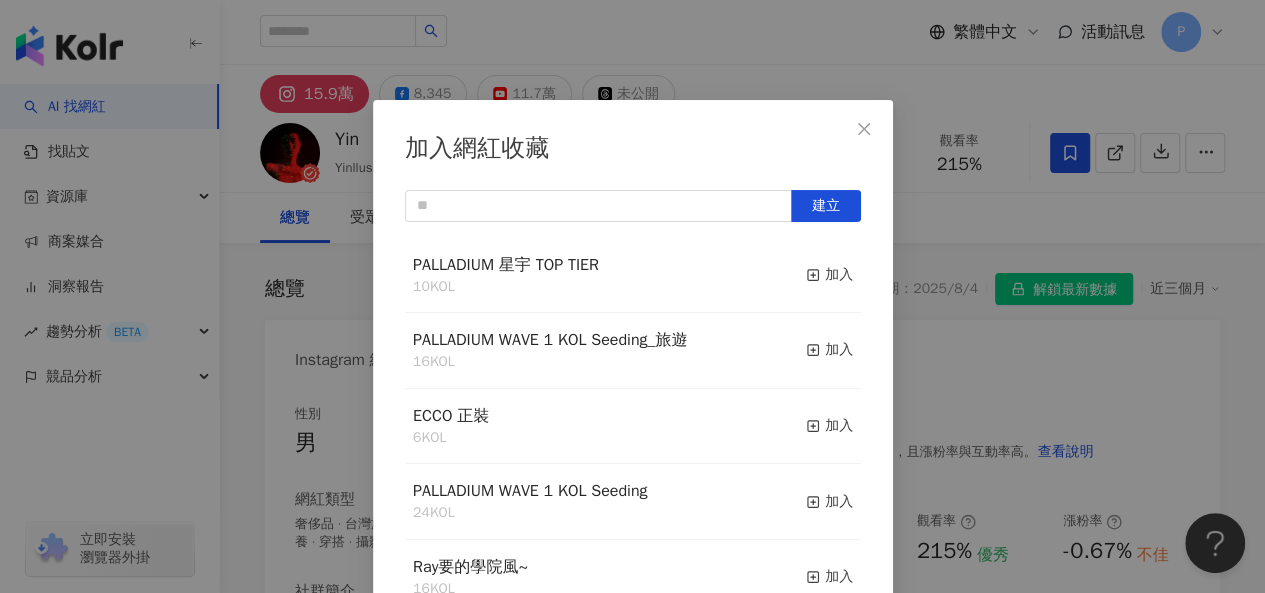 scroll, scrollTop: 28, scrollLeft: 0, axis: vertical 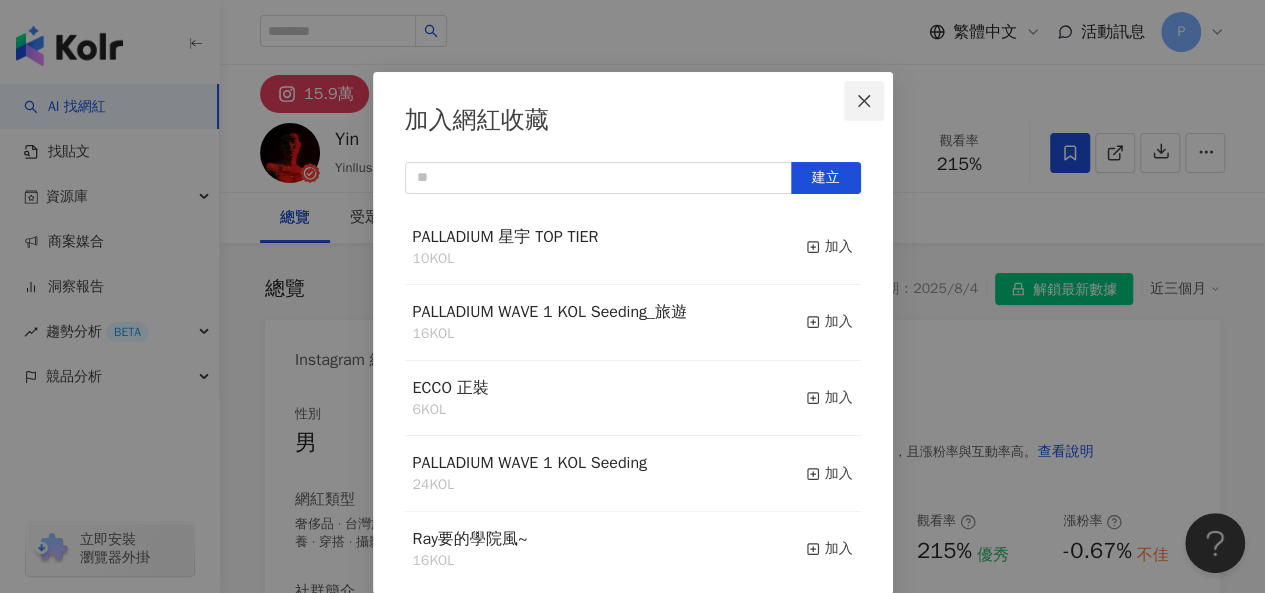 click at bounding box center [864, 101] 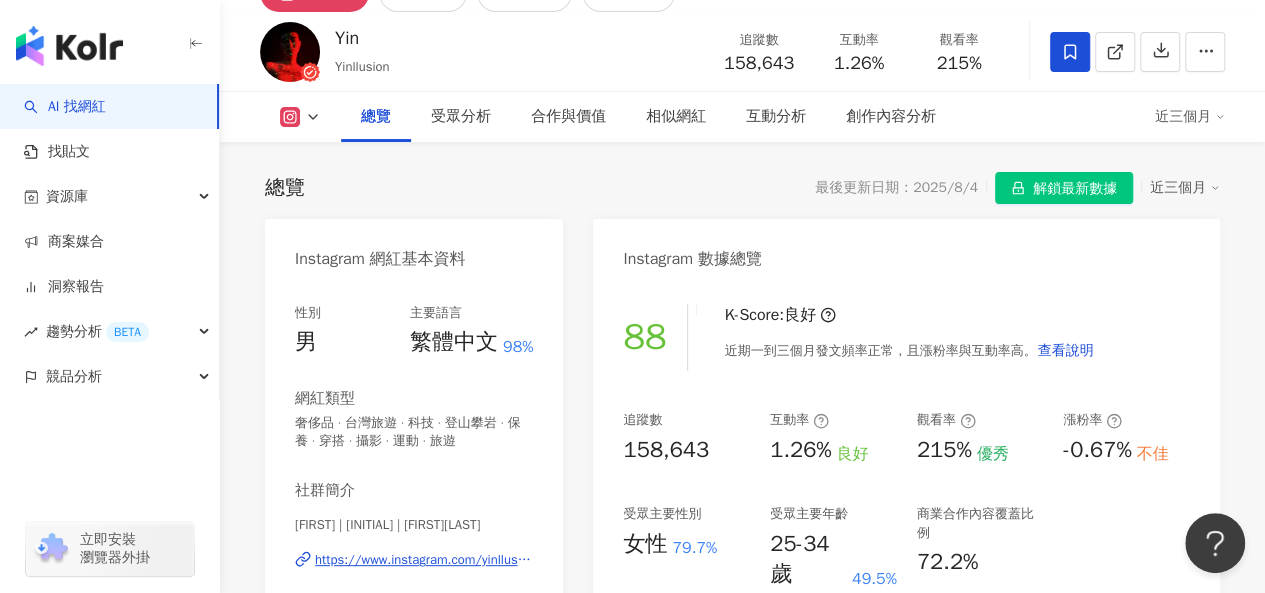 scroll, scrollTop: 200, scrollLeft: 0, axis: vertical 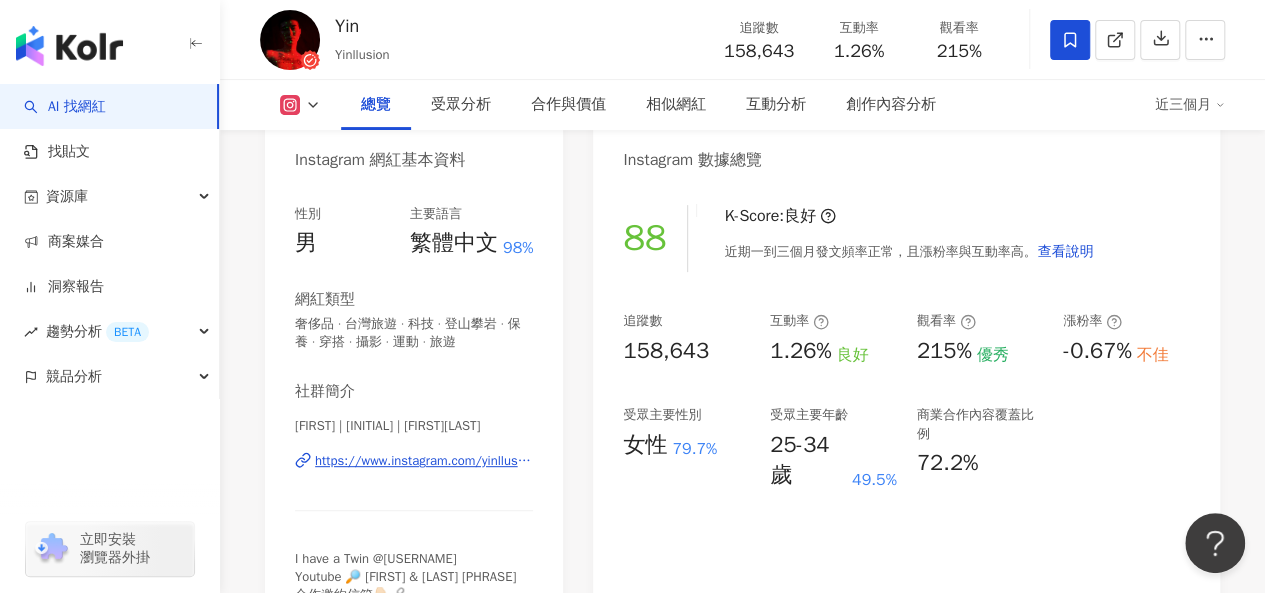 click on "https://www.instagram.com/yinllusion/" at bounding box center [424, 461] 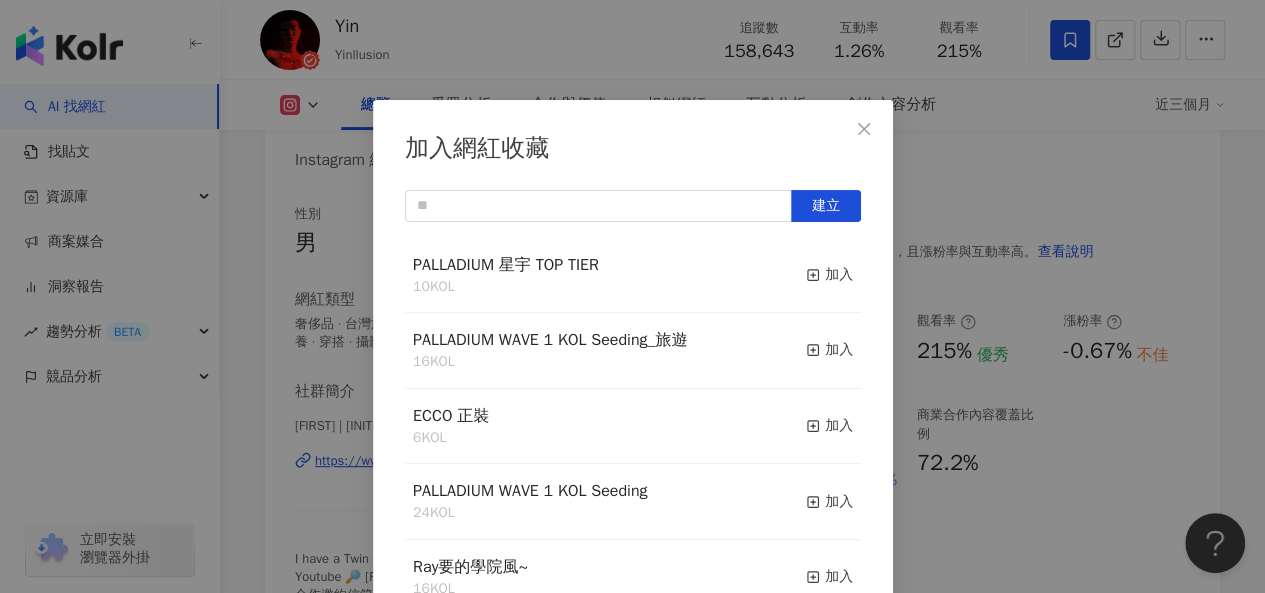 scroll, scrollTop: 28, scrollLeft: 0, axis: vertical 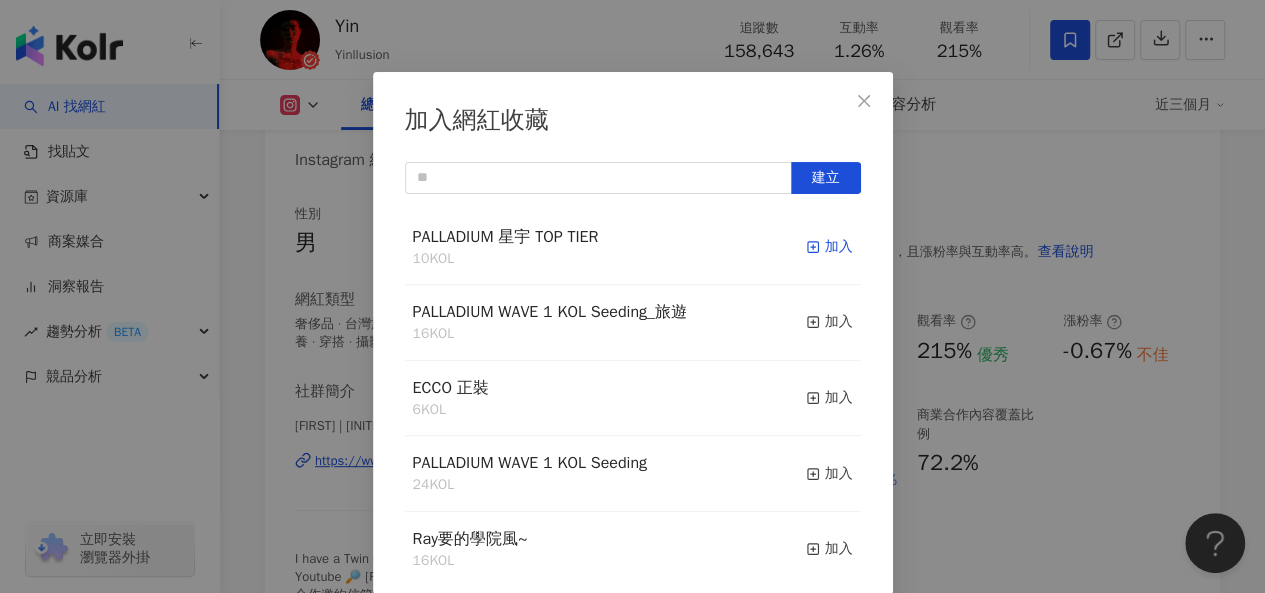 click on "加入" at bounding box center [829, 247] 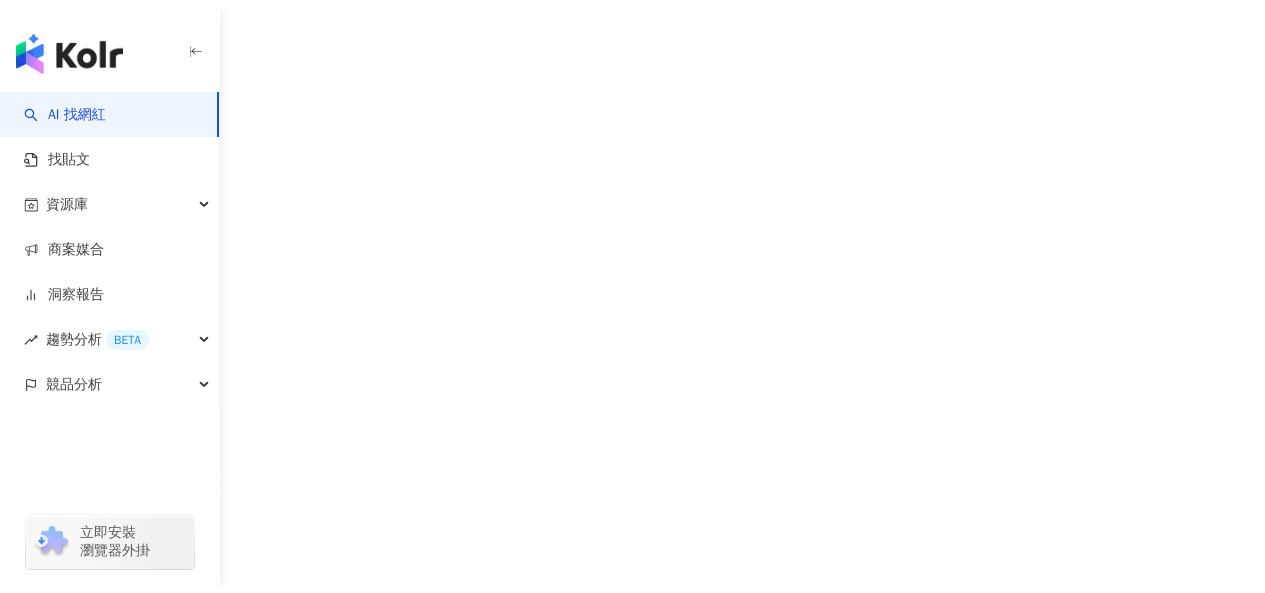 scroll, scrollTop: 0, scrollLeft: 0, axis: both 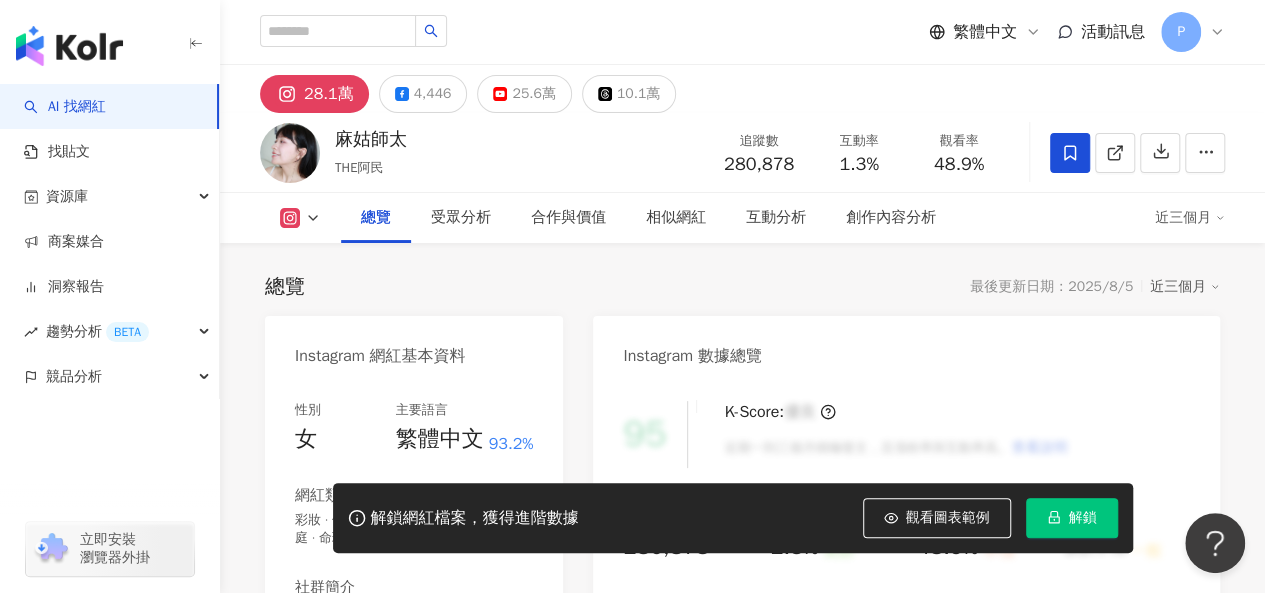 click 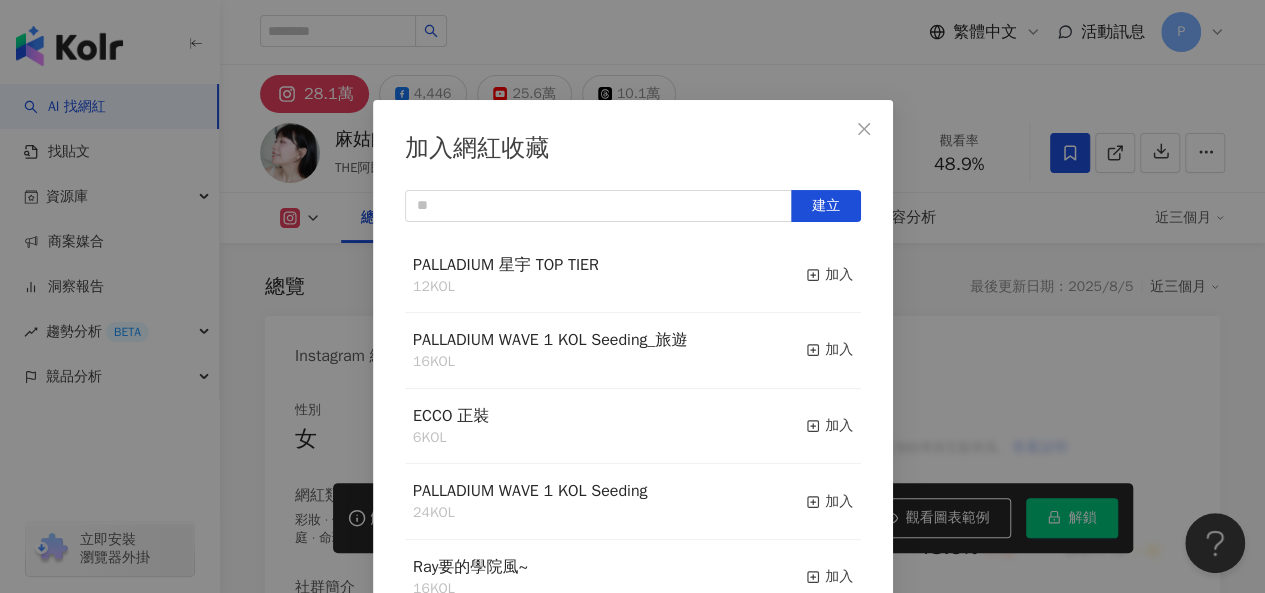 scroll, scrollTop: 28, scrollLeft: 0, axis: vertical 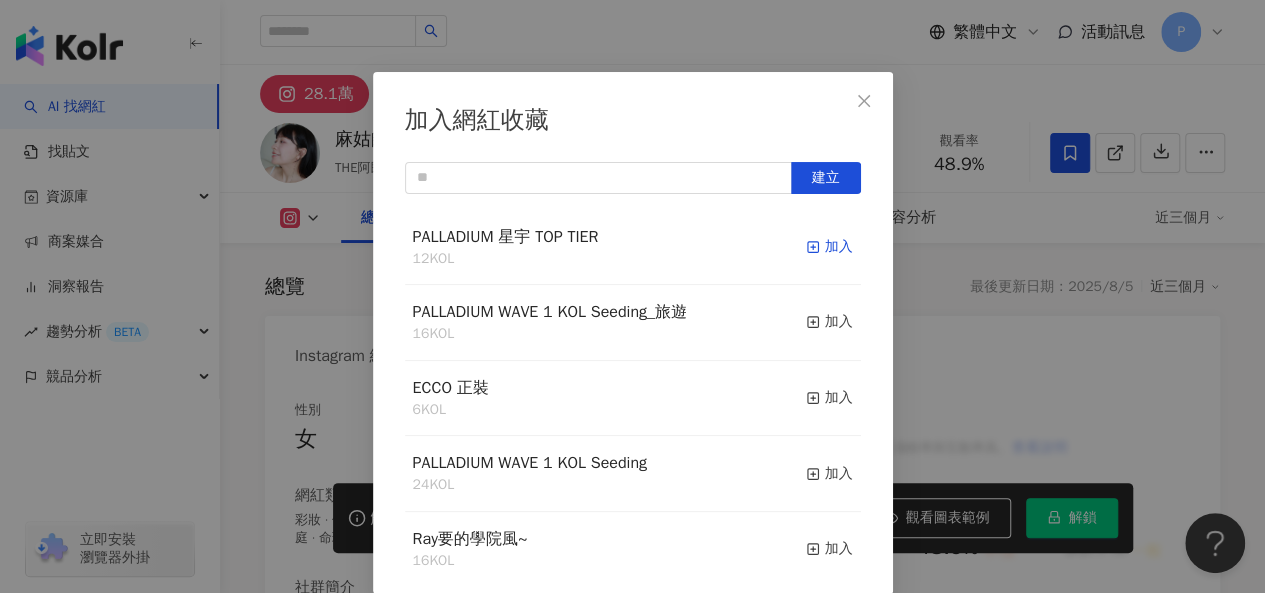 click on "加入" at bounding box center (829, 247) 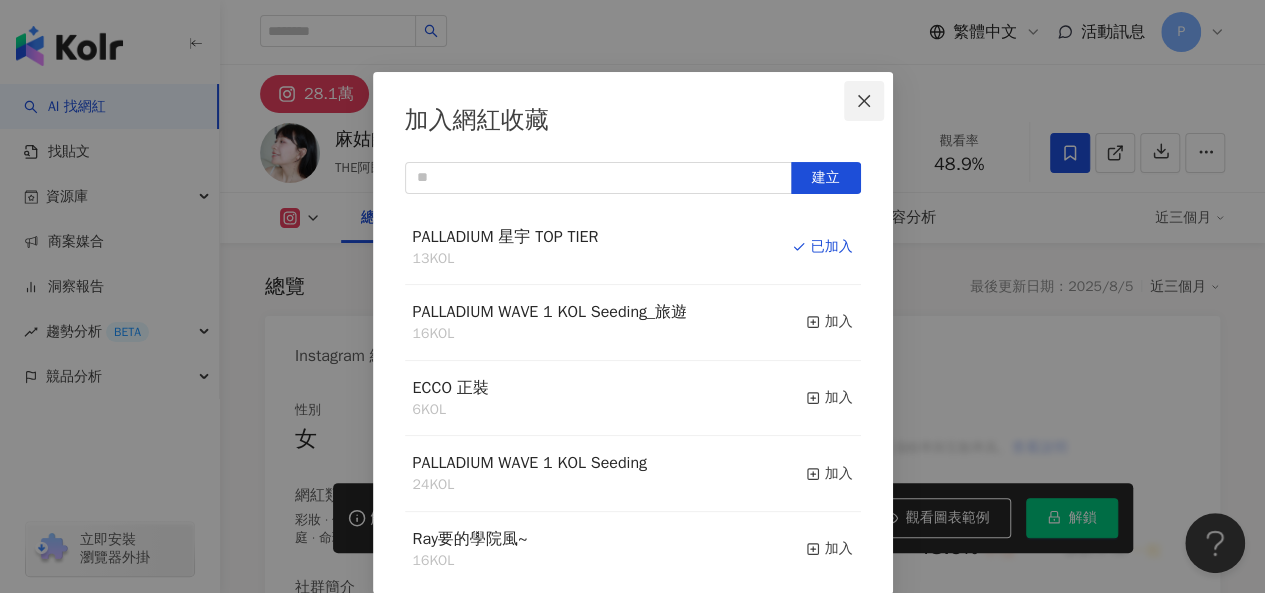 click 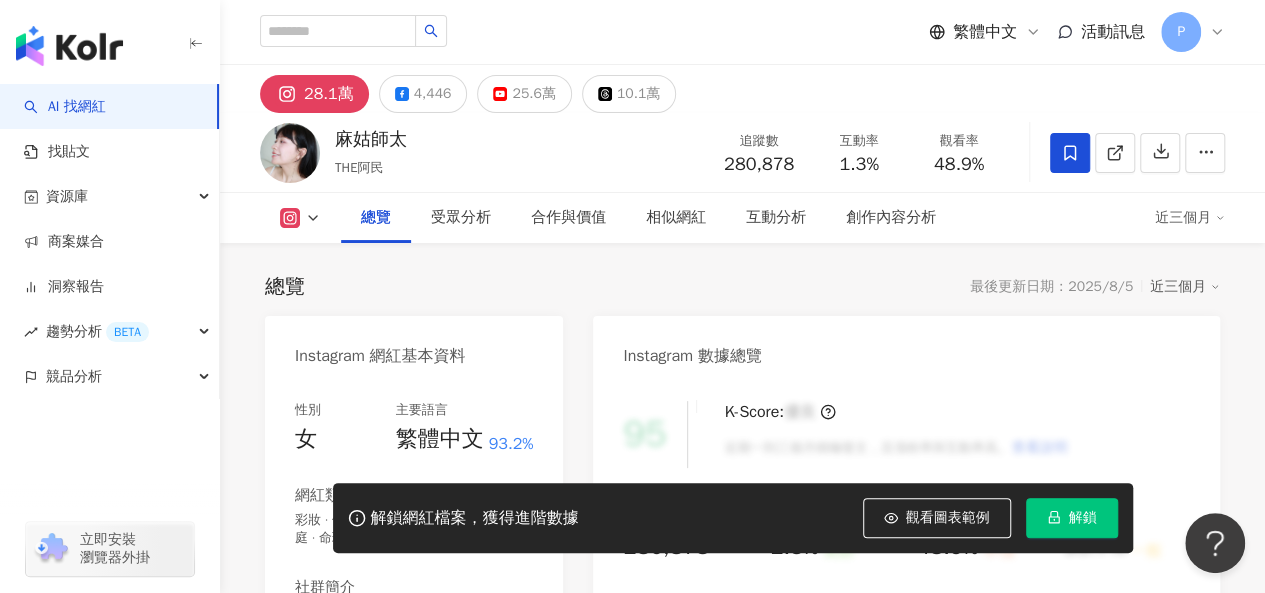 scroll, scrollTop: 0, scrollLeft: 0, axis: both 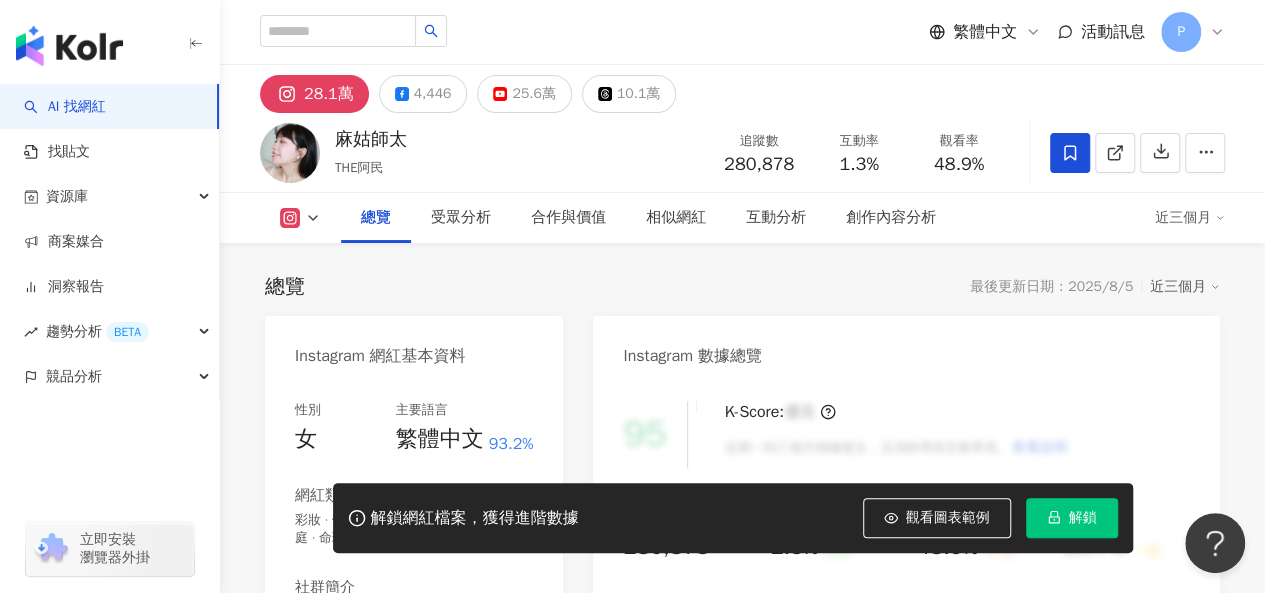 drag, startPoint x: 800, startPoint y: 293, endPoint x: 799, endPoint y: 347, distance: 54.00926 